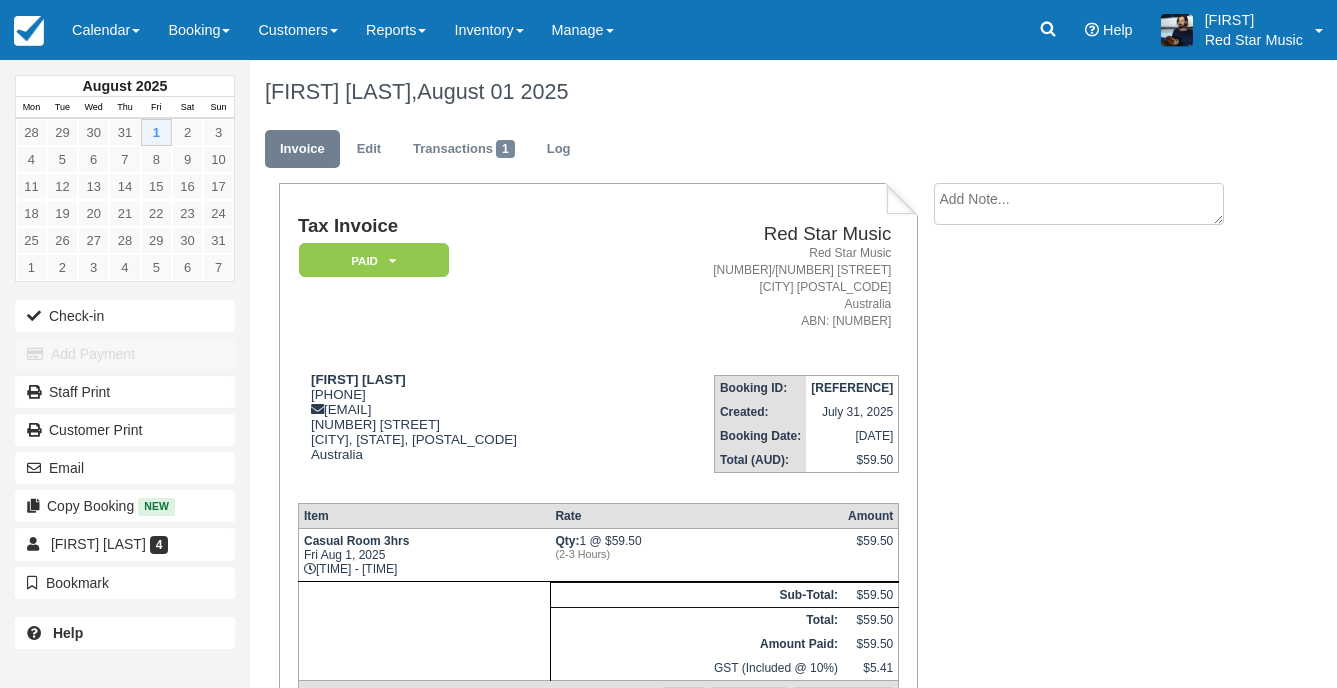 scroll, scrollTop: 0, scrollLeft: 0, axis: both 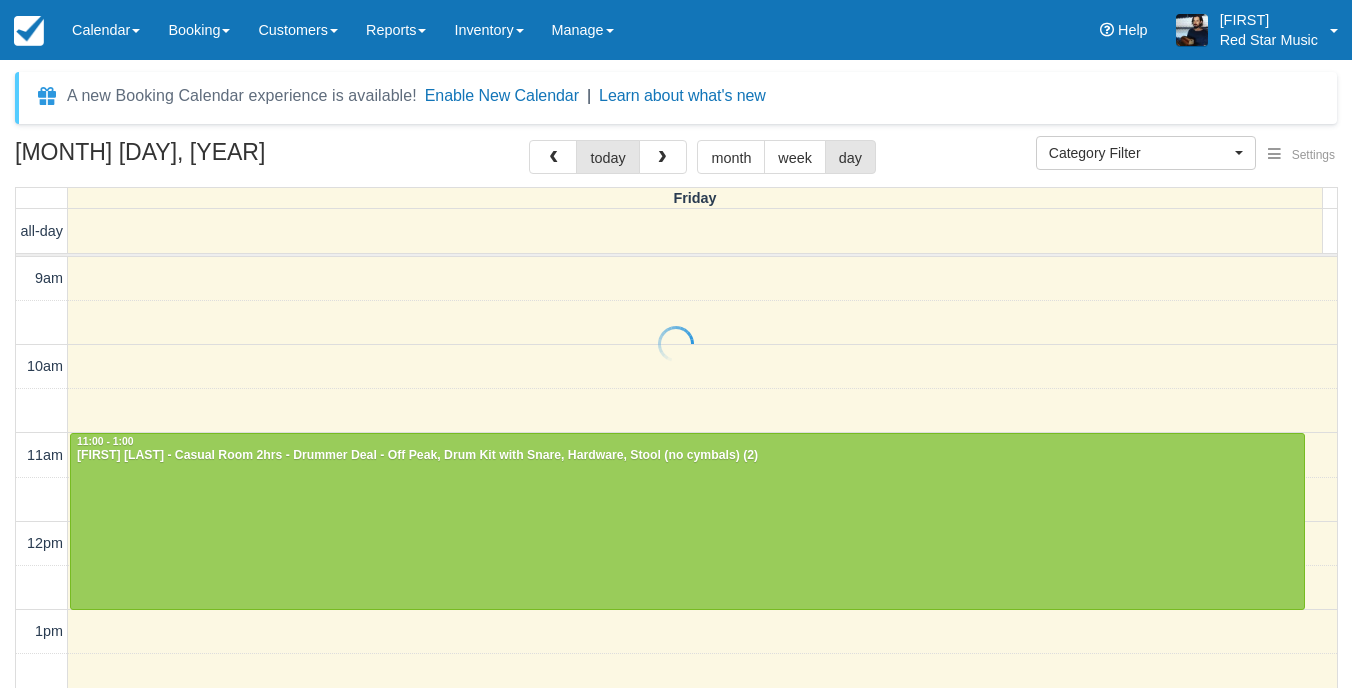 select 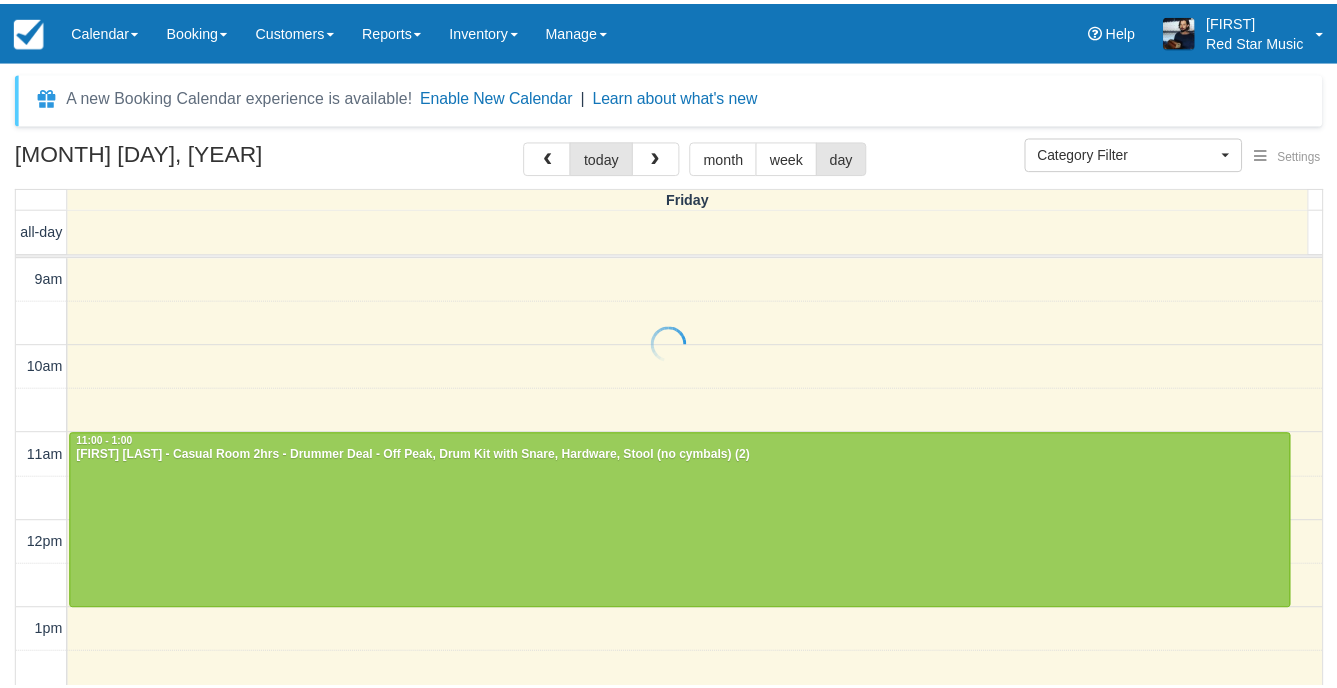 scroll, scrollTop: 0, scrollLeft: 0, axis: both 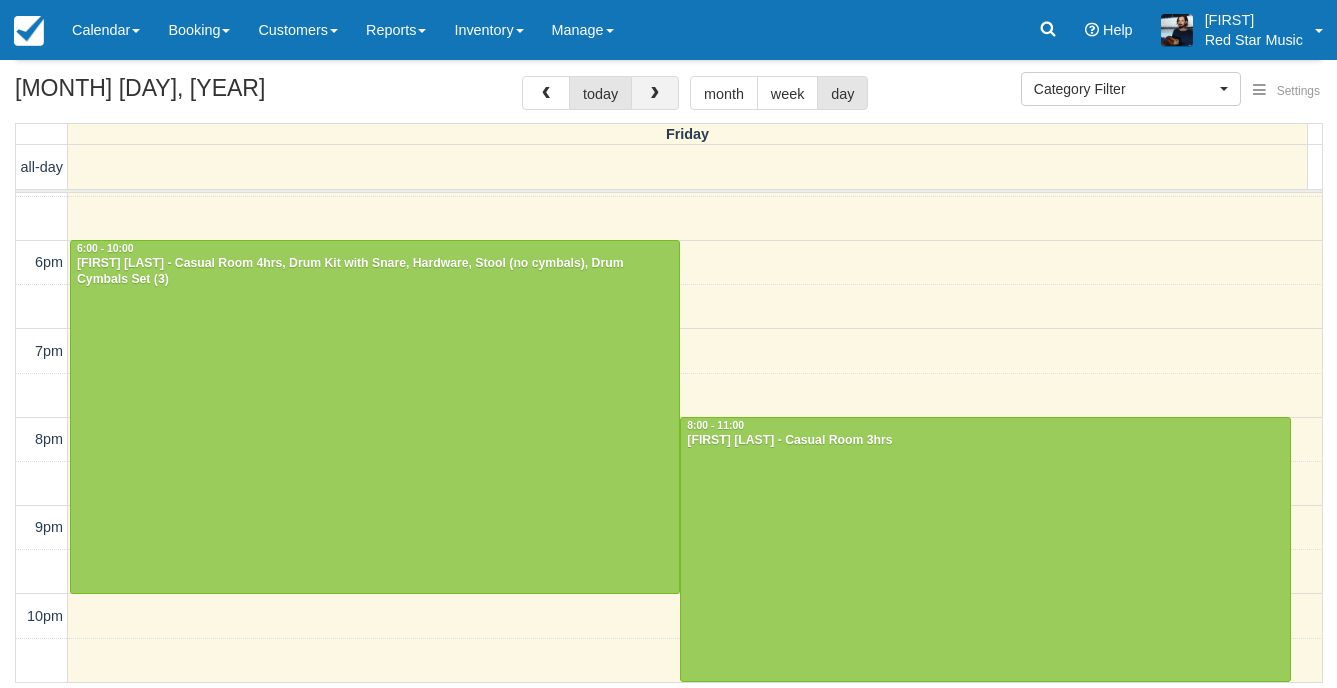 click at bounding box center (655, 93) 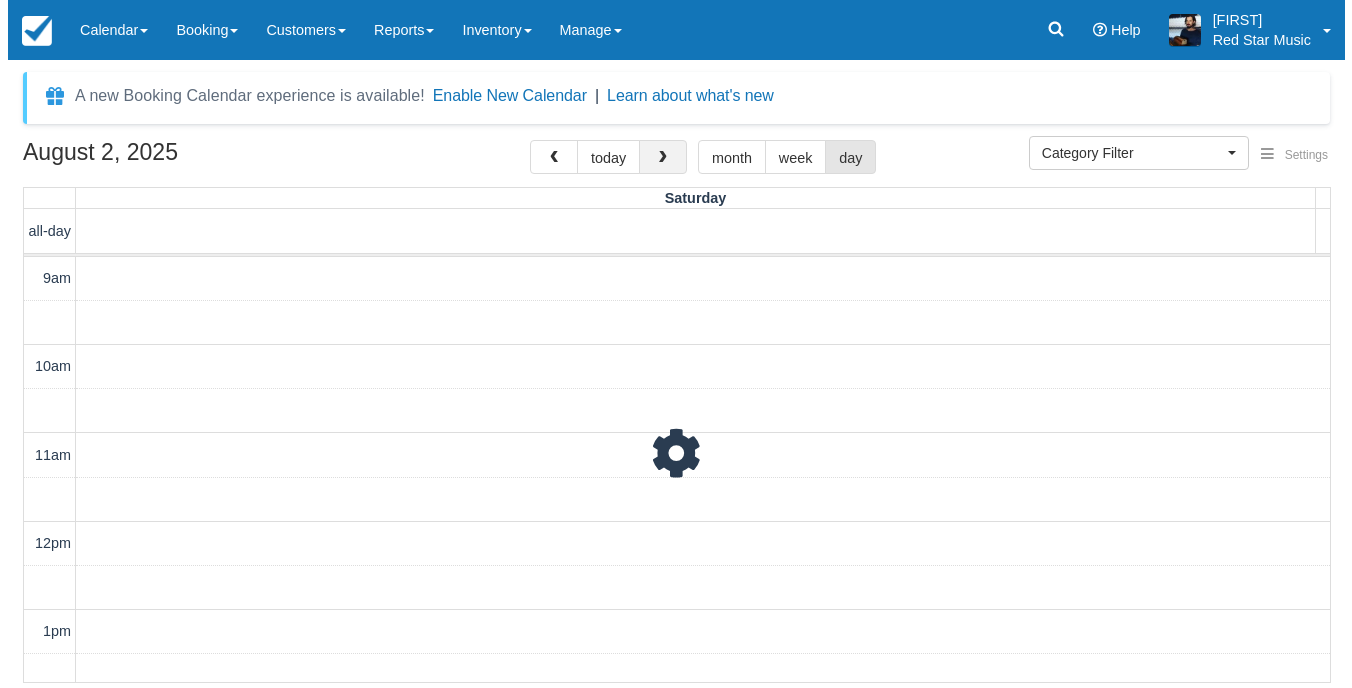 scroll, scrollTop: 0, scrollLeft: 0, axis: both 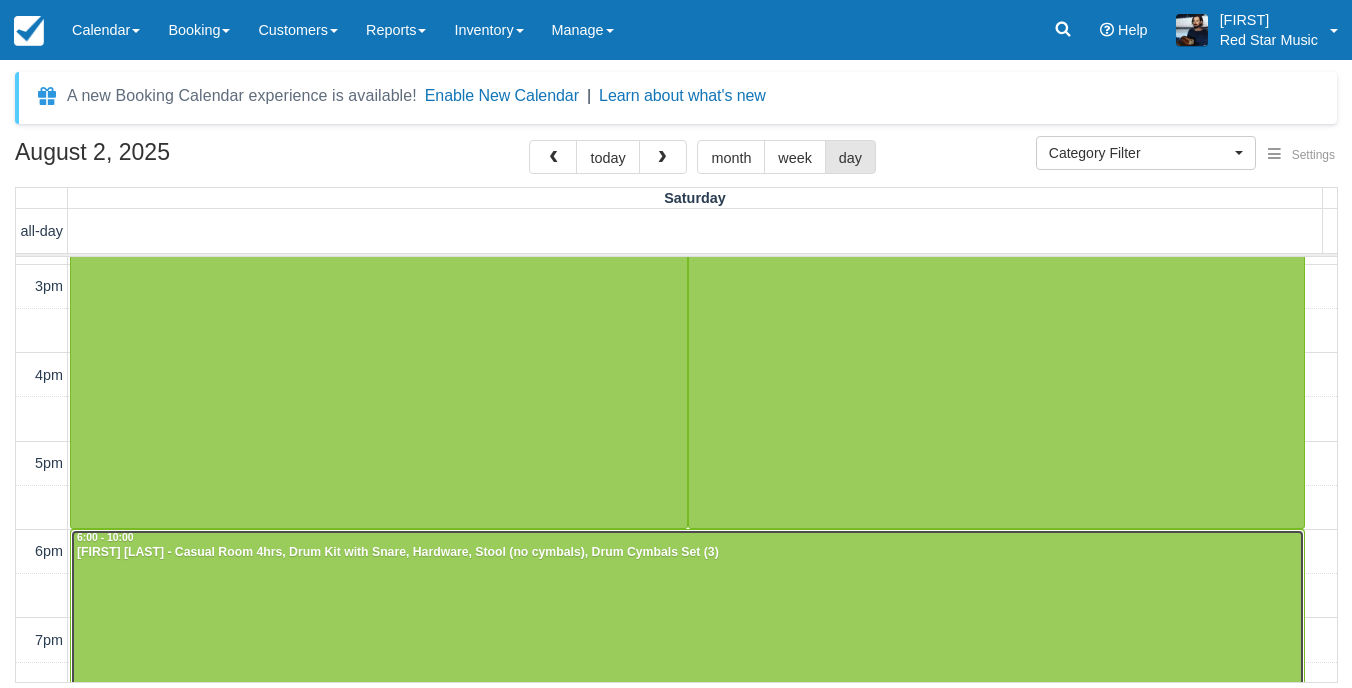 click at bounding box center [687, 705] 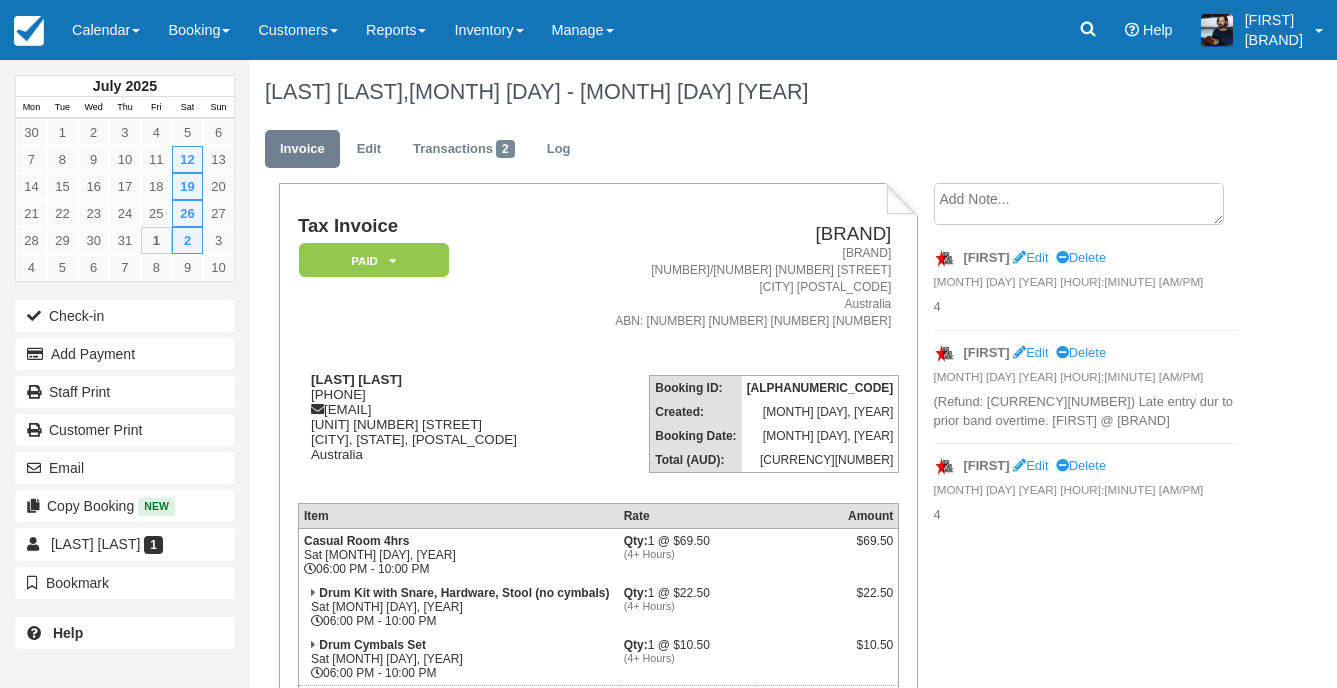 scroll, scrollTop: 0, scrollLeft: 0, axis: both 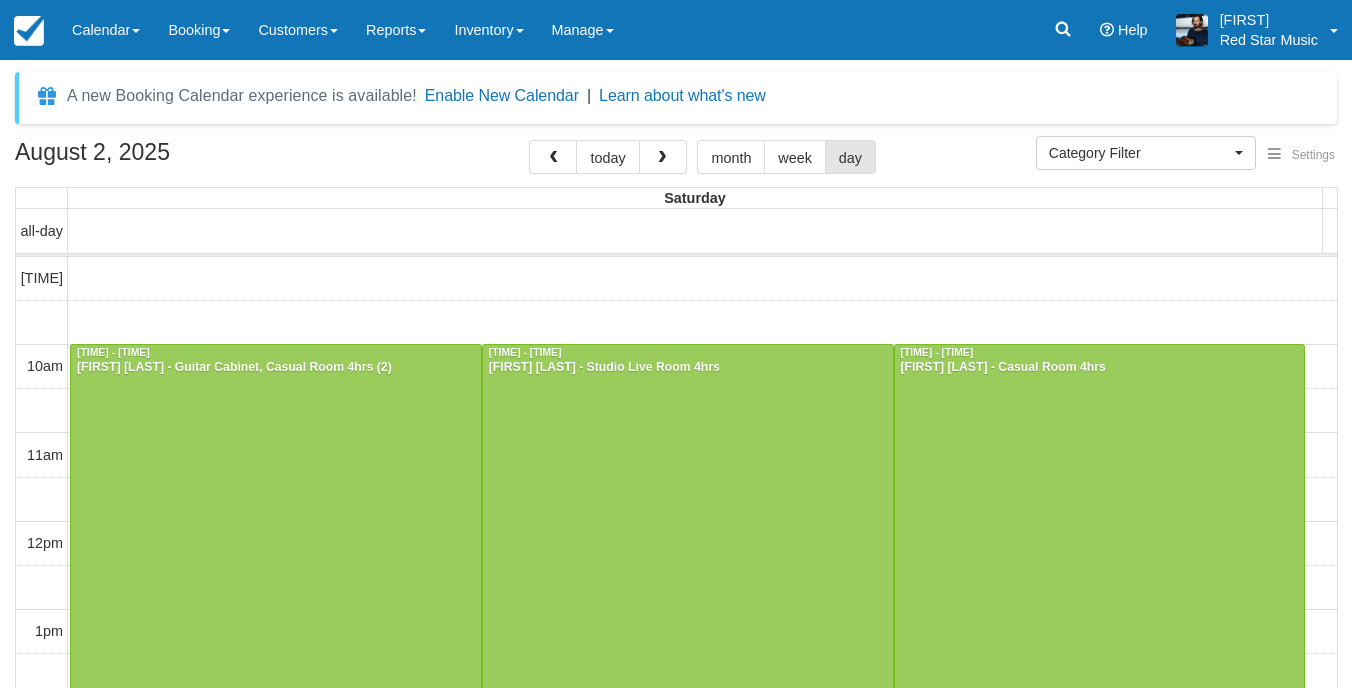 select 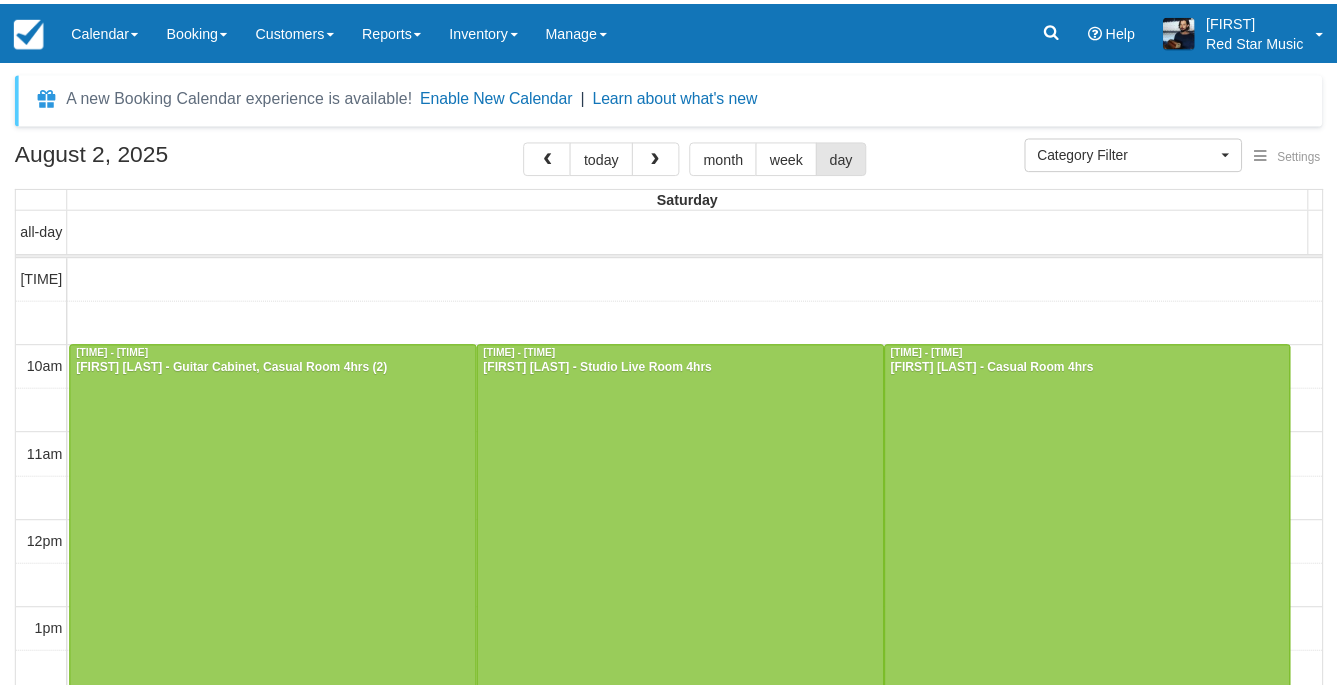 scroll, scrollTop: 0, scrollLeft: 0, axis: both 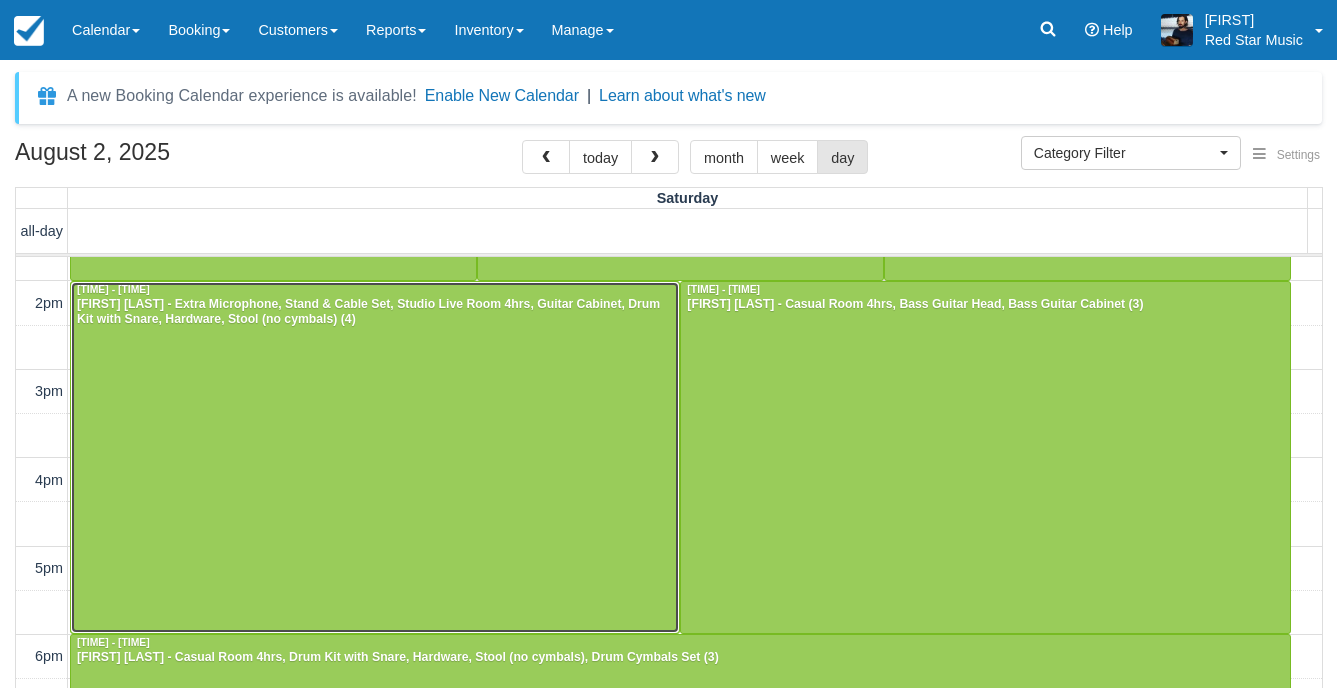click at bounding box center [375, 458] 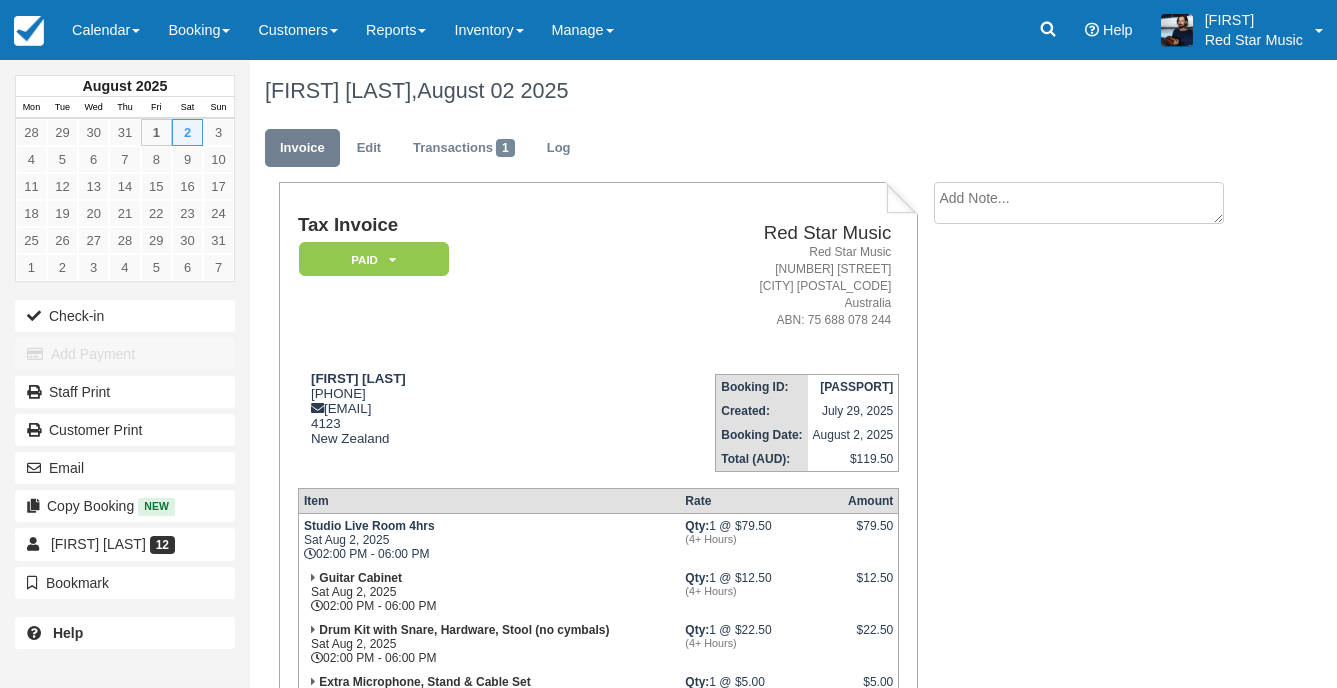scroll, scrollTop: 0, scrollLeft: 0, axis: both 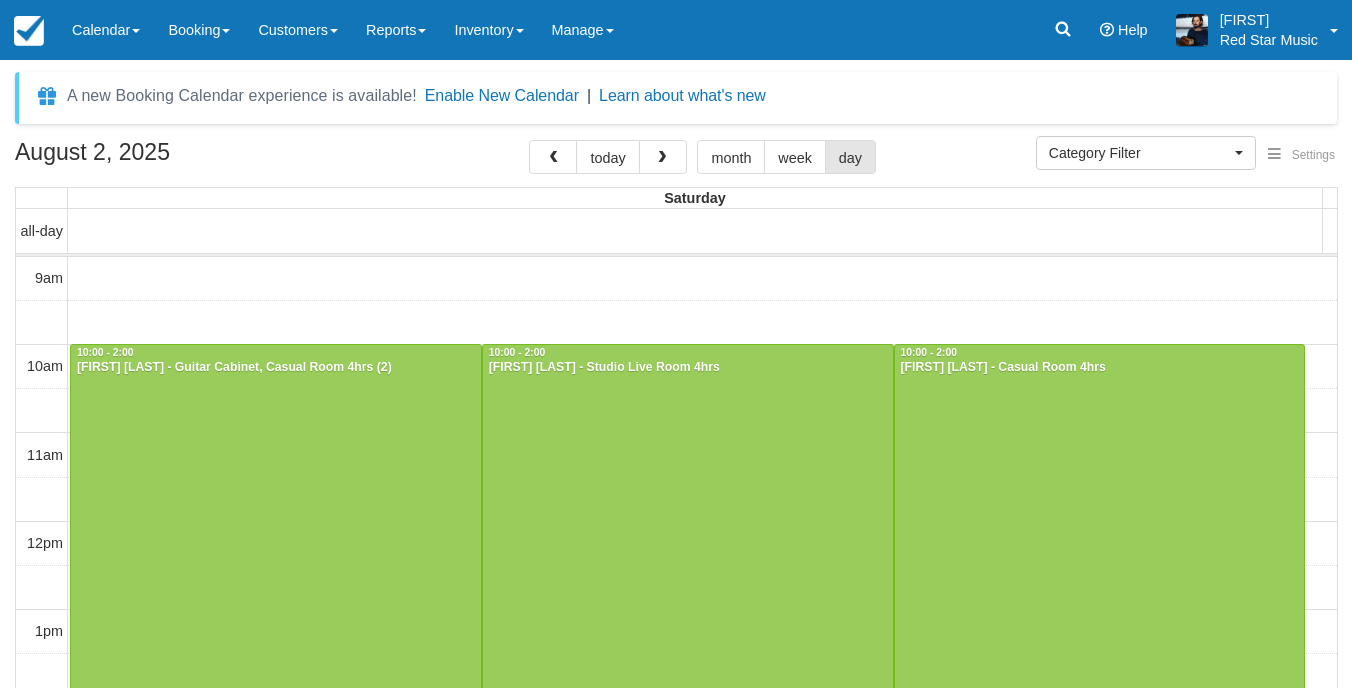 select 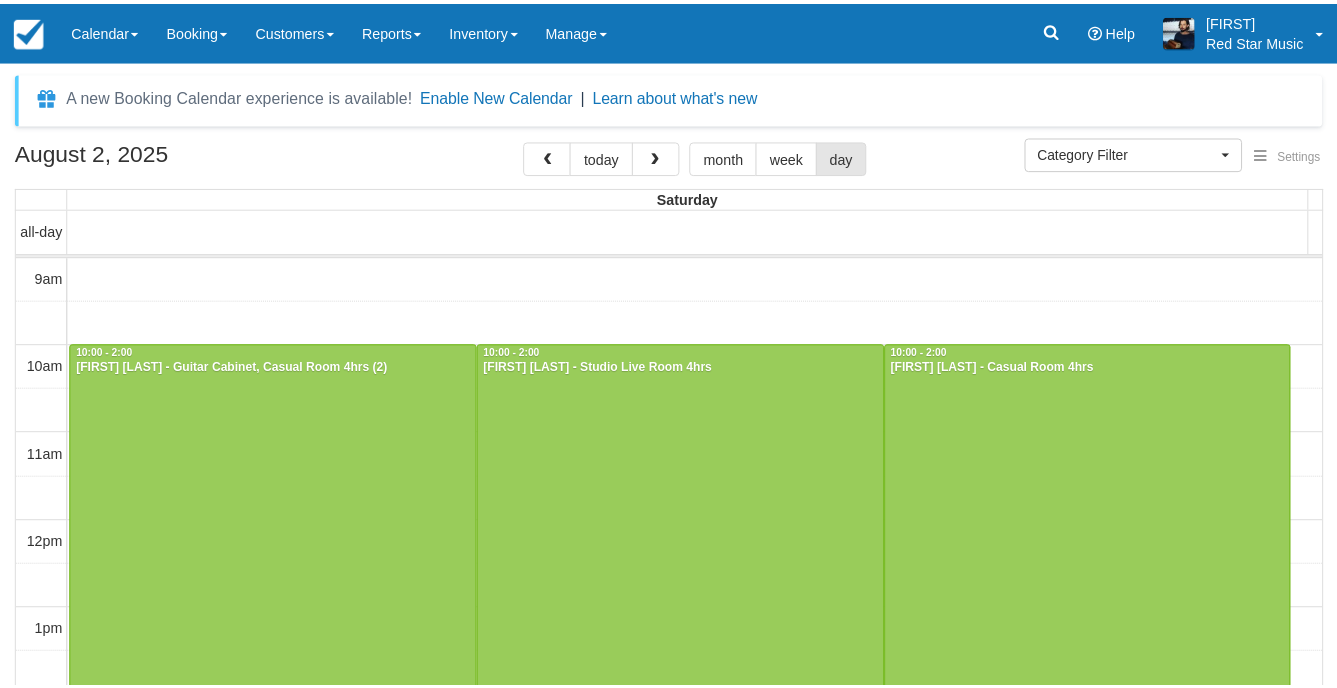 scroll, scrollTop: 0, scrollLeft: 0, axis: both 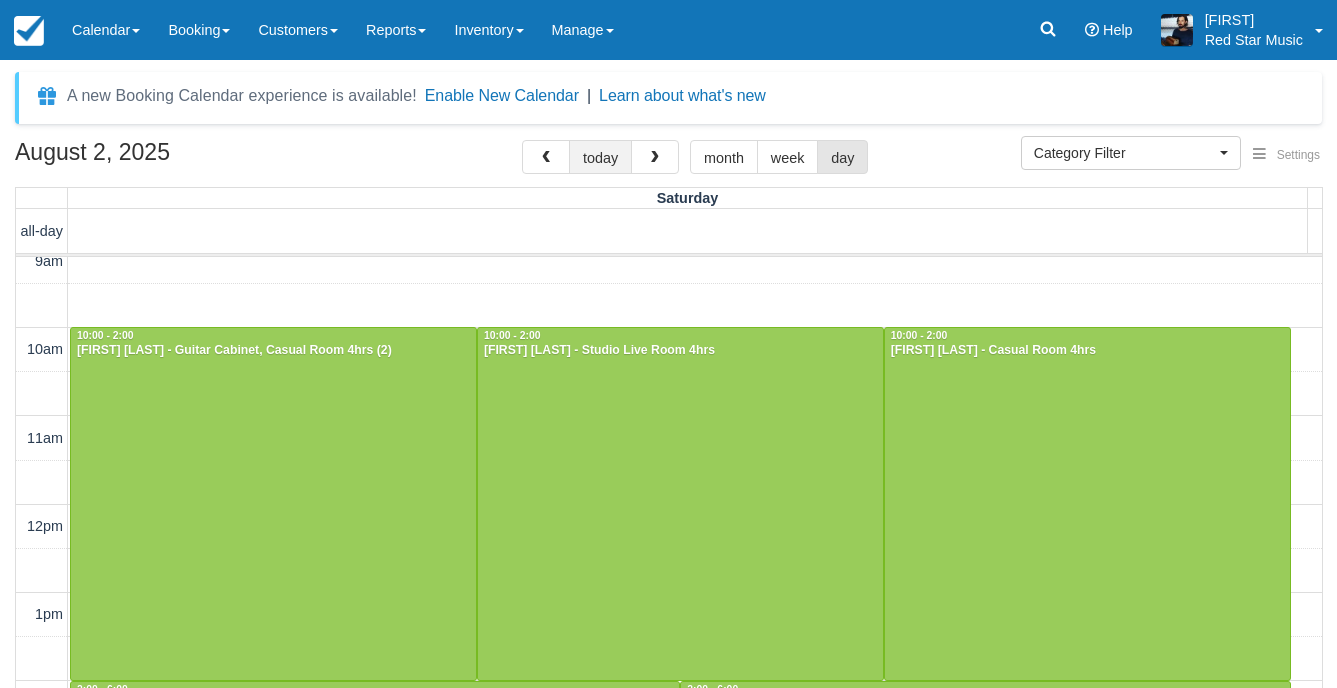 click on "today" at bounding box center (600, 157) 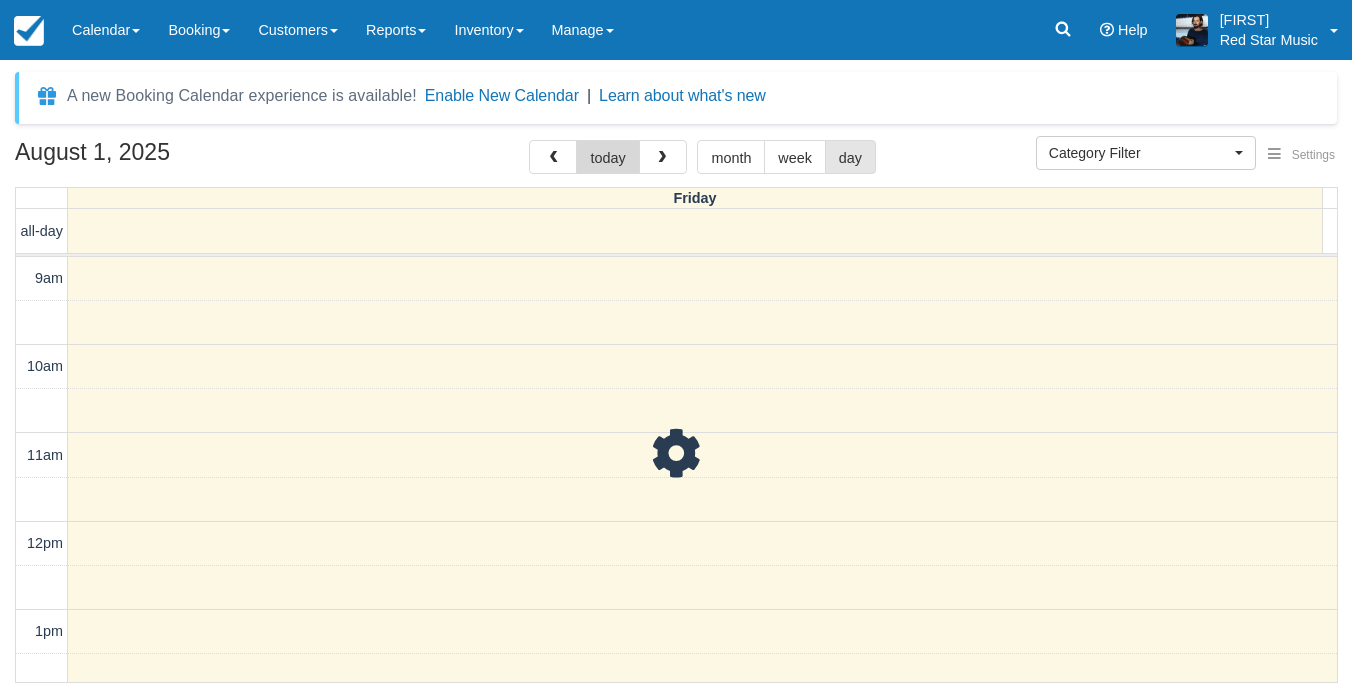 scroll, scrollTop: 0, scrollLeft: 0, axis: both 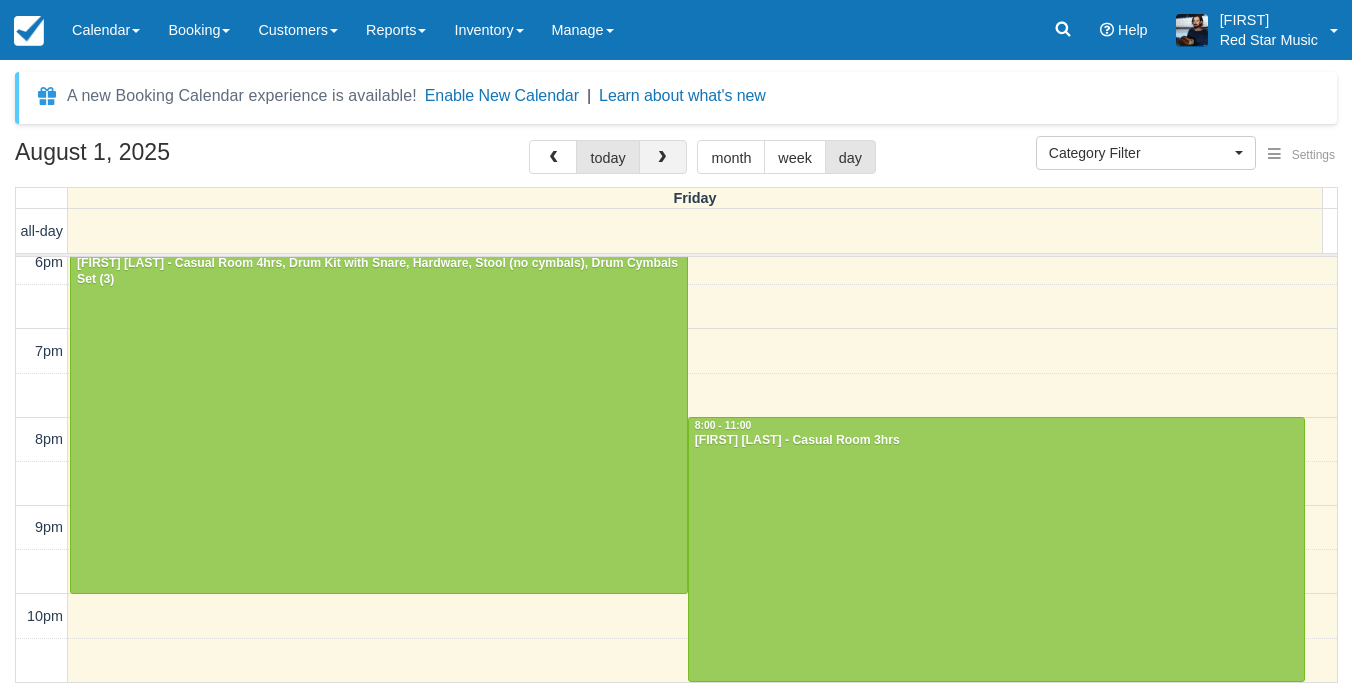 click at bounding box center [663, 157] 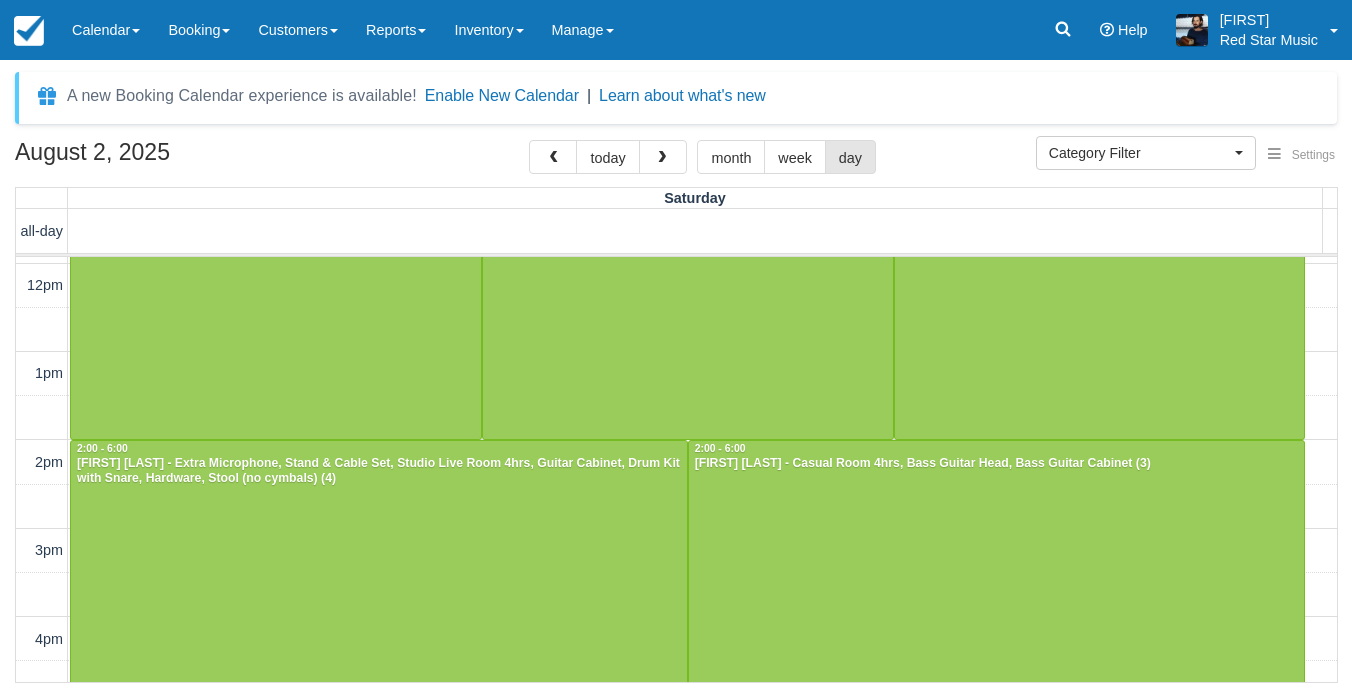 scroll, scrollTop: 223, scrollLeft: 0, axis: vertical 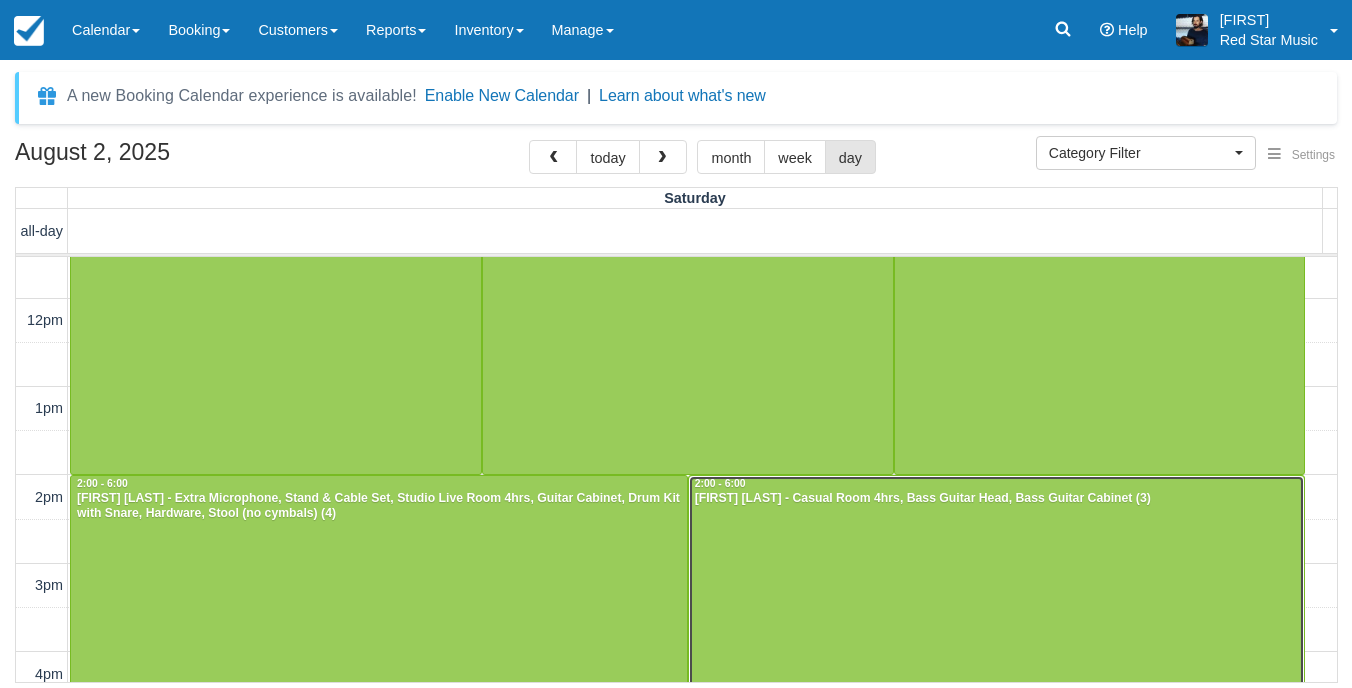 click at bounding box center [997, 652] 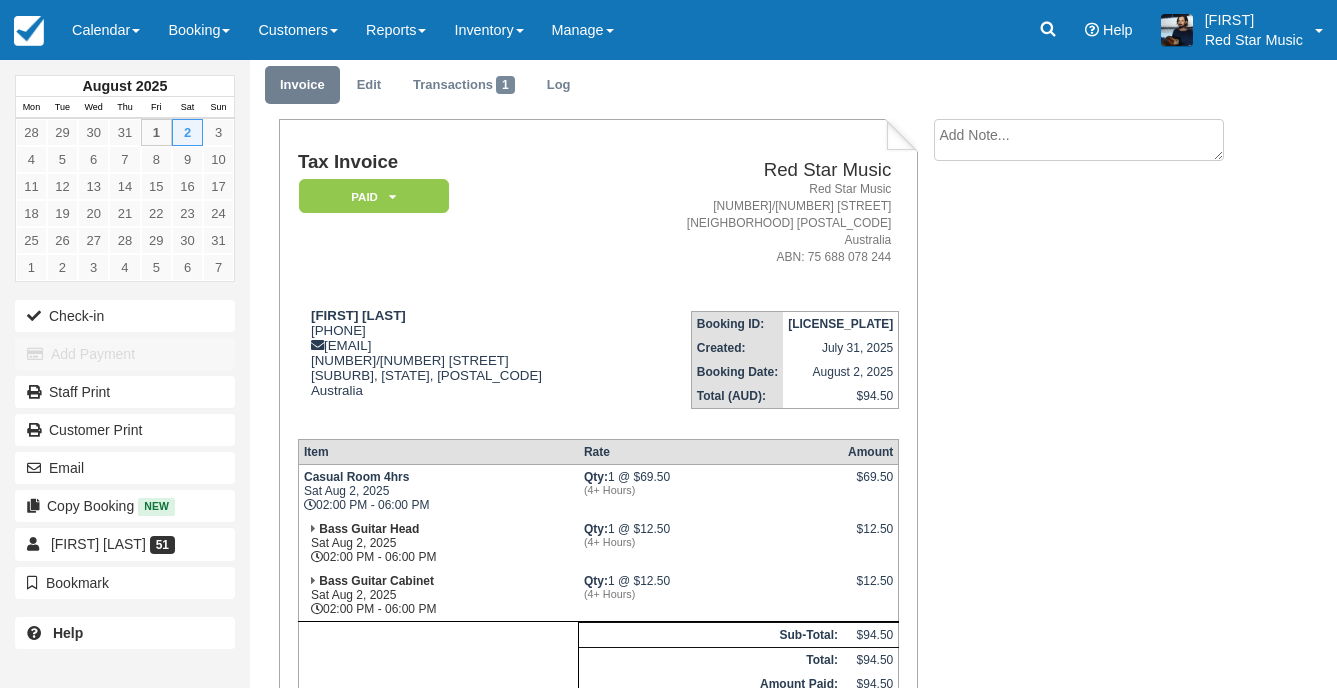 scroll, scrollTop: 100, scrollLeft: 0, axis: vertical 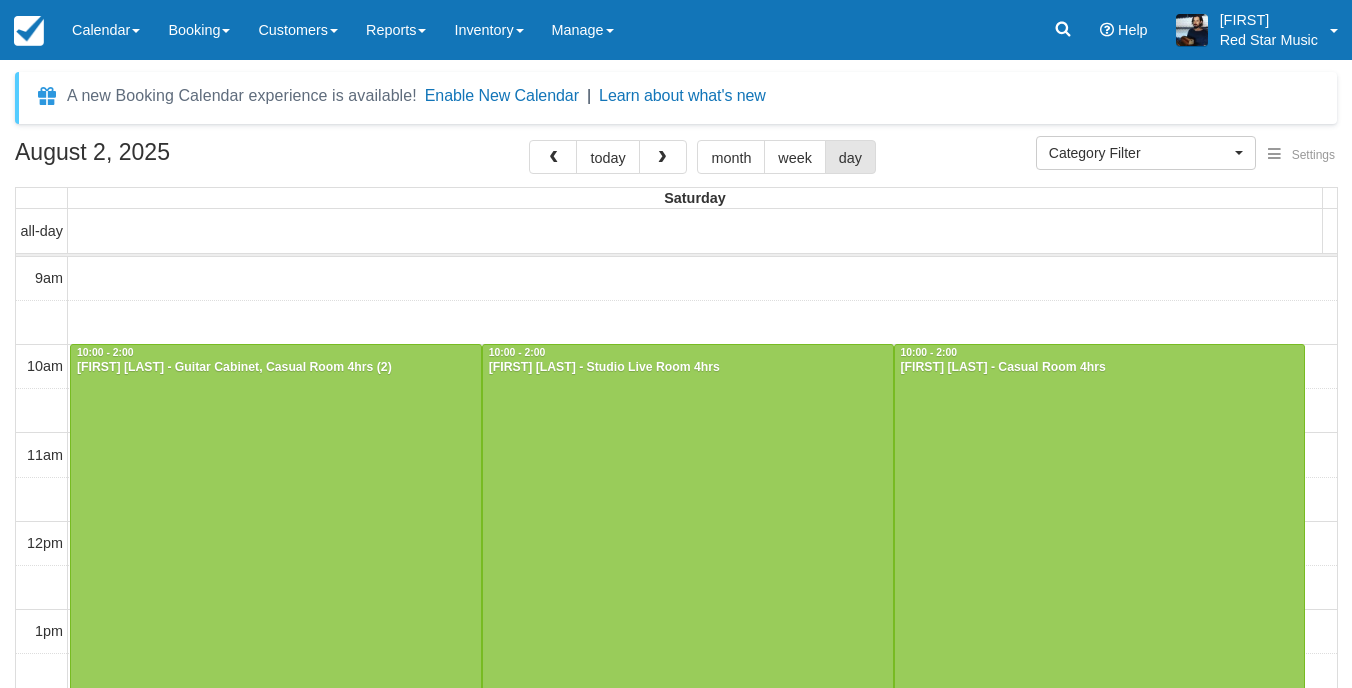 select 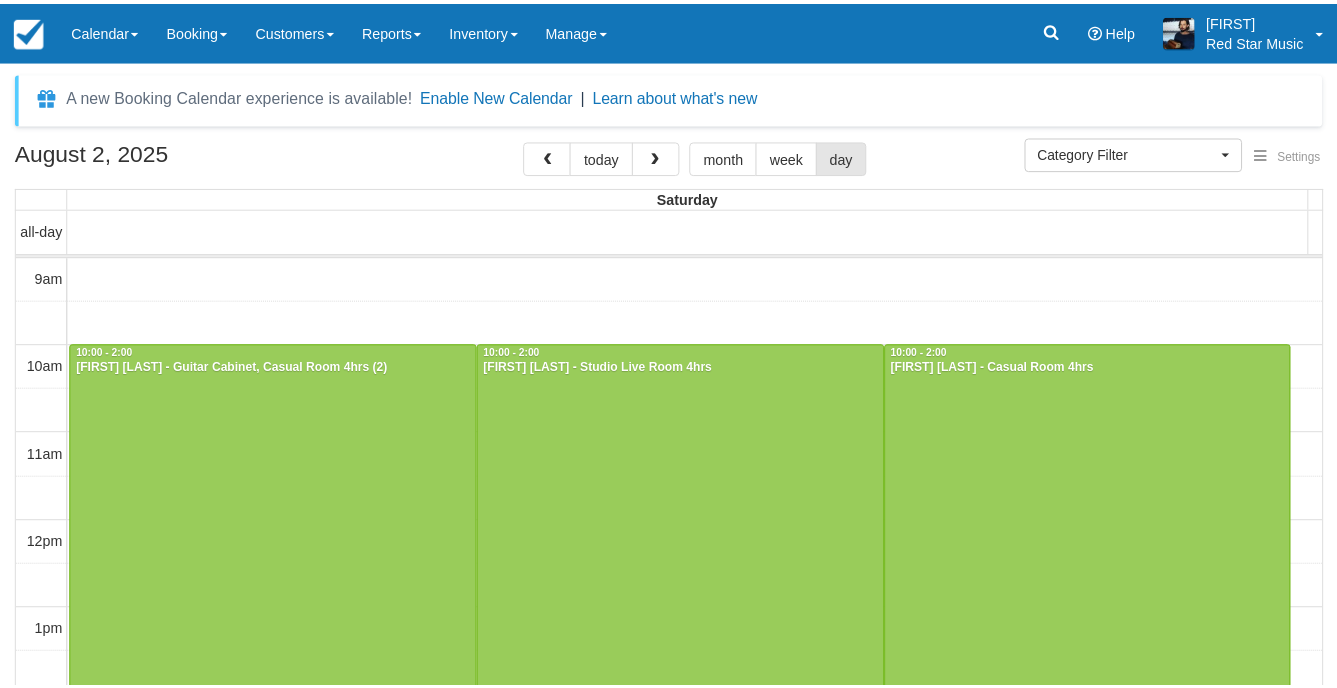 scroll, scrollTop: 0, scrollLeft: 0, axis: both 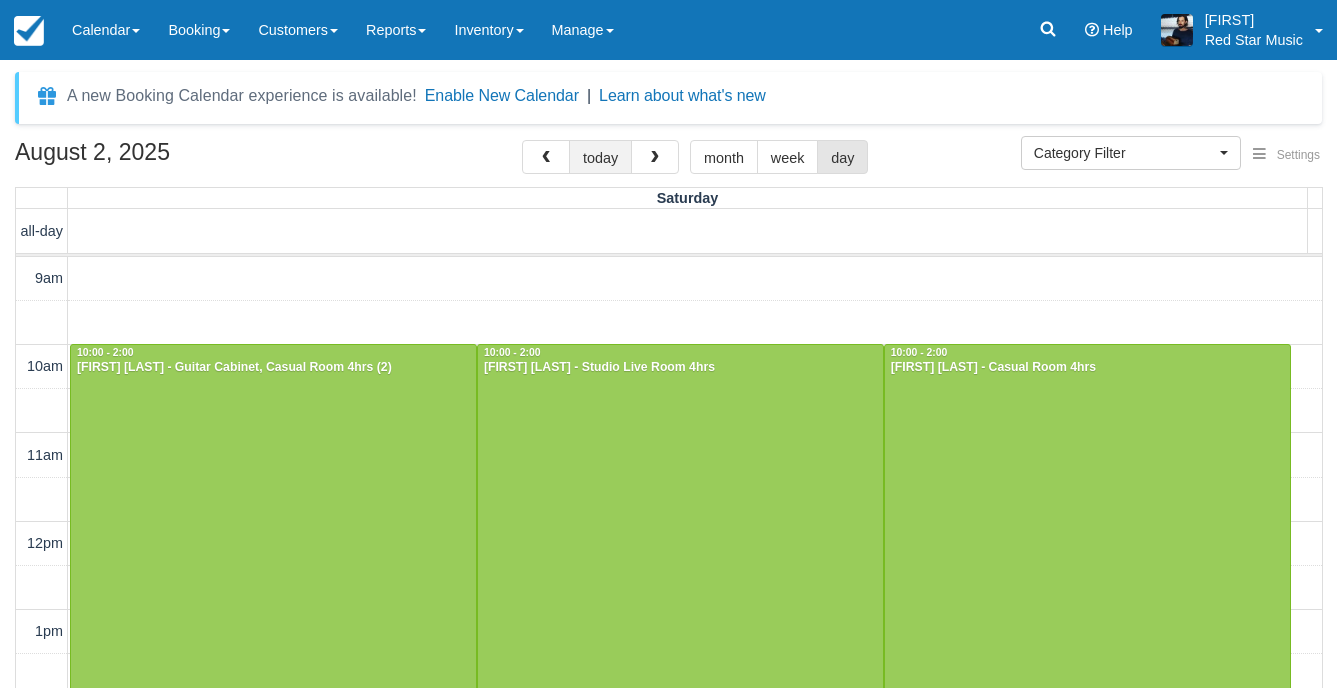 click on "today" at bounding box center (600, 157) 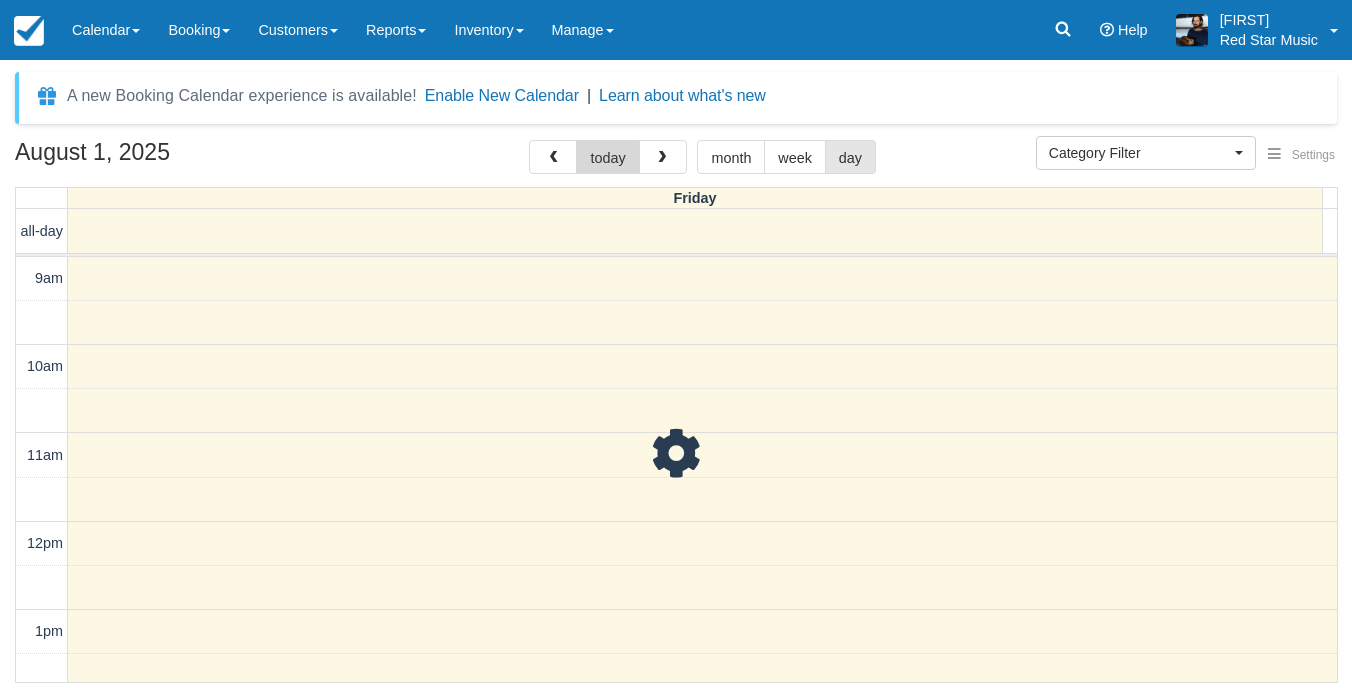 scroll, scrollTop: 0, scrollLeft: 0, axis: both 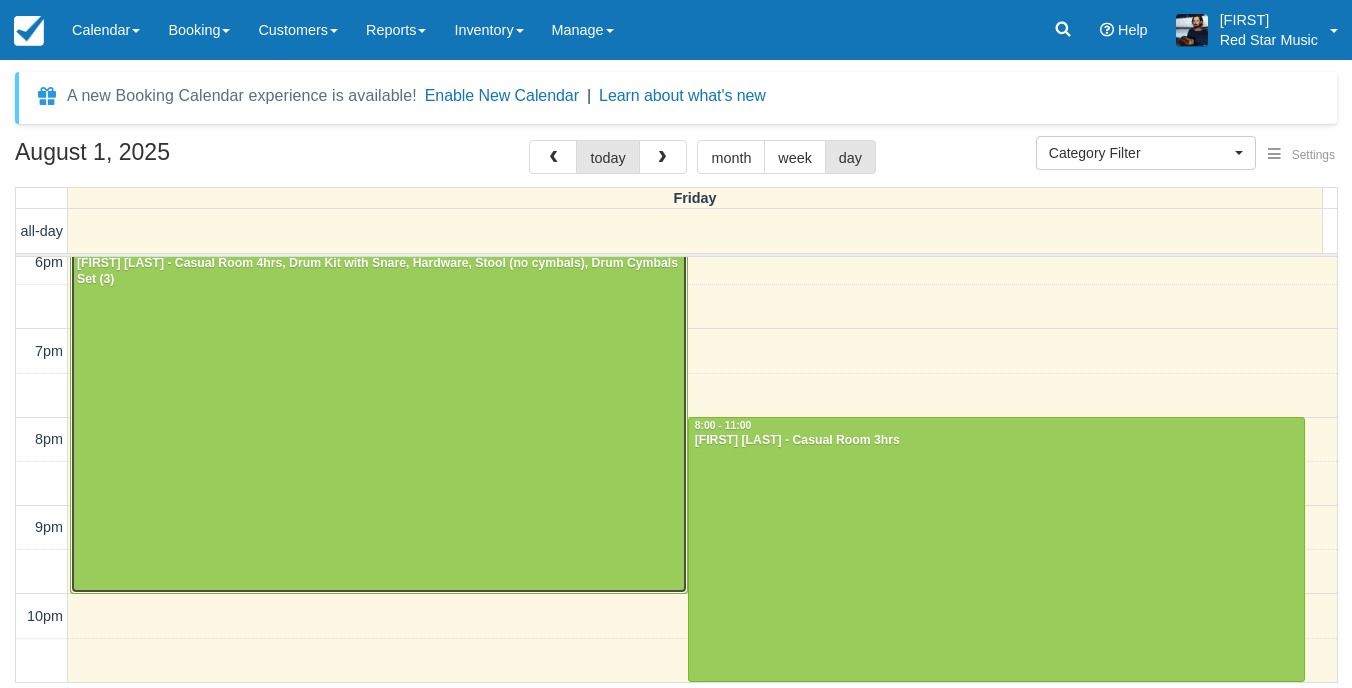 click at bounding box center [379, 417] 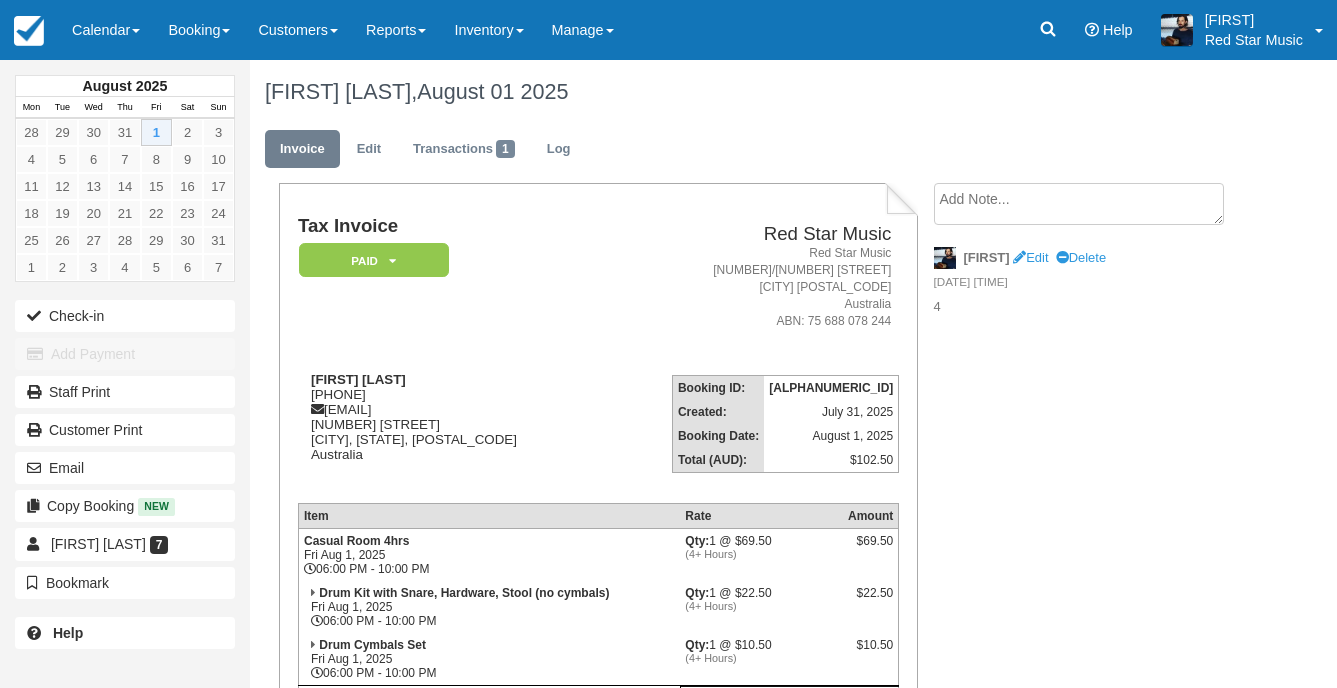 scroll, scrollTop: 0, scrollLeft: 0, axis: both 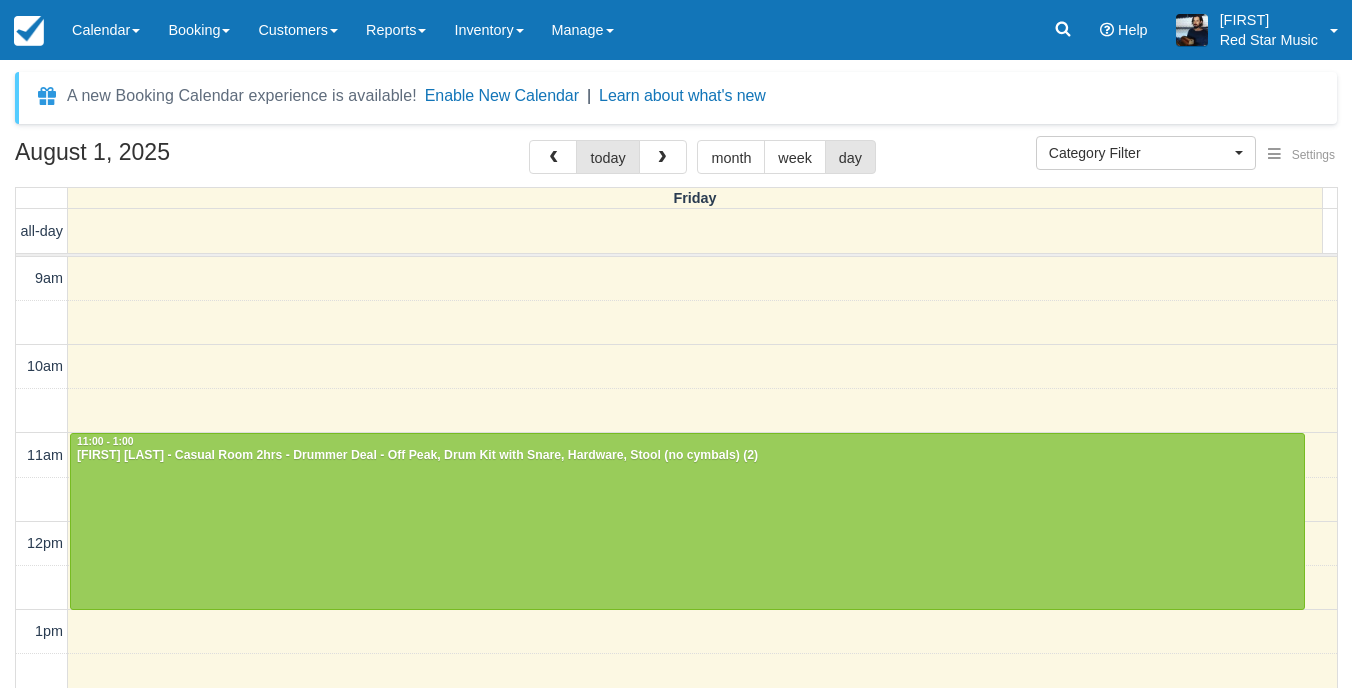 select 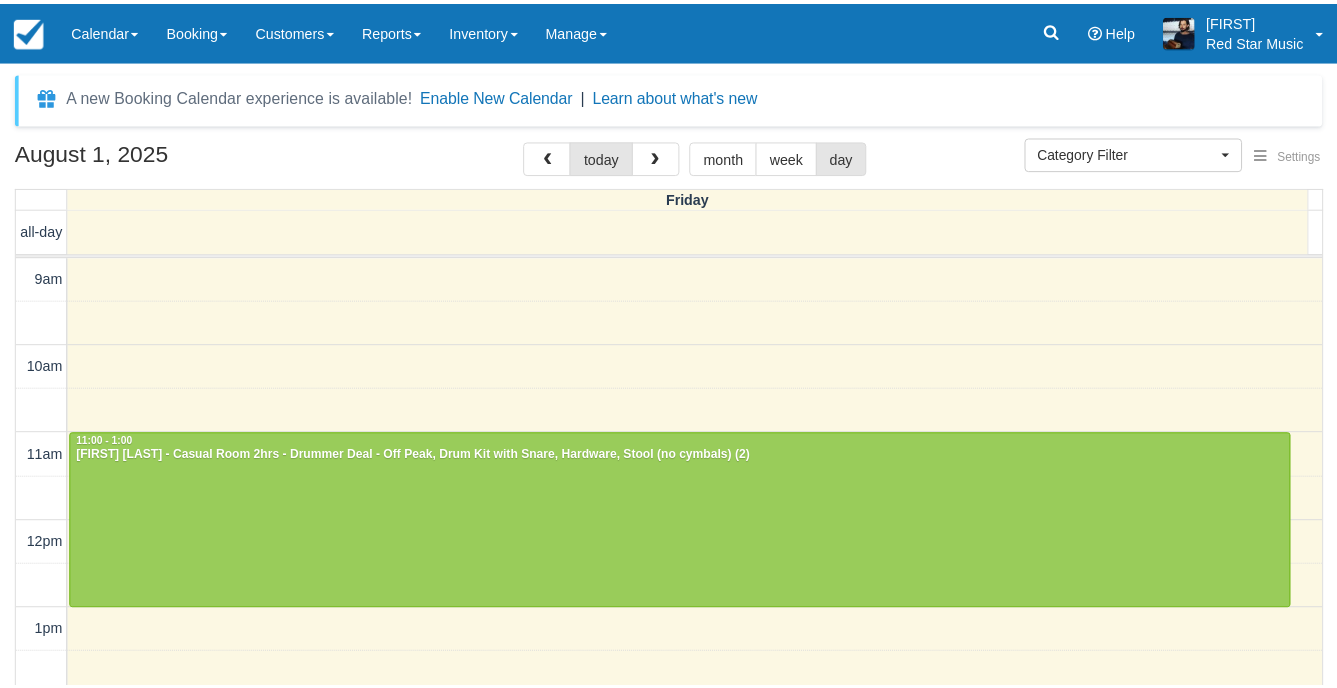 scroll, scrollTop: 0, scrollLeft: 0, axis: both 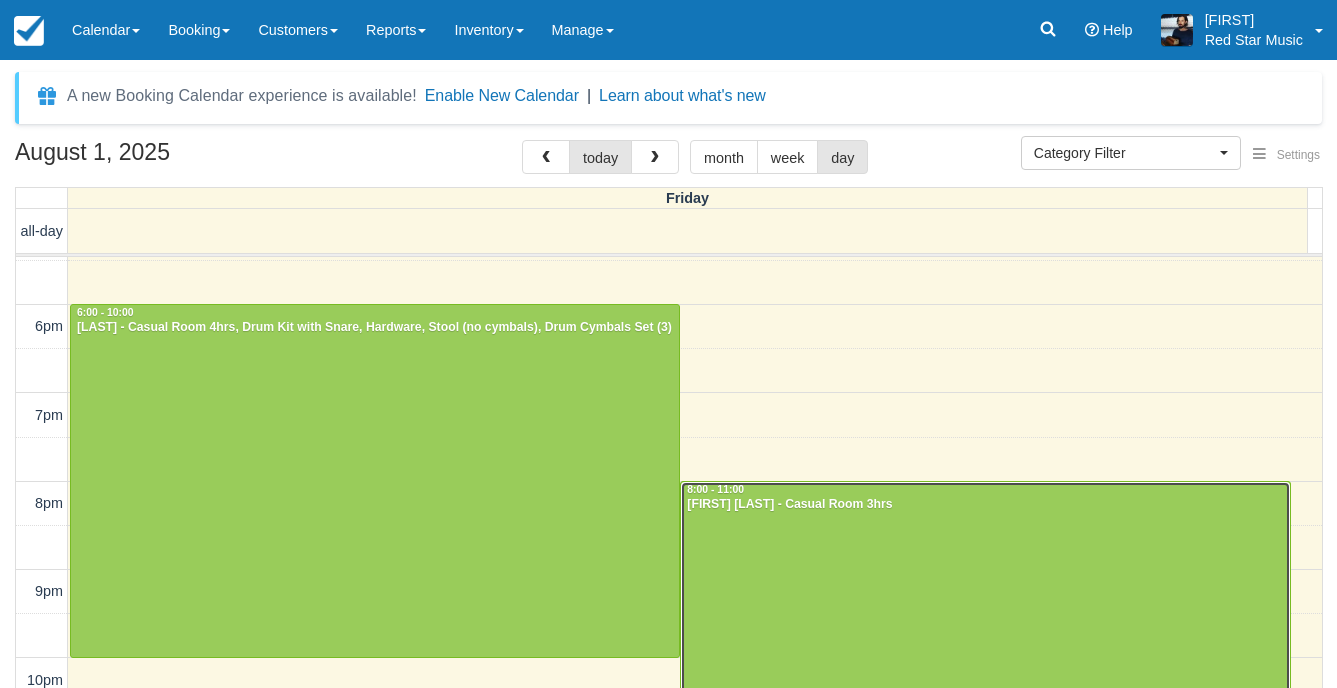 click at bounding box center [985, 613] 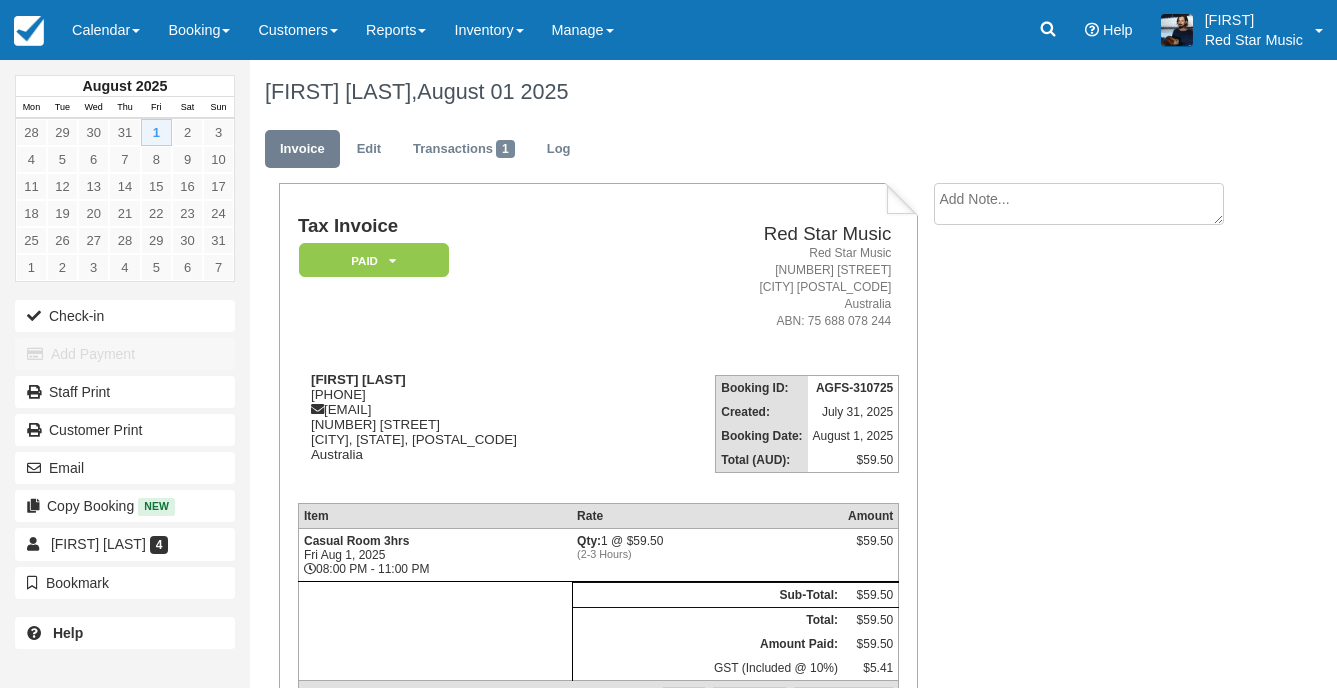 scroll, scrollTop: 0, scrollLeft: 0, axis: both 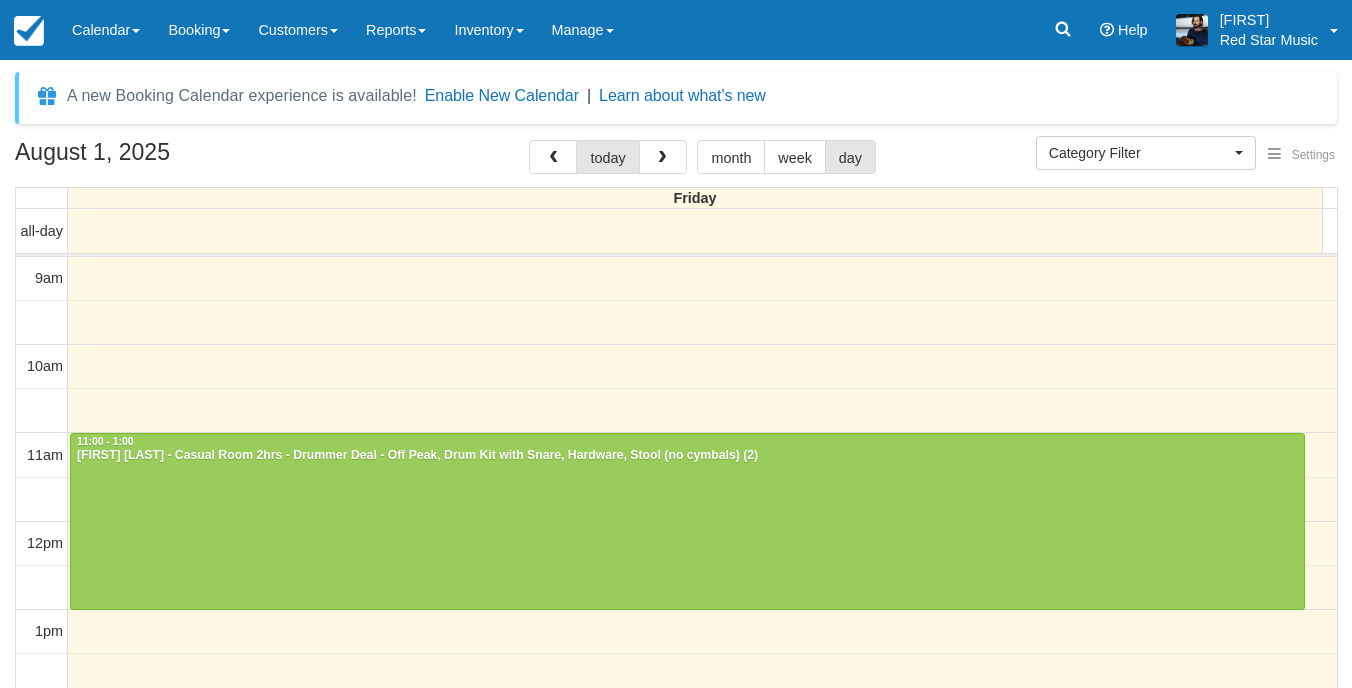 select 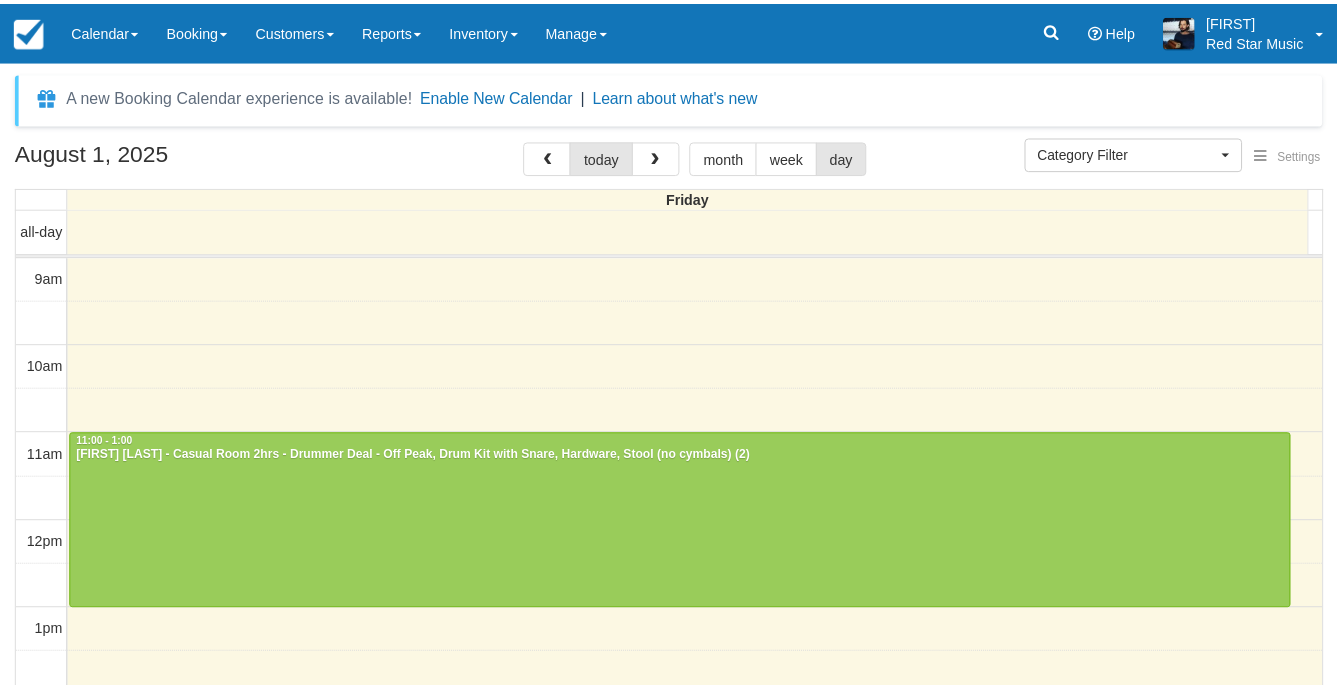 scroll, scrollTop: 0, scrollLeft: 0, axis: both 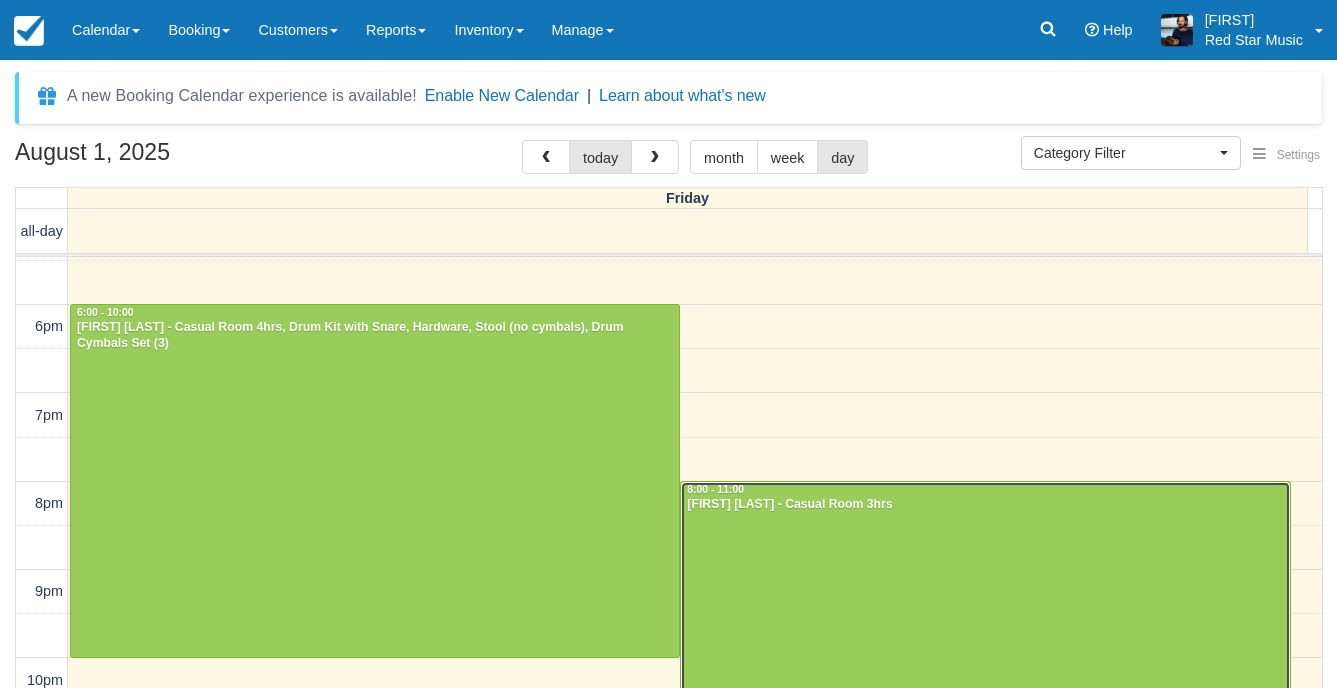click at bounding box center (985, 613) 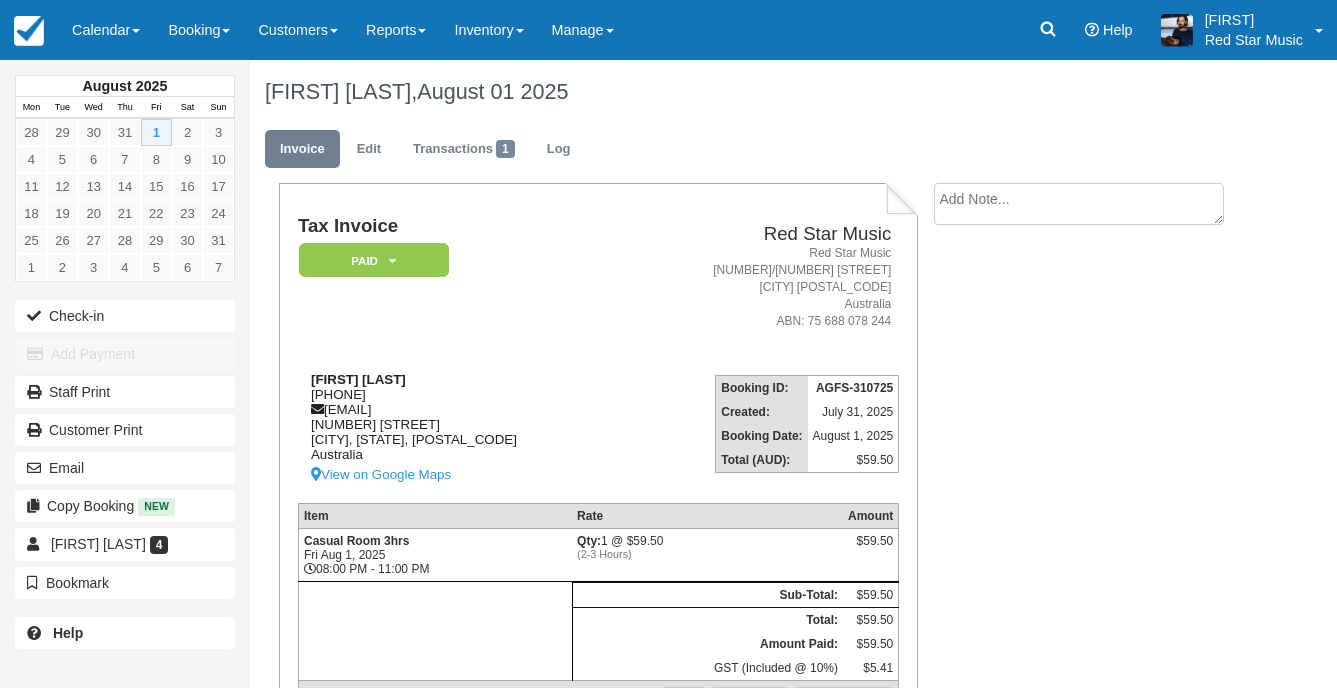 scroll, scrollTop: 0, scrollLeft: 0, axis: both 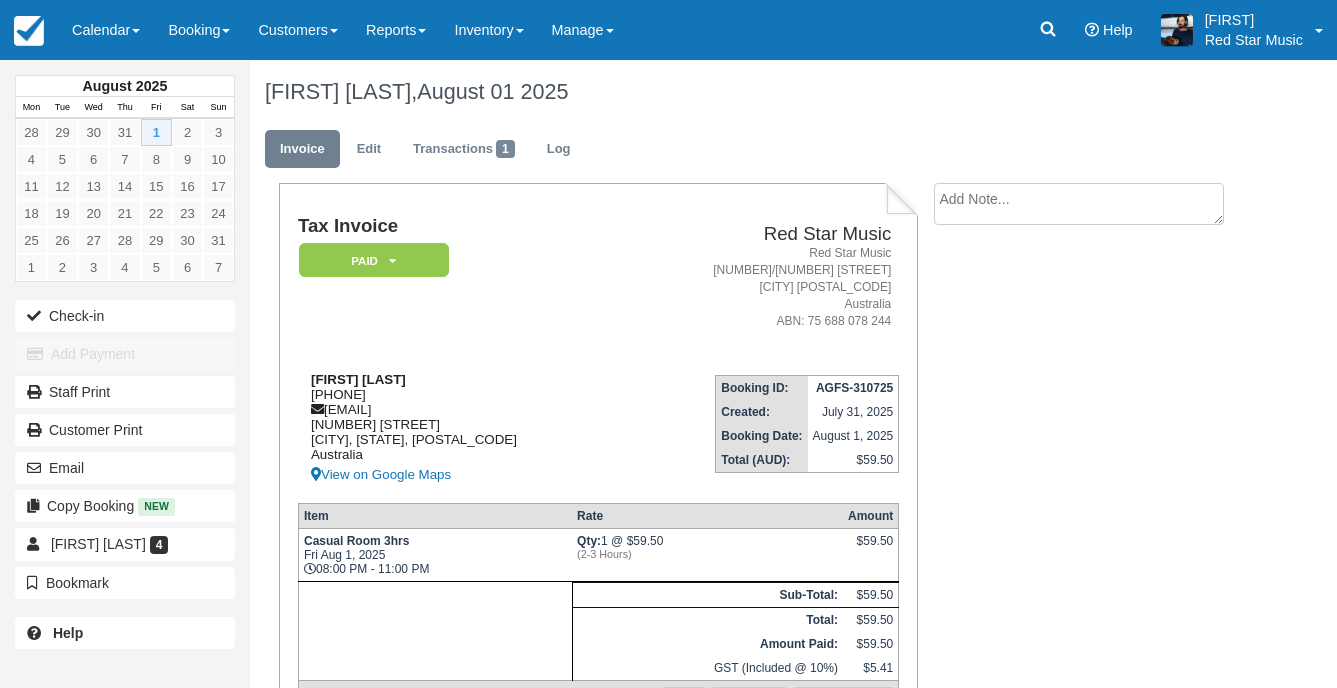 drag, startPoint x: 409, startPoint y: 389, endPoint x: 306, endPoint y: 389, distance: 103 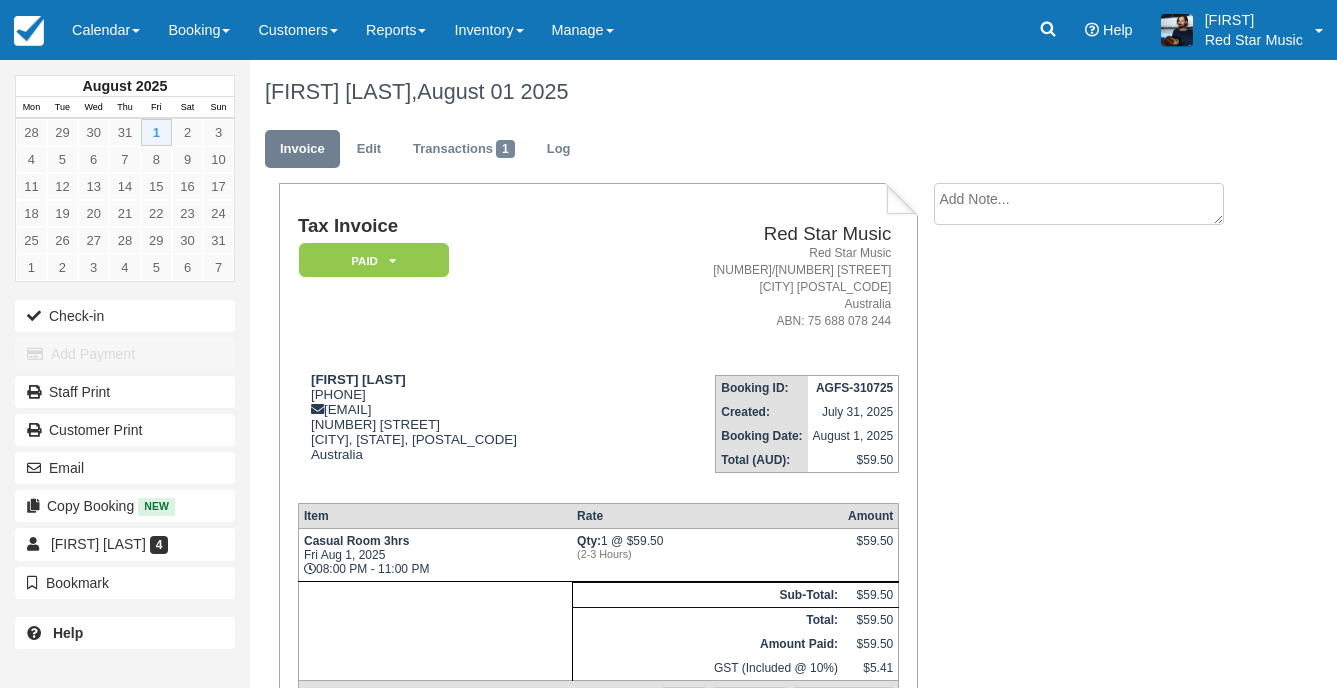 copy on "0468 641 671" 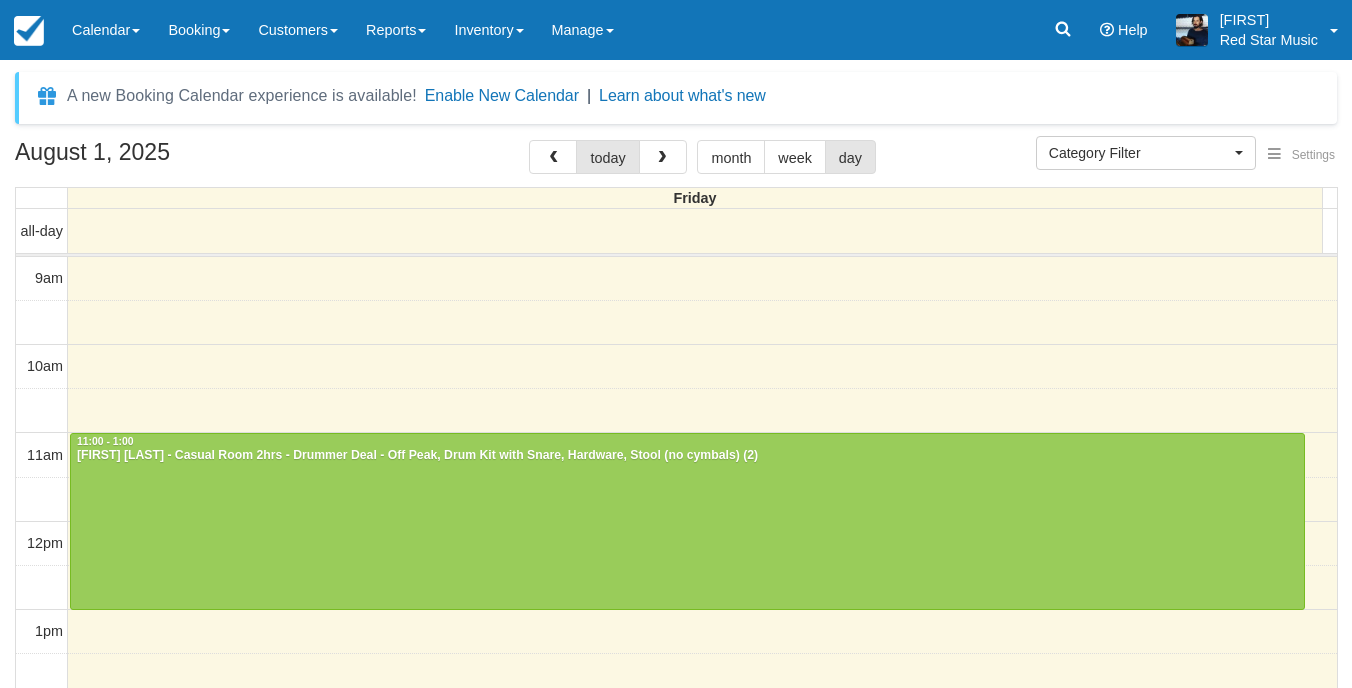 select 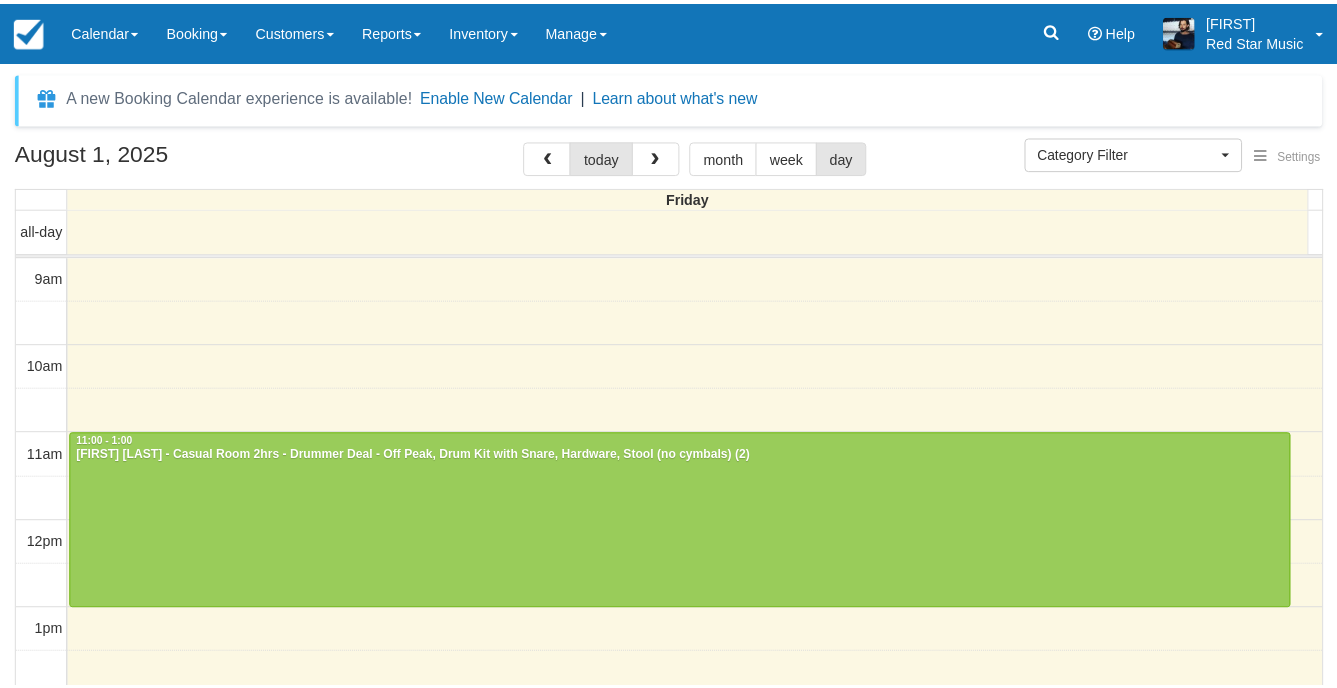 scroll, scrollTop: 0, scrollLeft: 0, axis: both 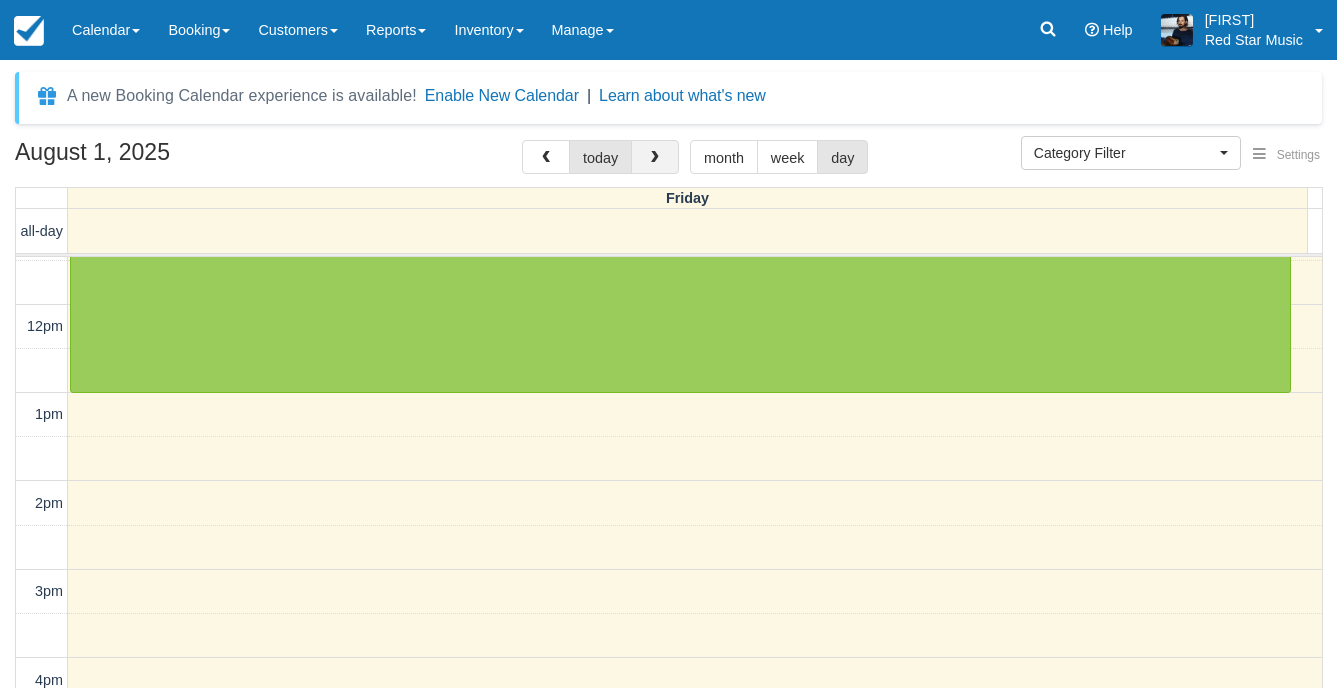 click at bounding box center (655, 158) 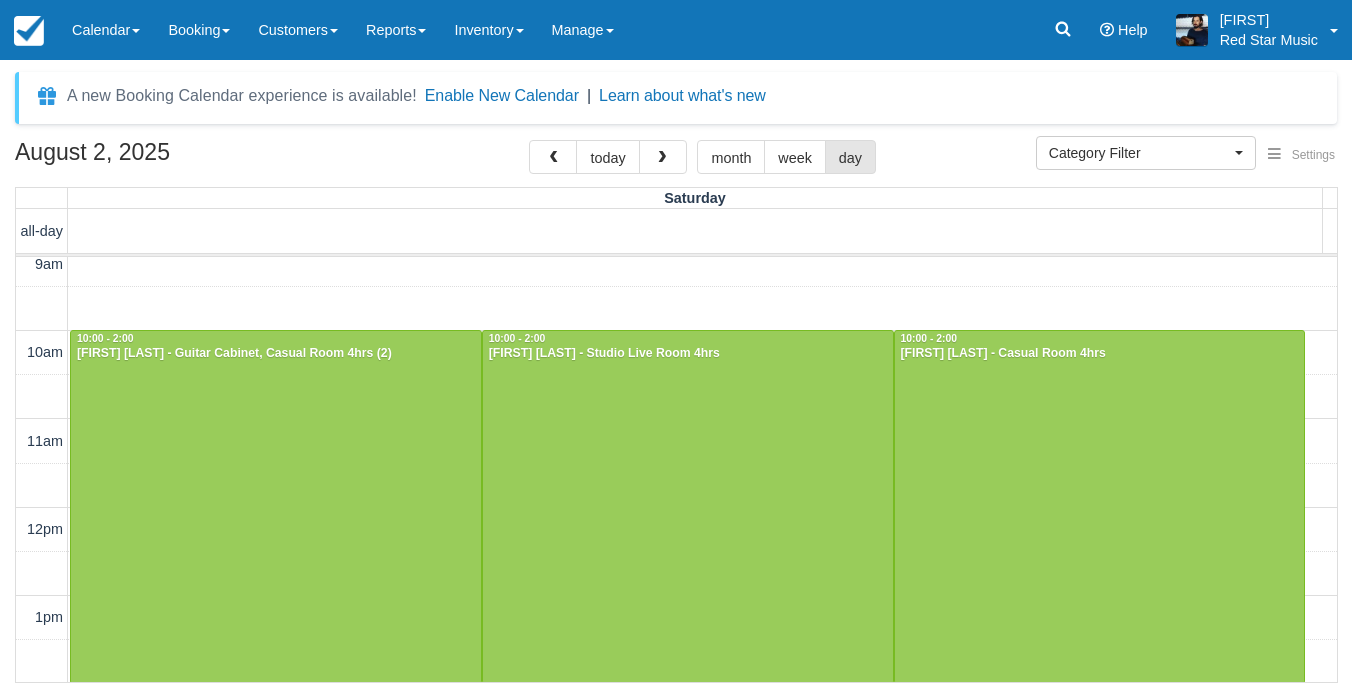 scroll, scrollTop: 0, scrollLeft: 0, axis: both 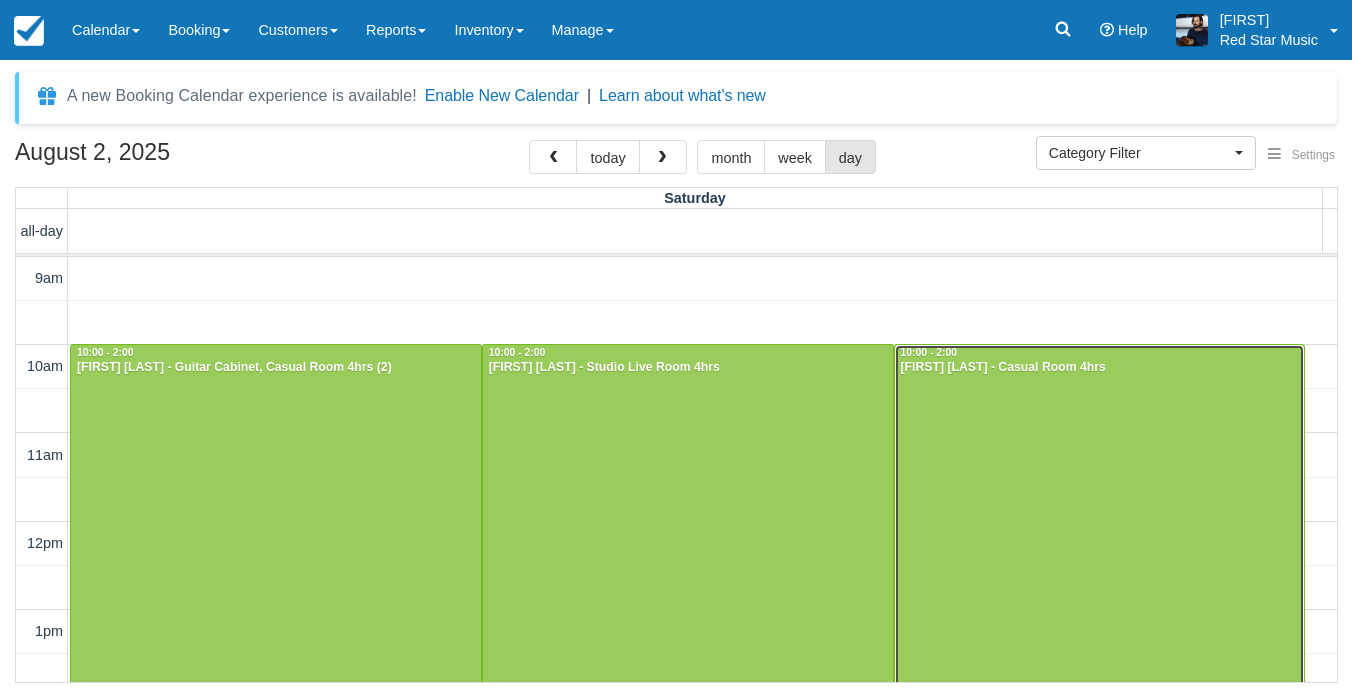 click at bounding box center (1100, 521) 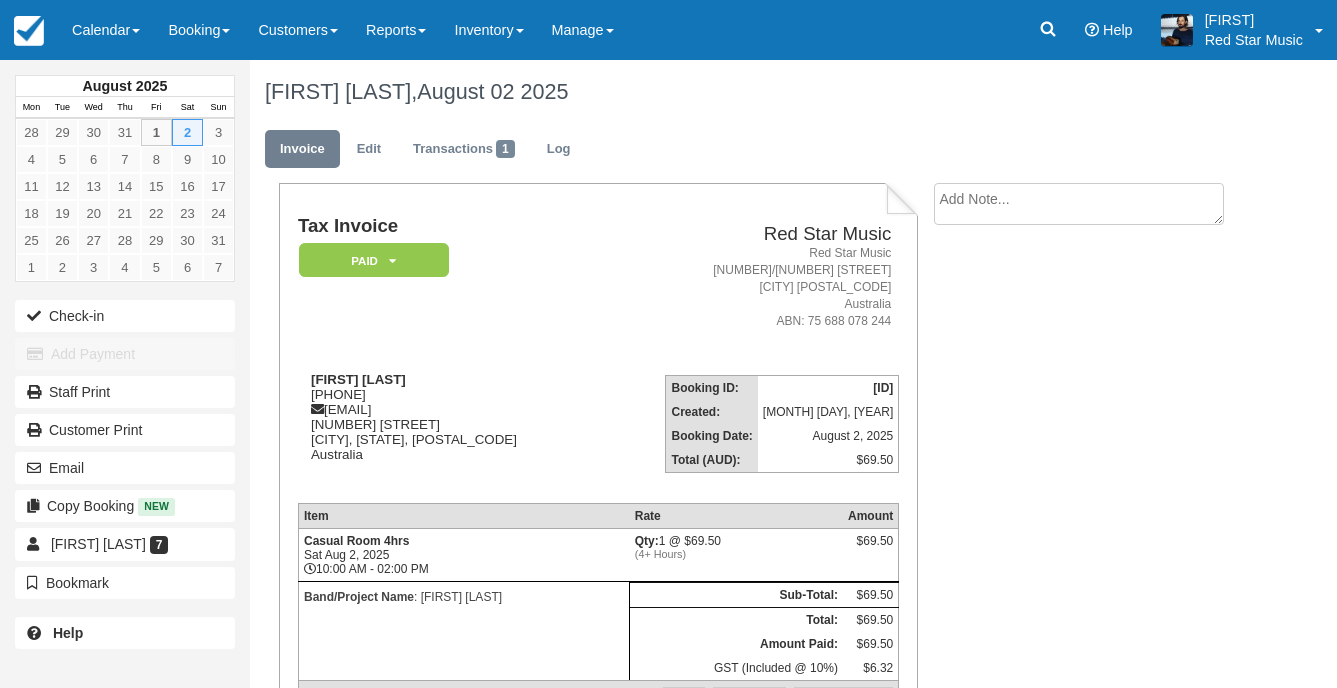 scroll, scrollTop: 0, scrollLeft: 0, axis: both 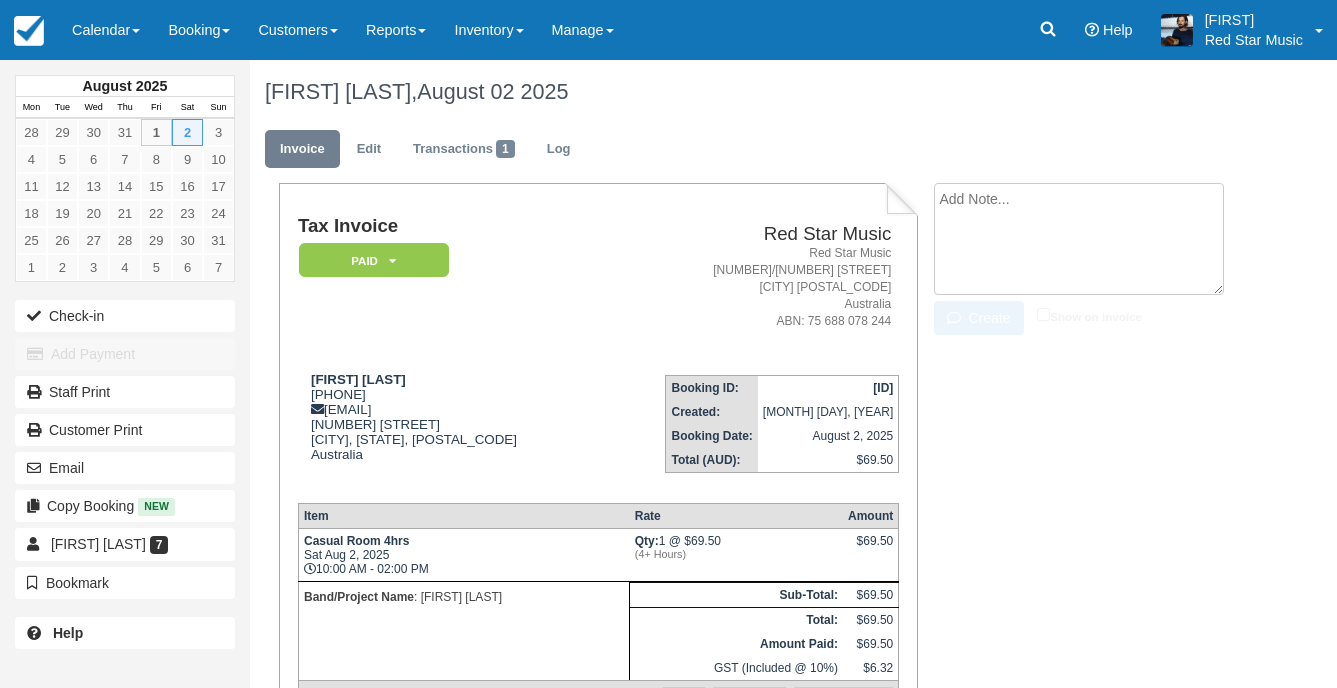 click at bounding box center [1079, 239] 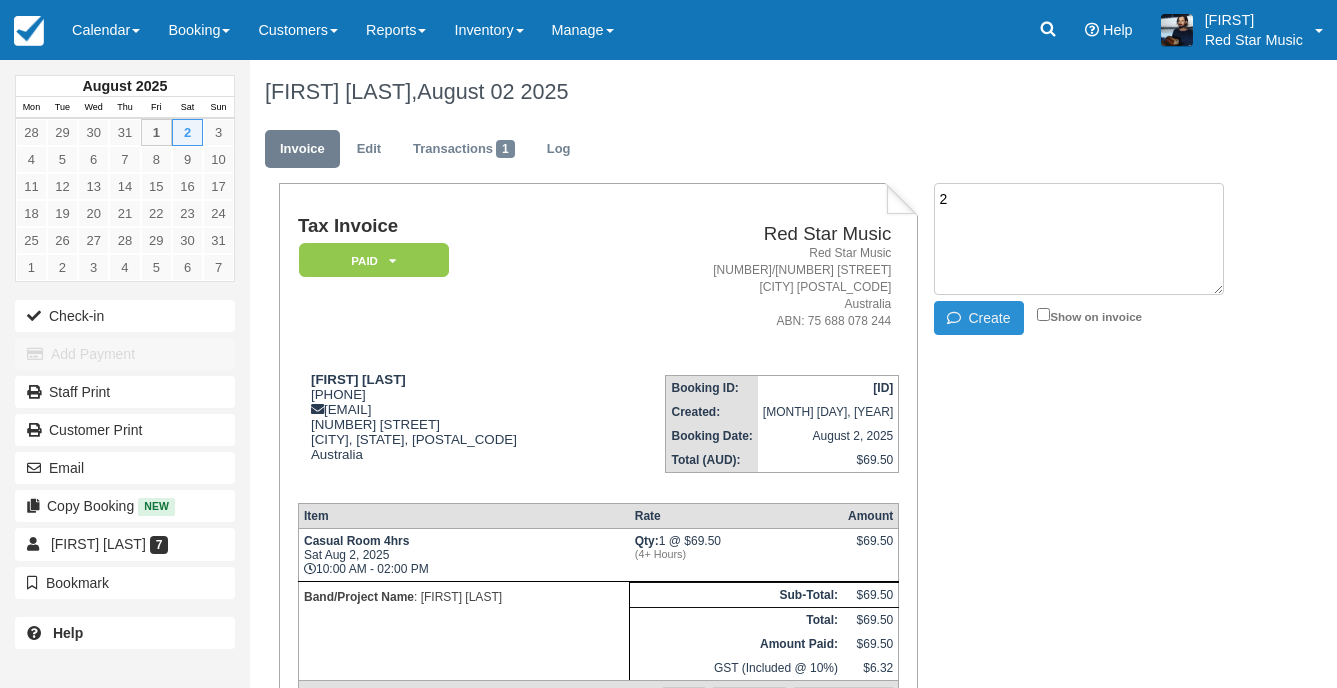 type on "2" 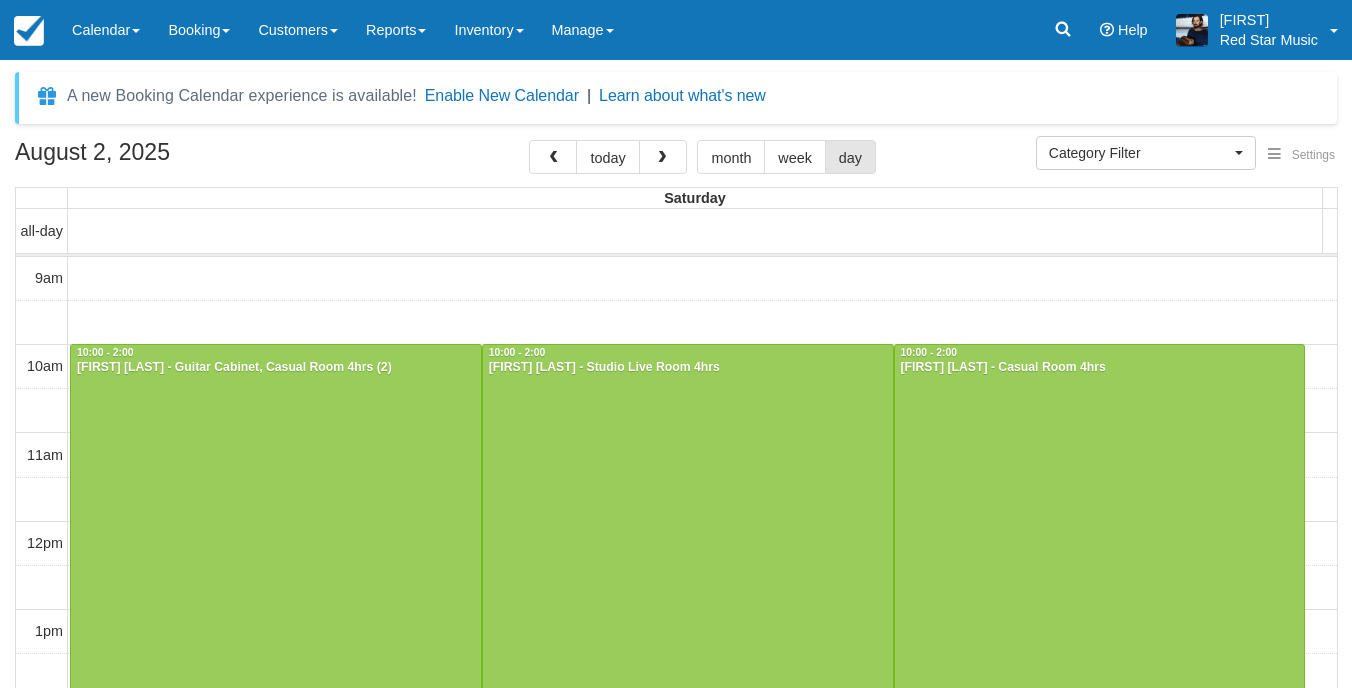 select 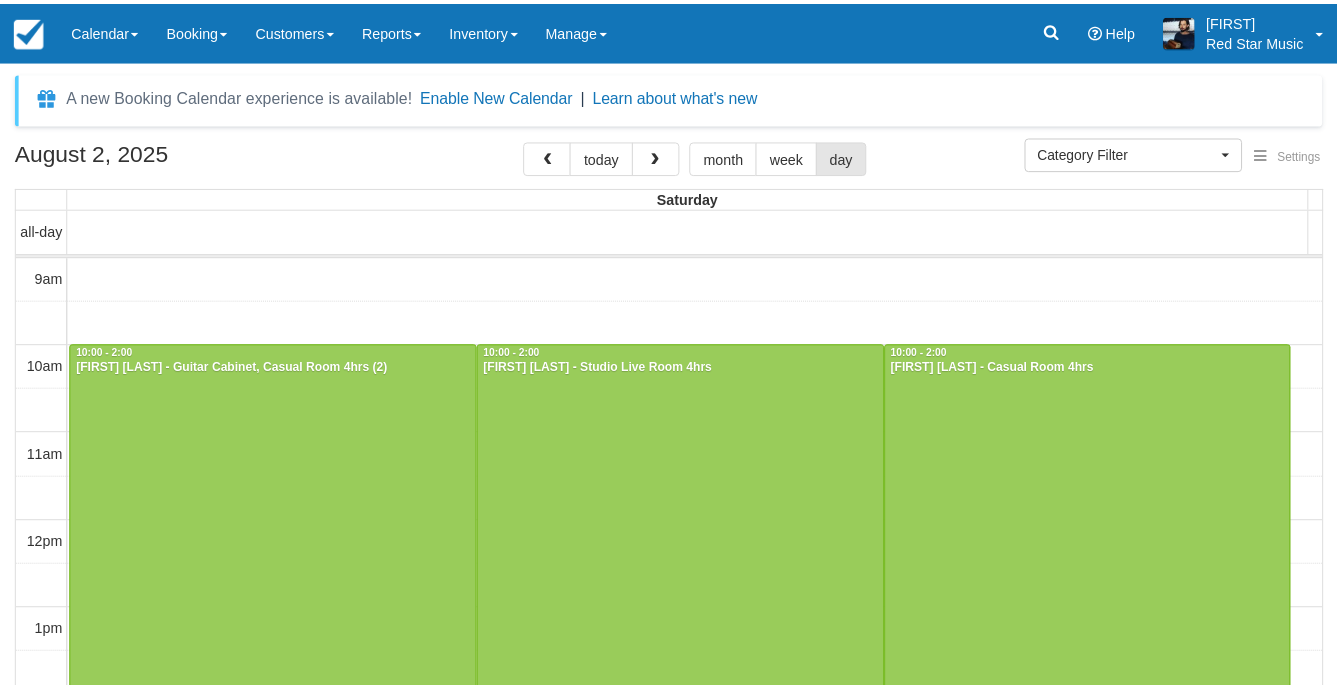 scroll, scrollTop: 0, scrollLeft: 0, axis: both 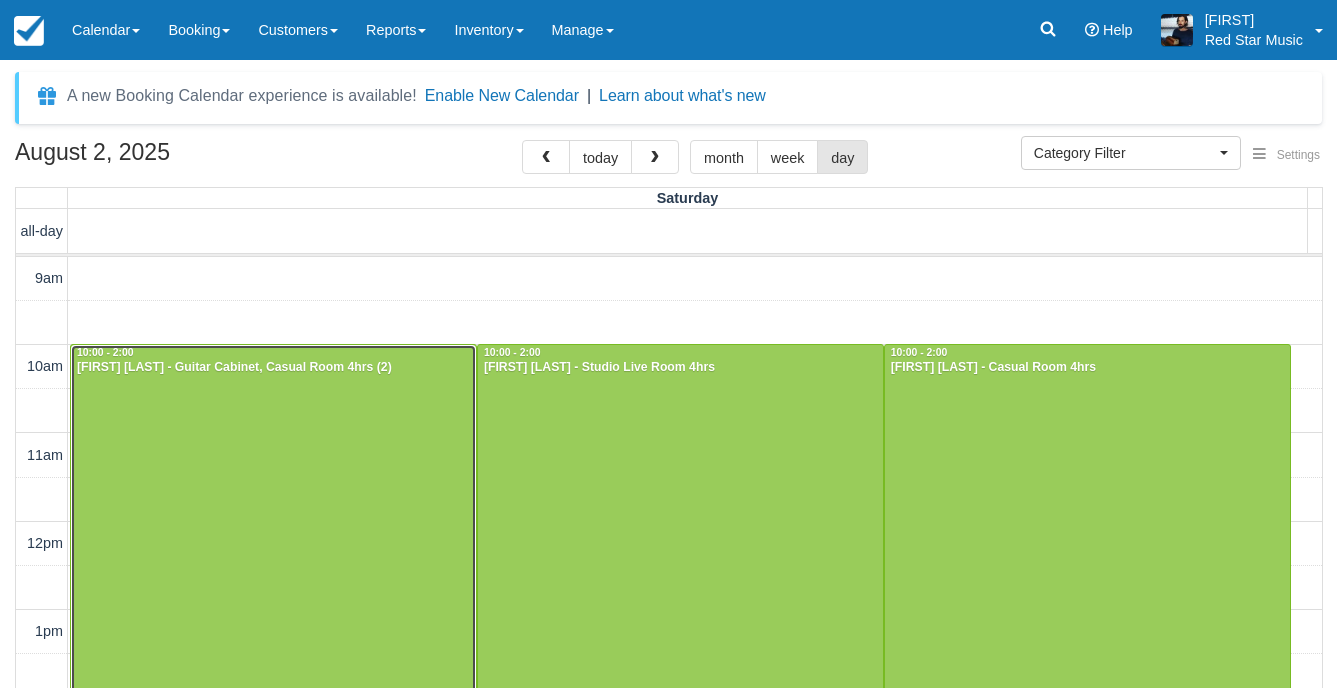 click at bounding box center [273, 521] 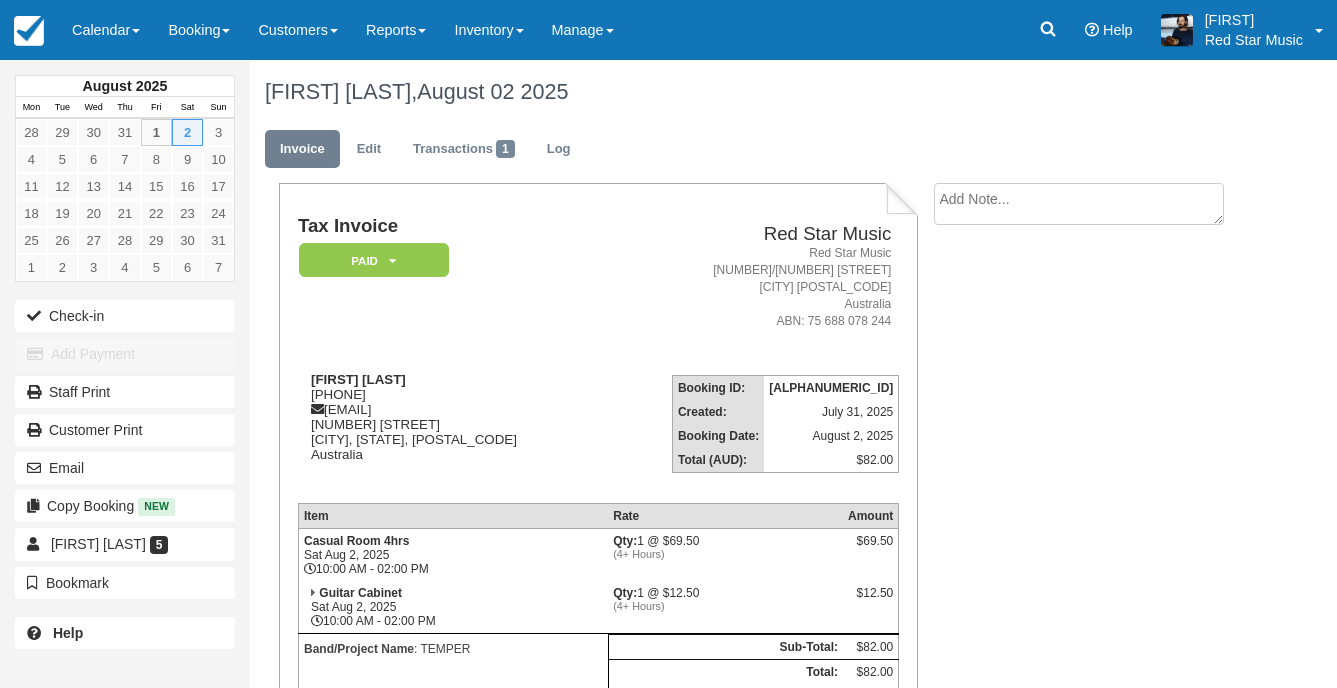 scroll, scrollTop: 0, scrollLeft: 0, axis: both 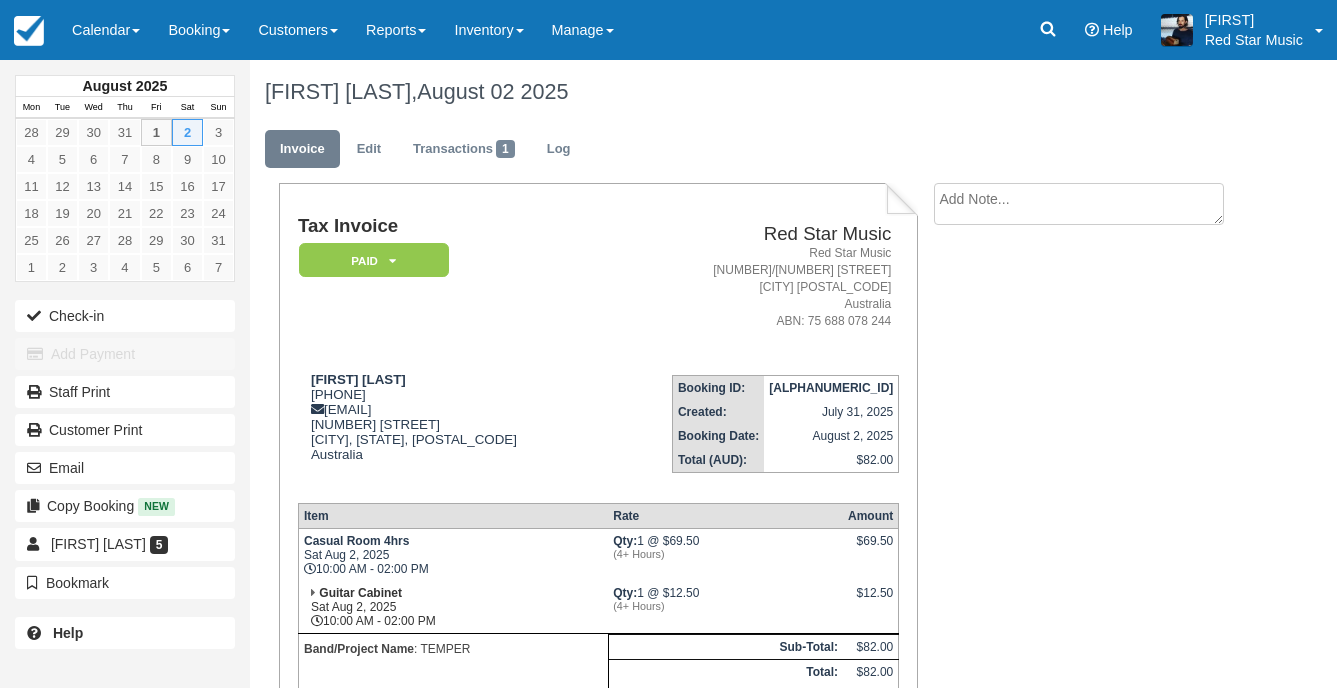 click at bounding box center [1079, 204] 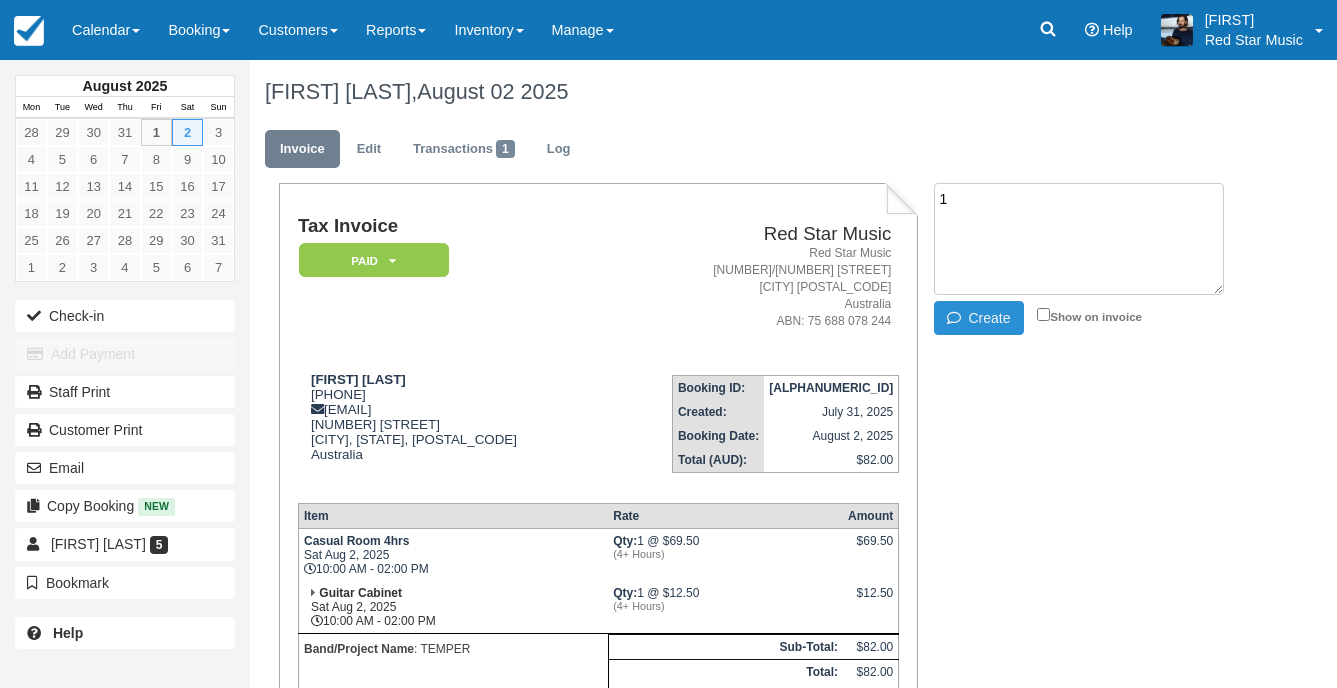 type on "1" 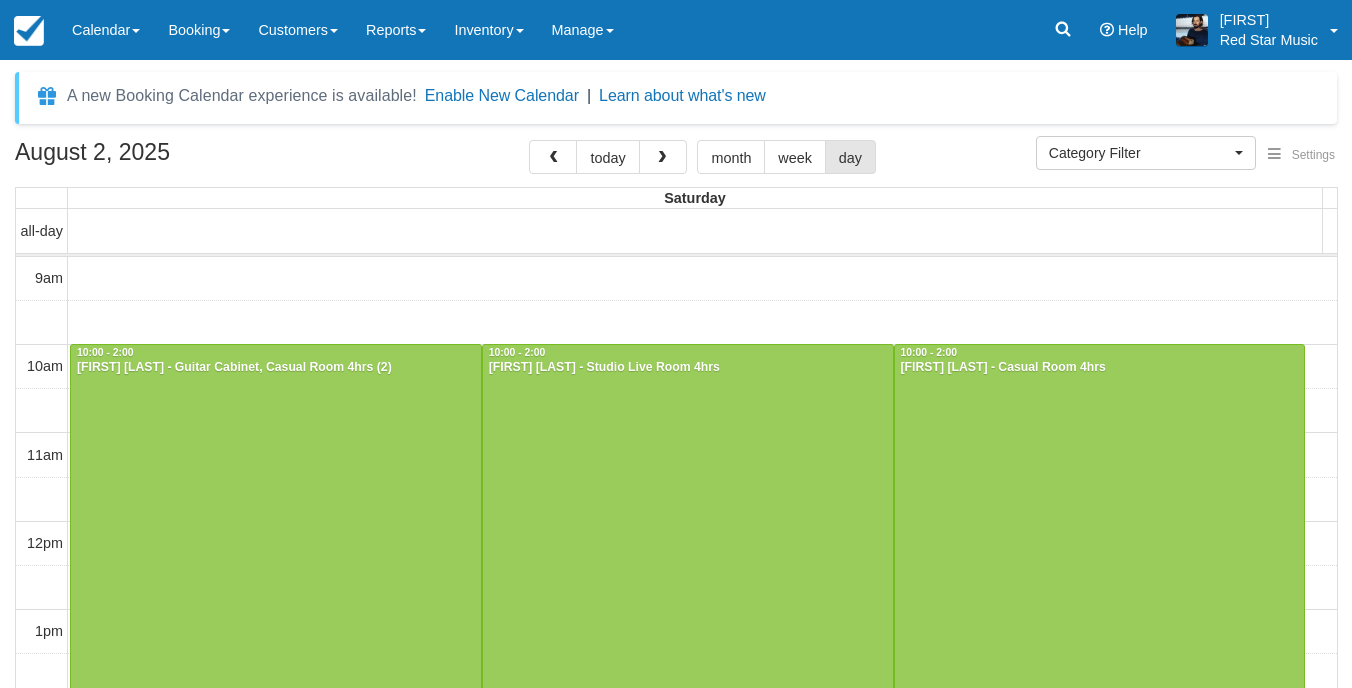 select 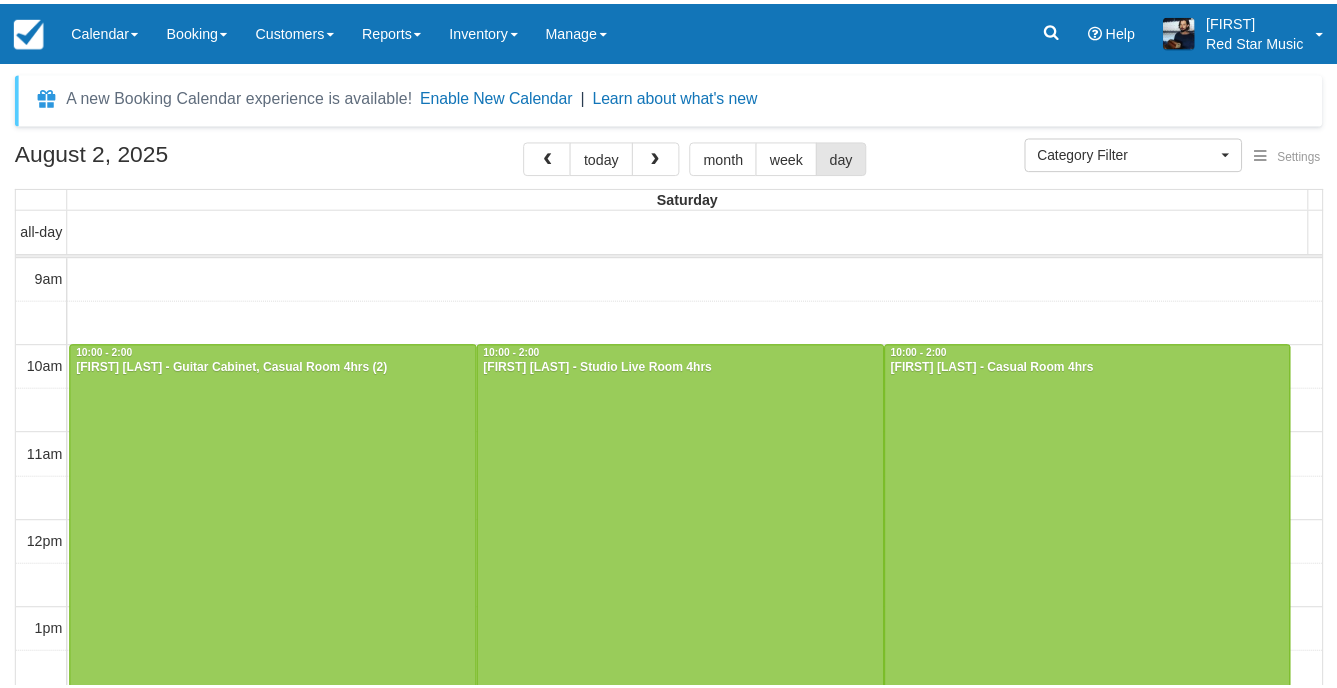 scroll, scrollTop: 0, scrollLeft: 0, axis: both 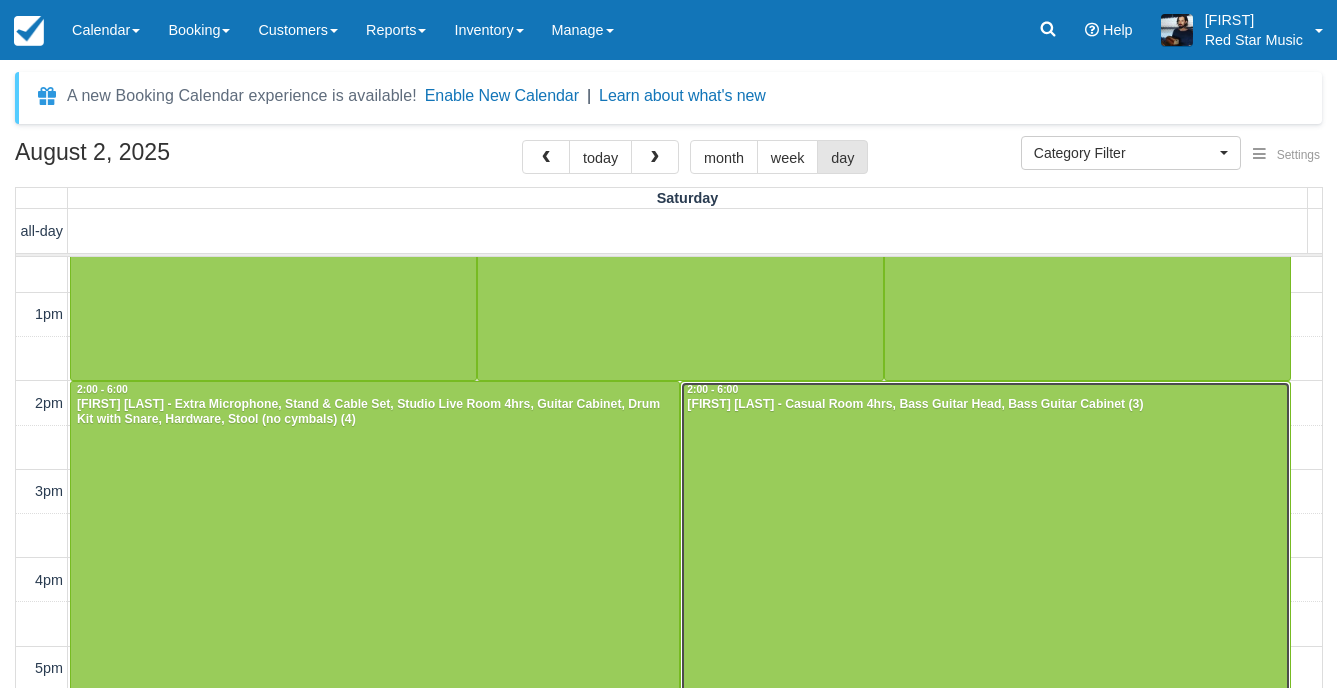 click at bounding box center [985, 558] 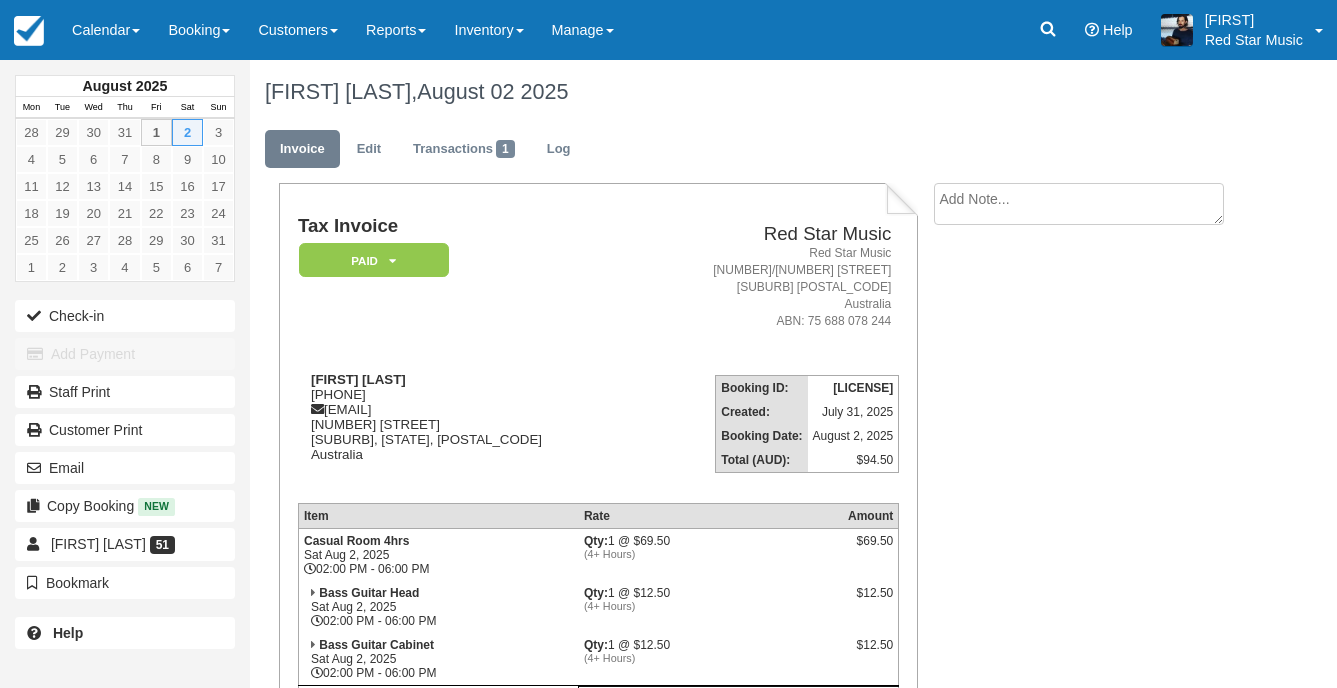 scroll, scrollTop: 0, scrollLeft: 0, axis: both 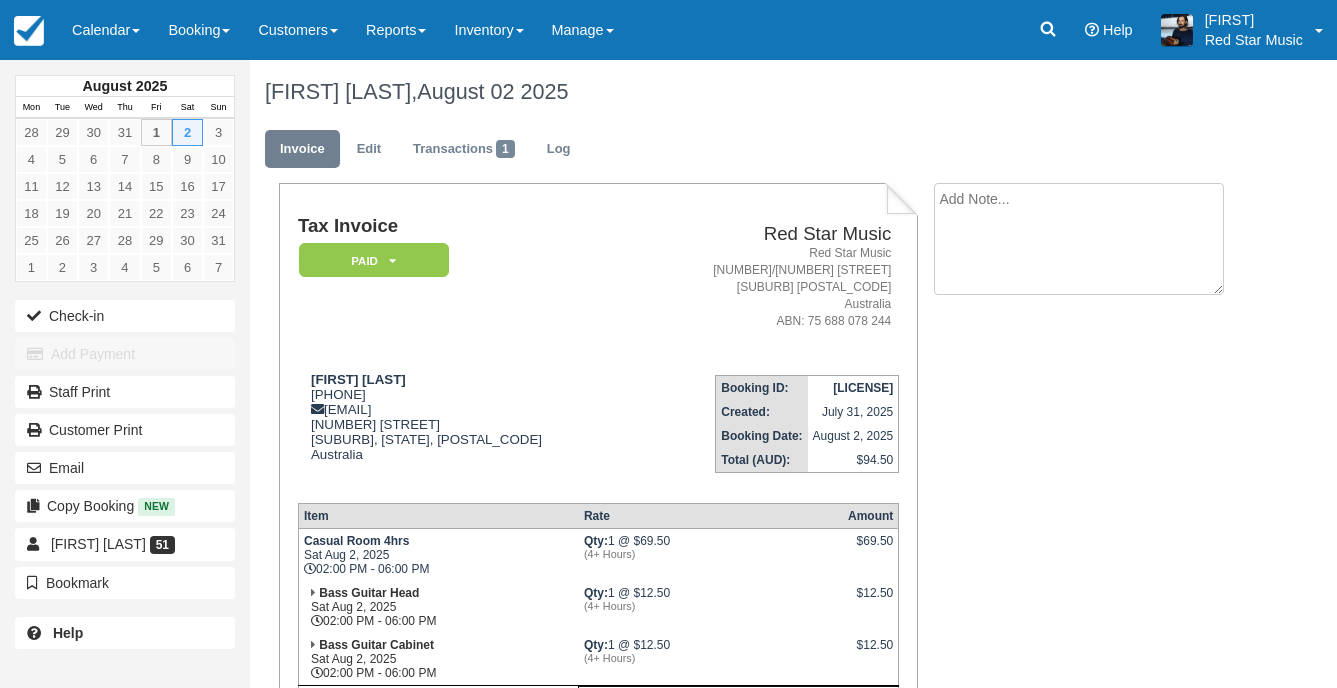 click at bounding box center (1079, 239) 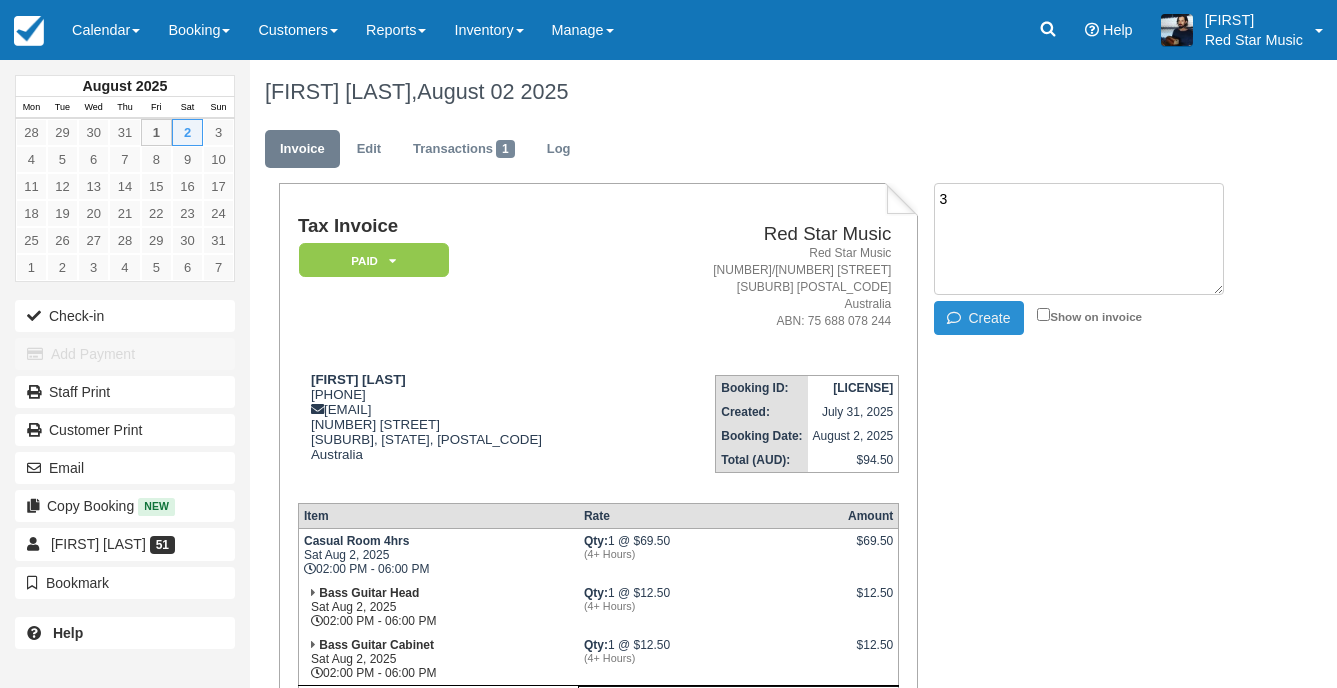 type on "3" 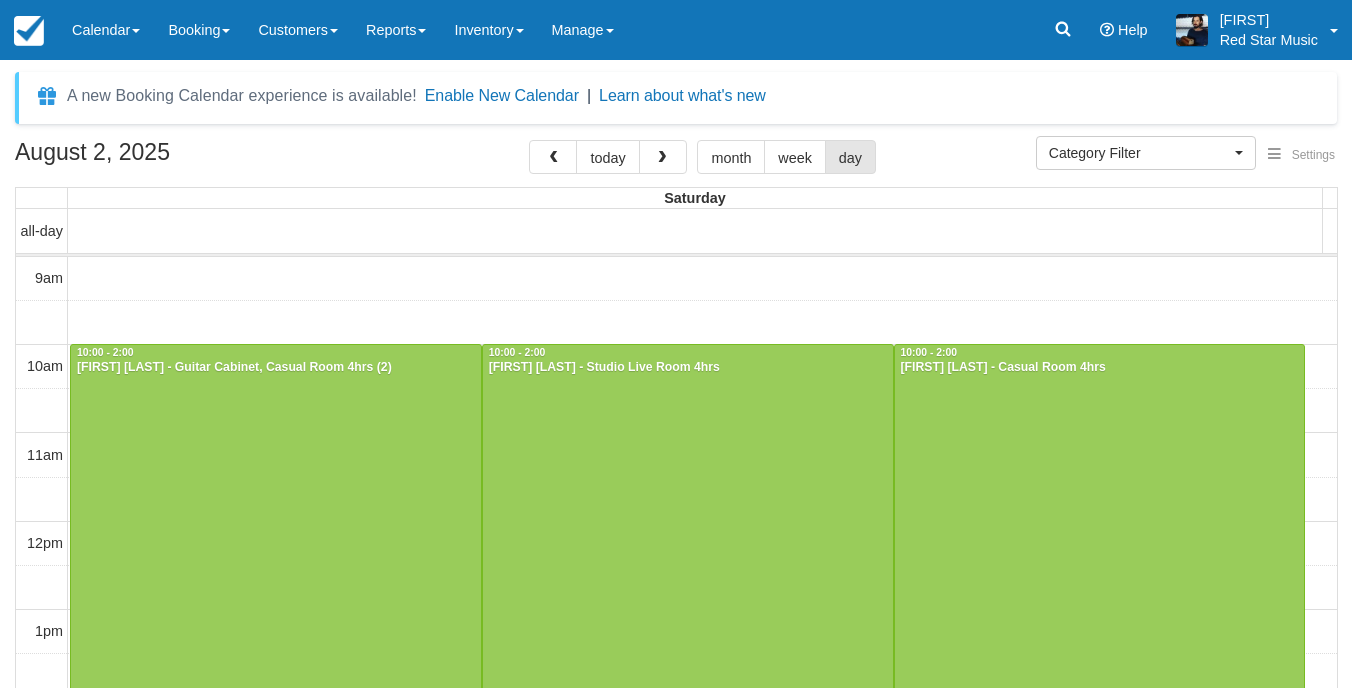 select 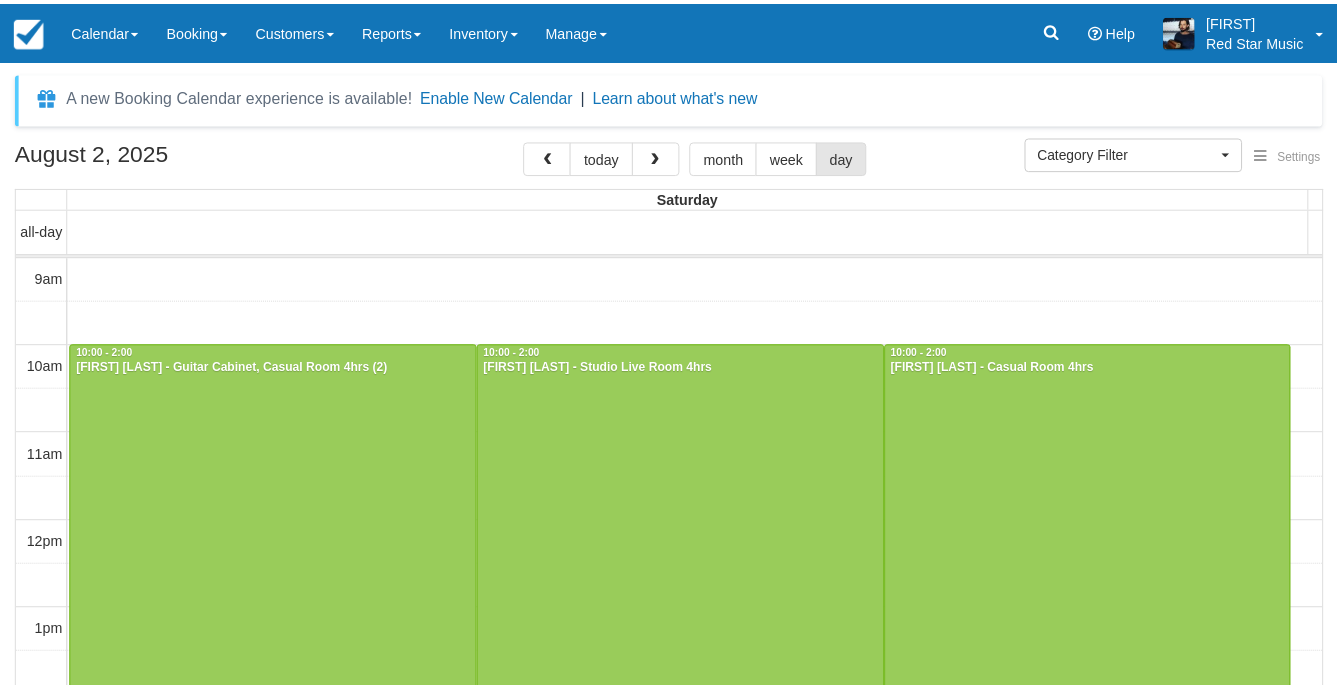 scroll, scrollTop: 0, scrollLeft: 0, axis: both 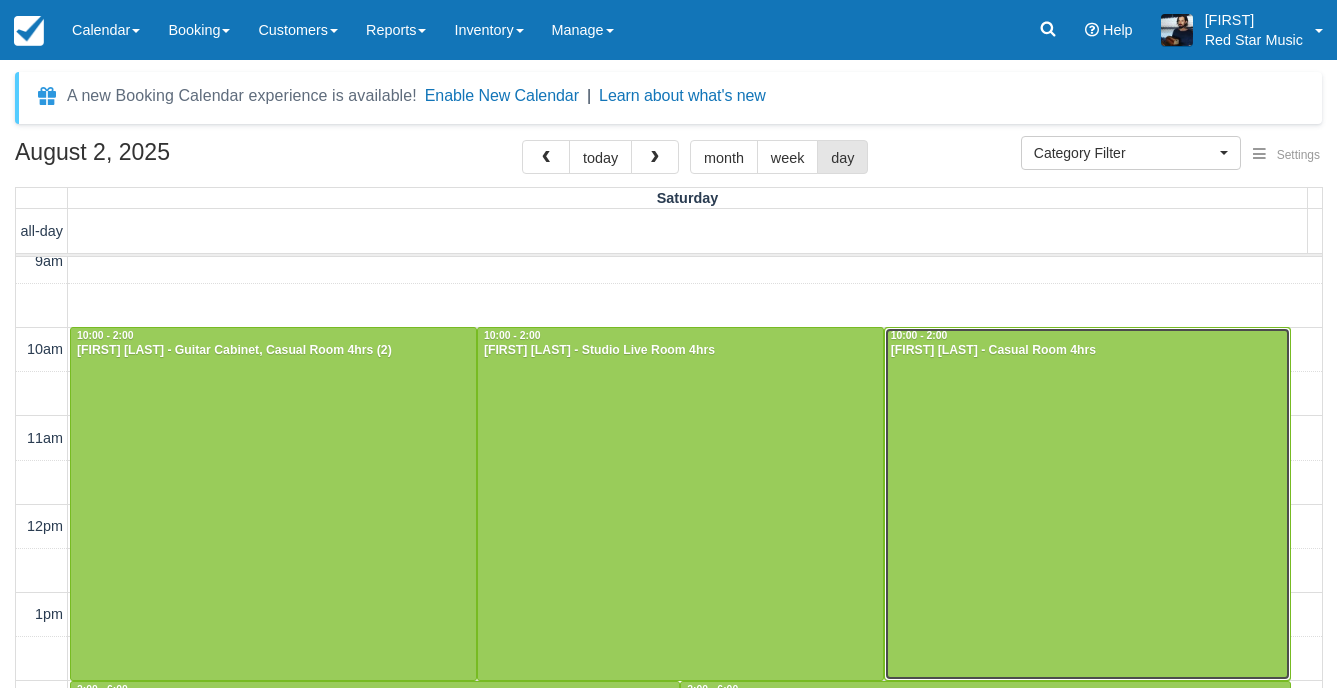 click at bounding box center [1087, 504] 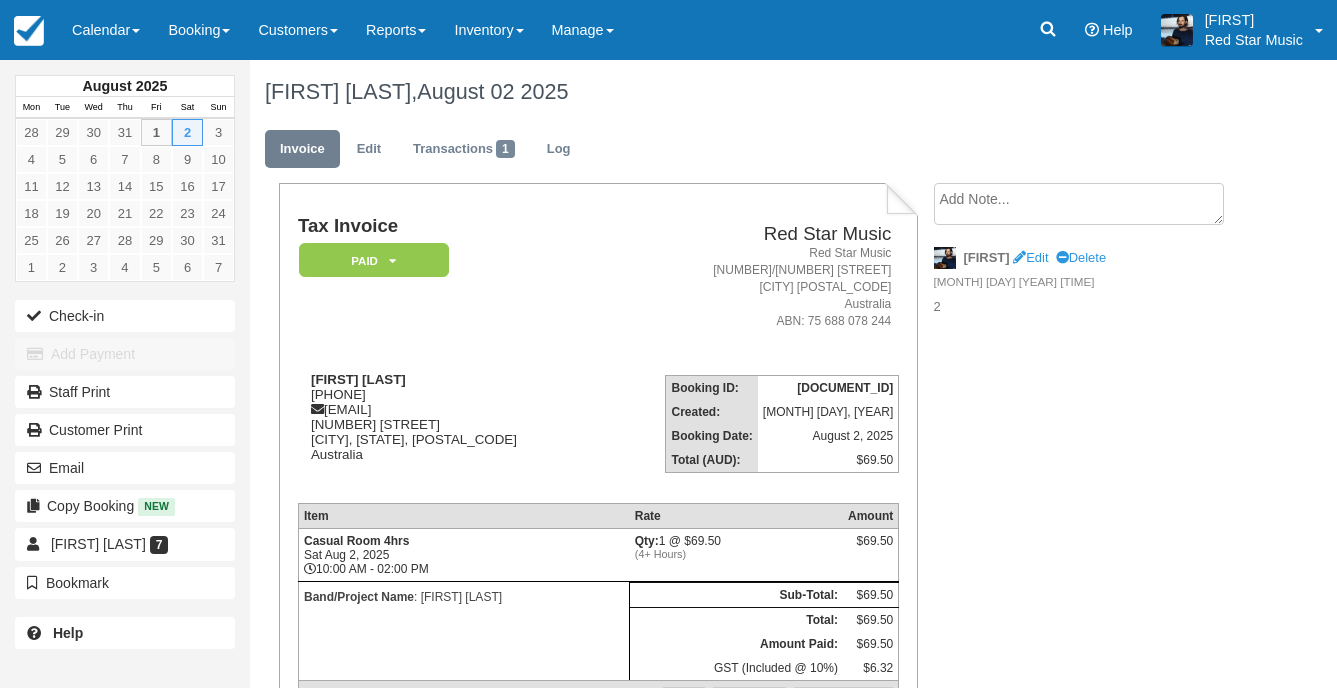 scroll, scrollTop: 0, scrollLeft: 0, axis: both 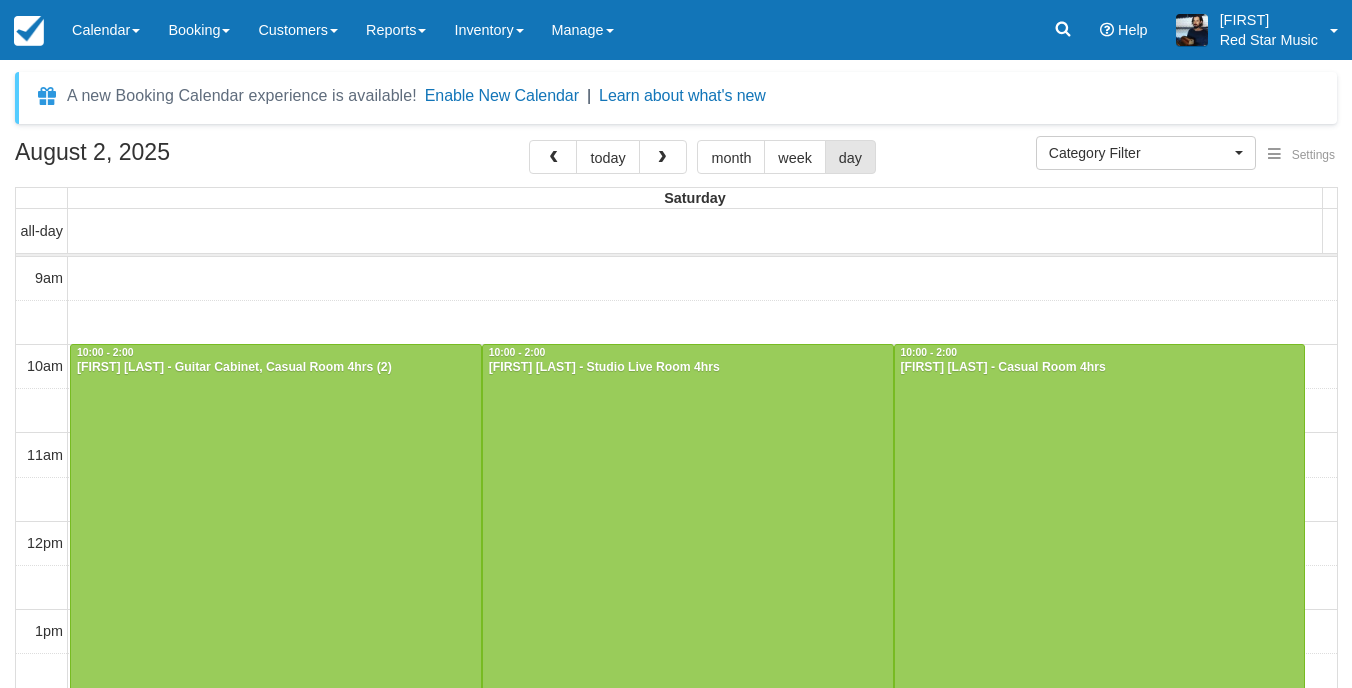 select 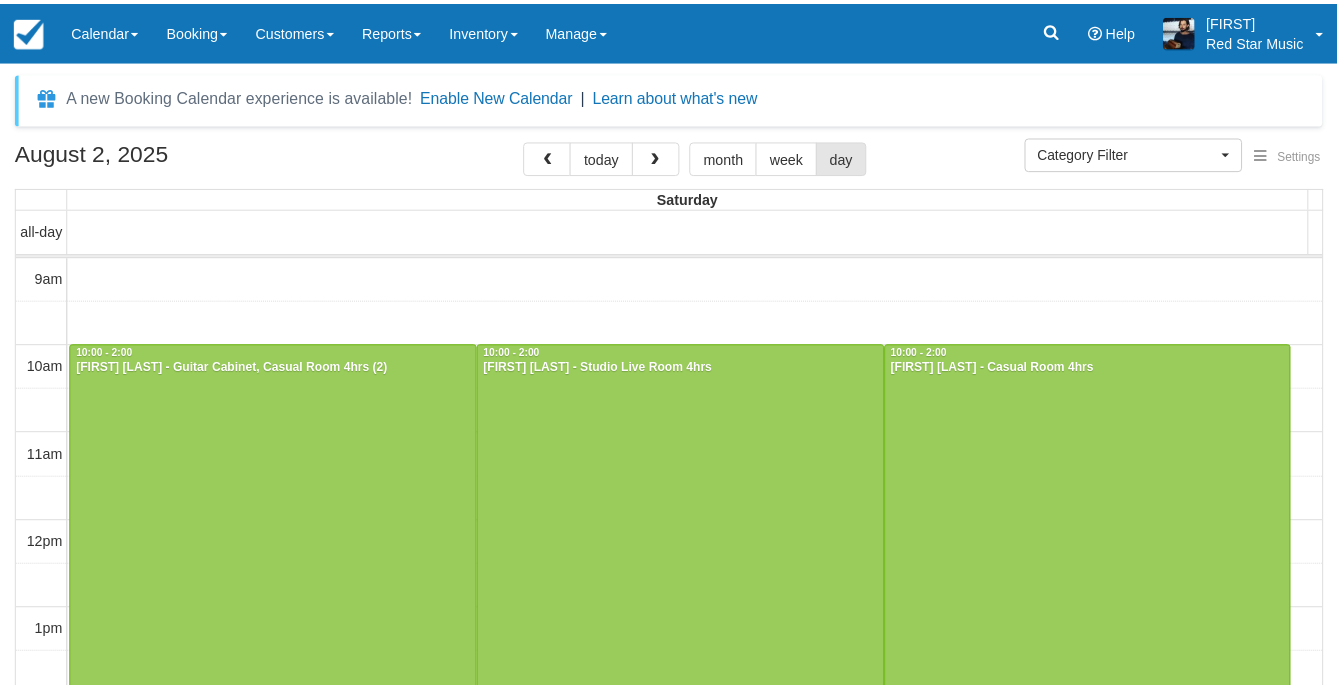 scroll, scrollTop: 0, scrollLeft: 0, axis: both 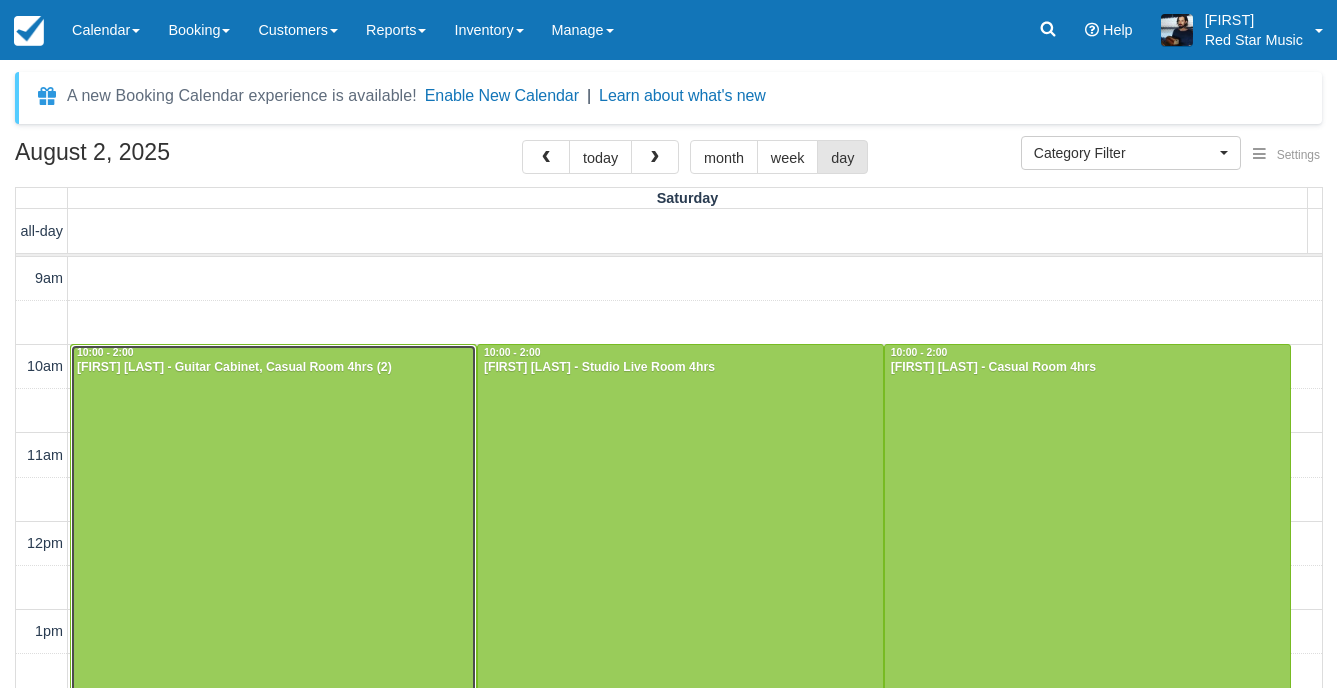 click at bounding box center [273, 521] 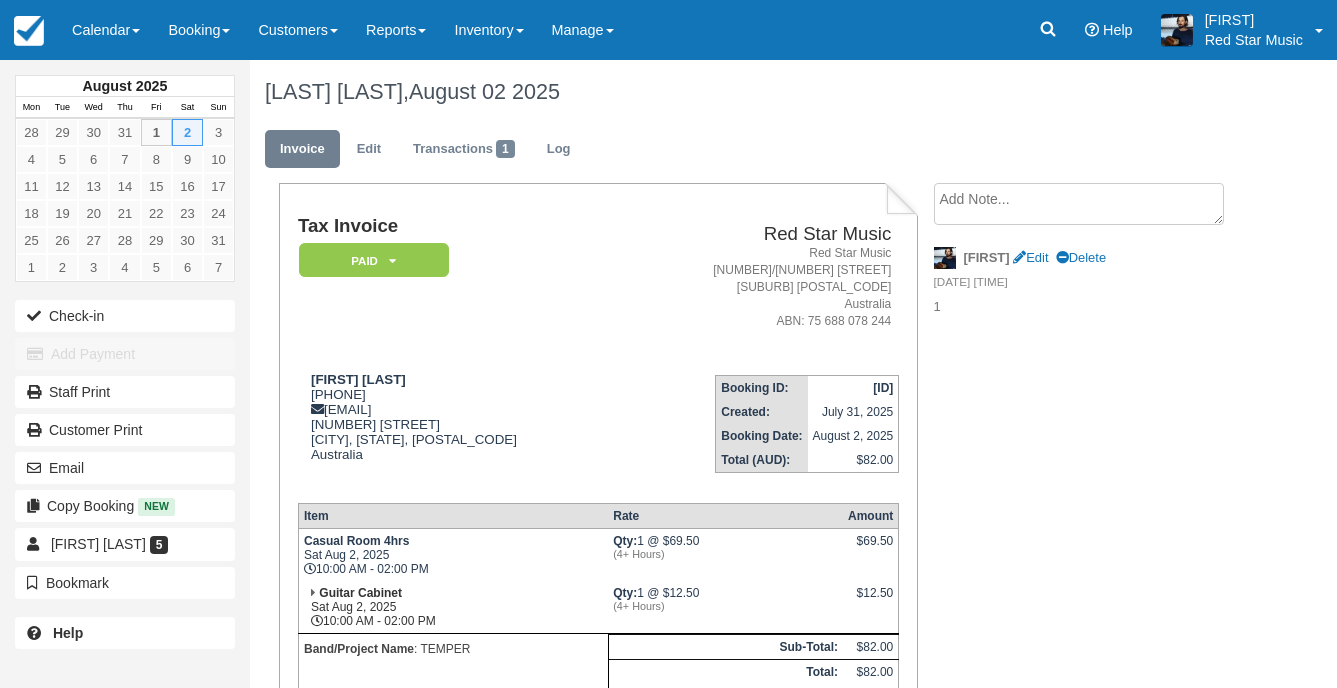 scroll, scrollTop: 0, scrollLeft: 0, axis: both 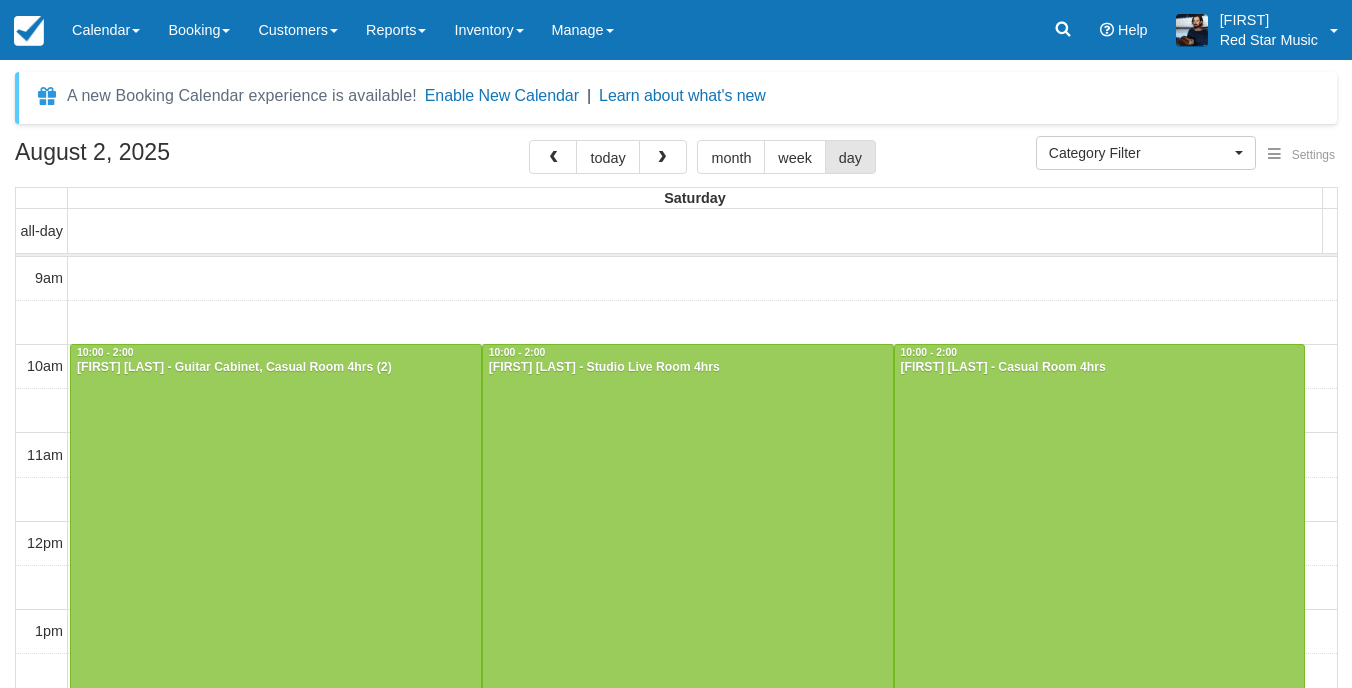 select 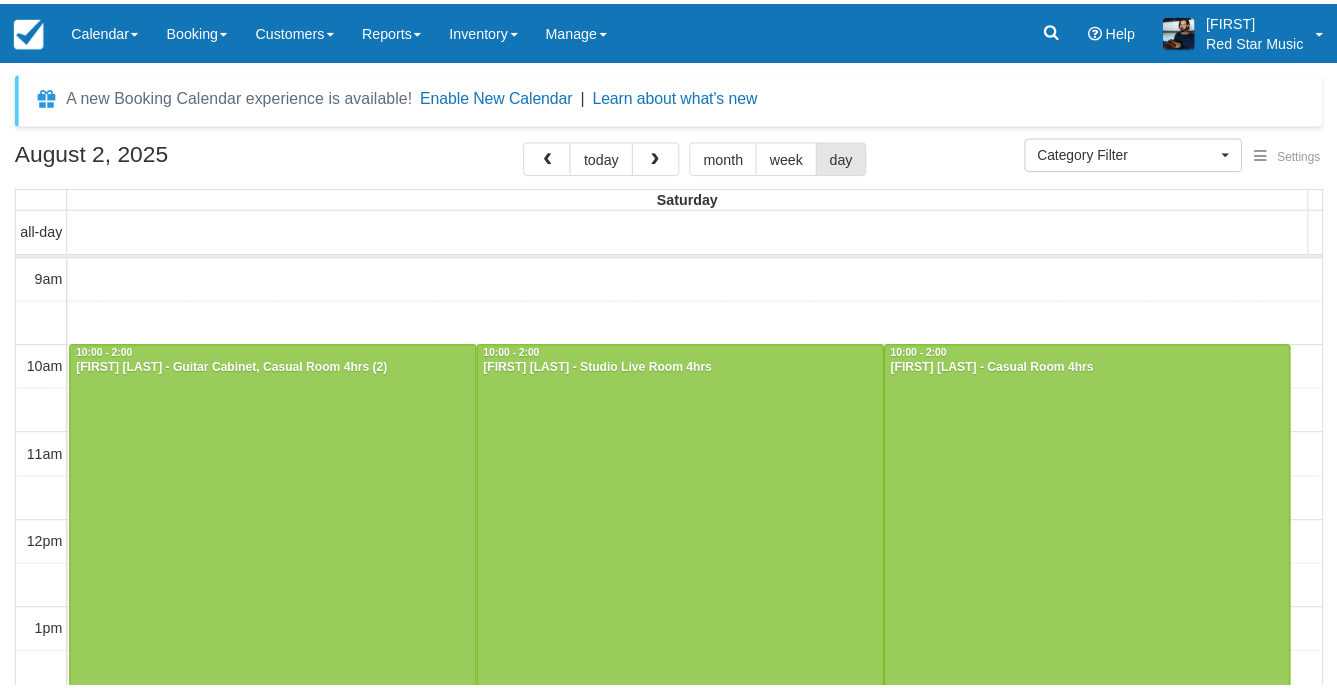 scroll, scrollTop: 0, scrollLeft: 0, axis: both 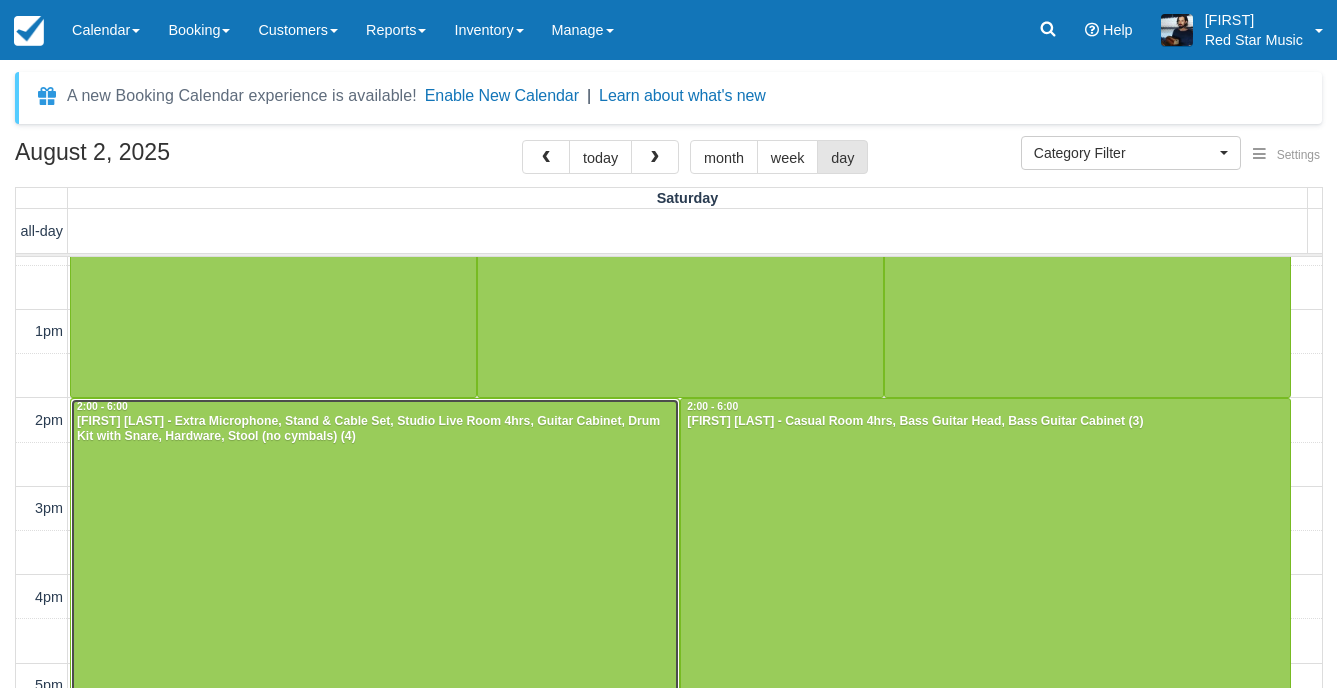 click at bounding box center [375, 575] 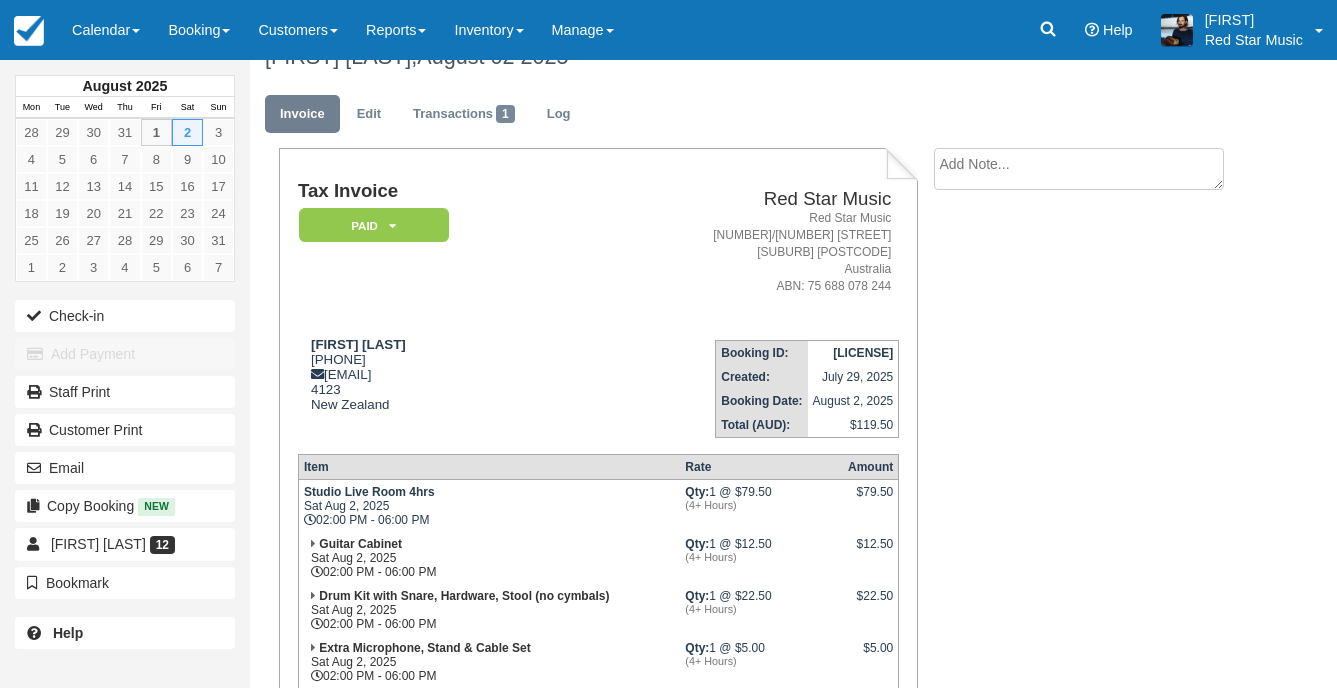 scroll, scrollTop: 0, scrollLeft: 0, axis: both 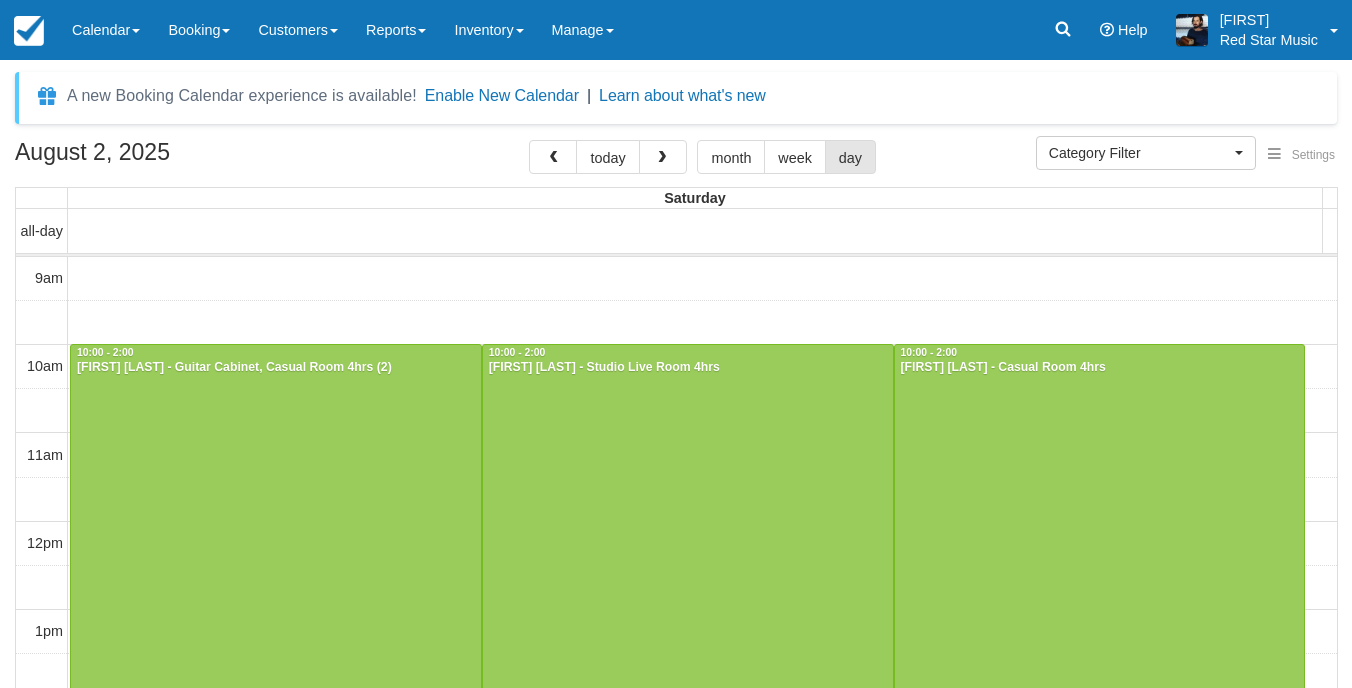 select 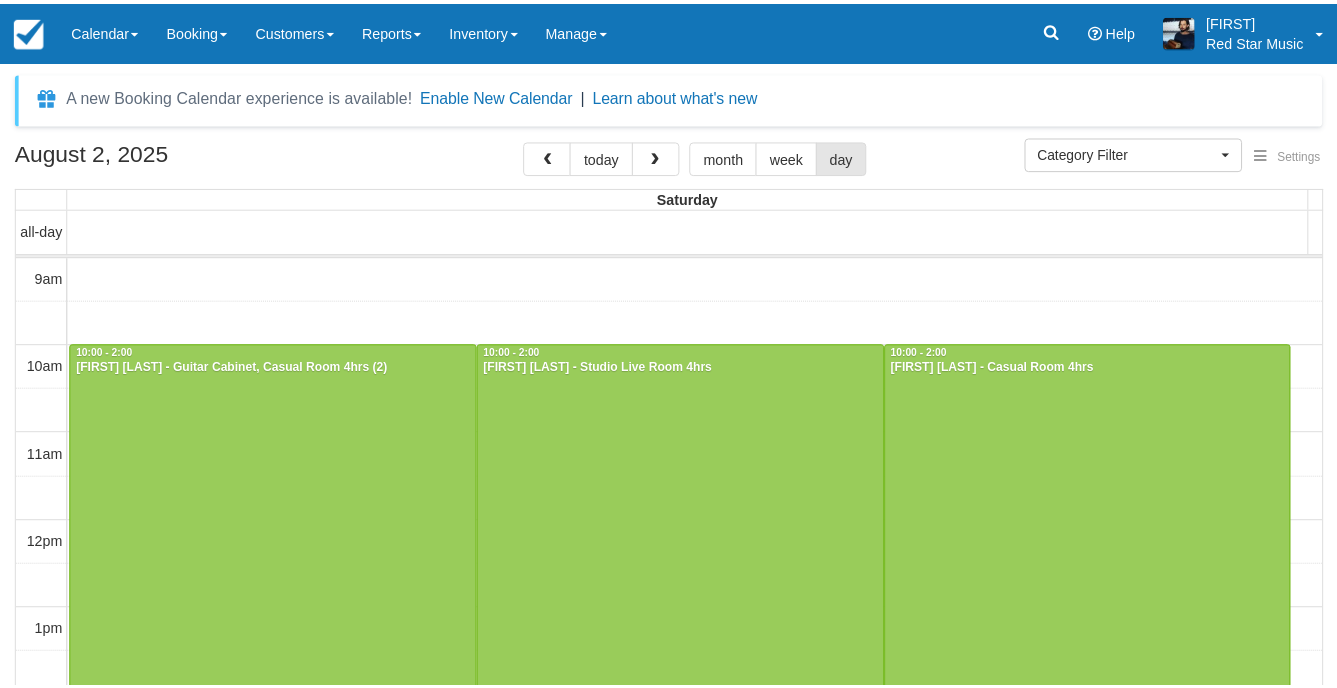scroll, scrollTop: 0, scrollLeft: 0, axis: both 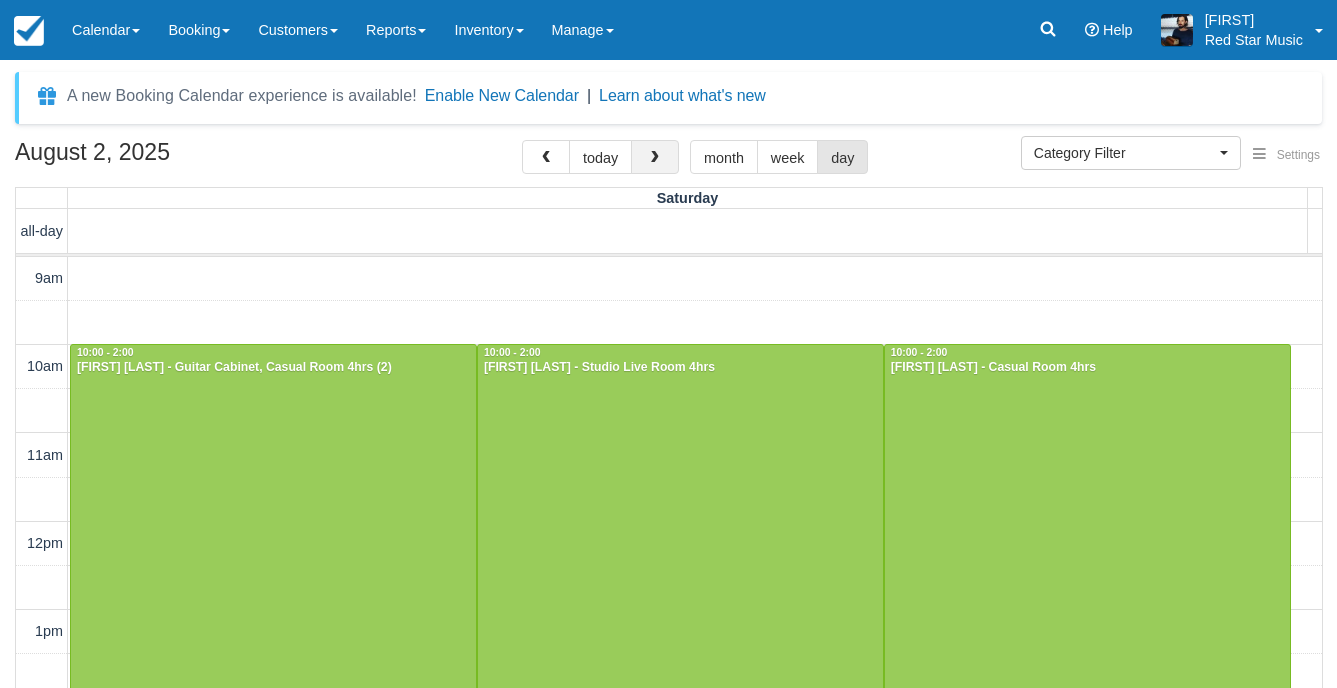 click at bounding box center (655, 158) 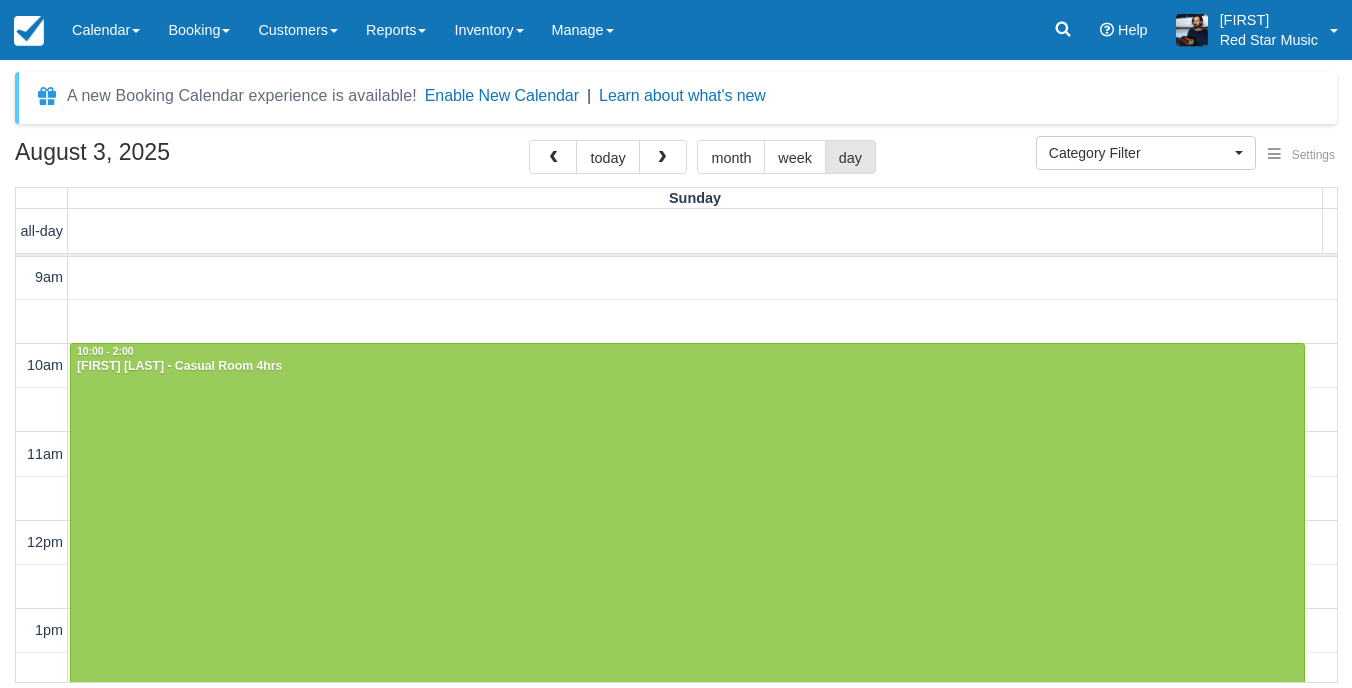 scroll, scrollTop: 0, scrollLeft: 0, axis: both 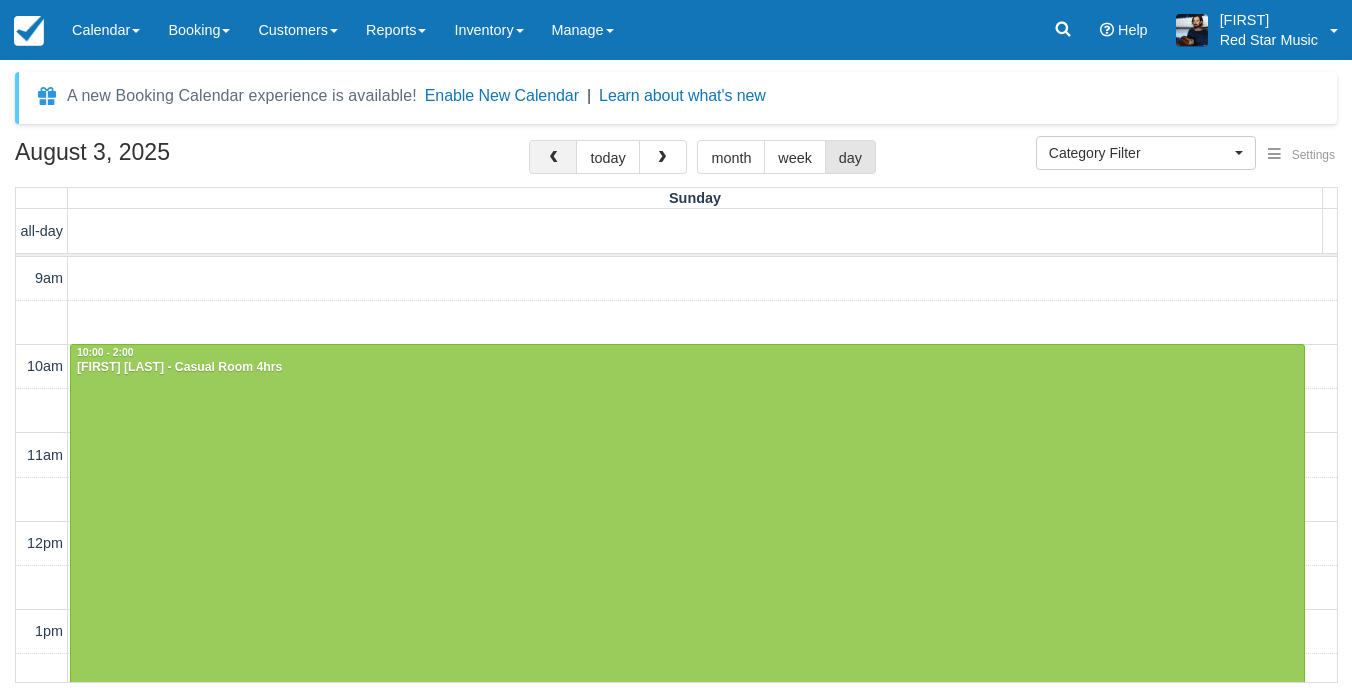 click at bounding box center (553, 158) 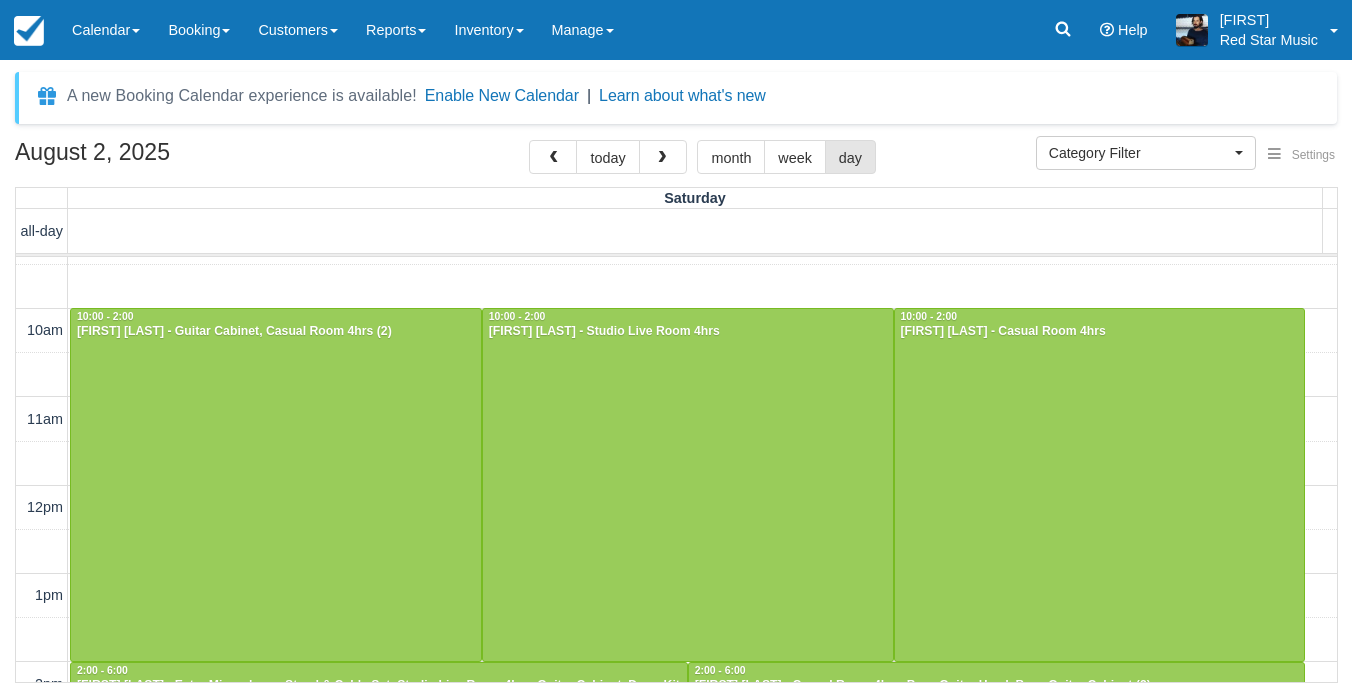 scroll, scrollTop: 0, scrollLeft: 0, axis: both 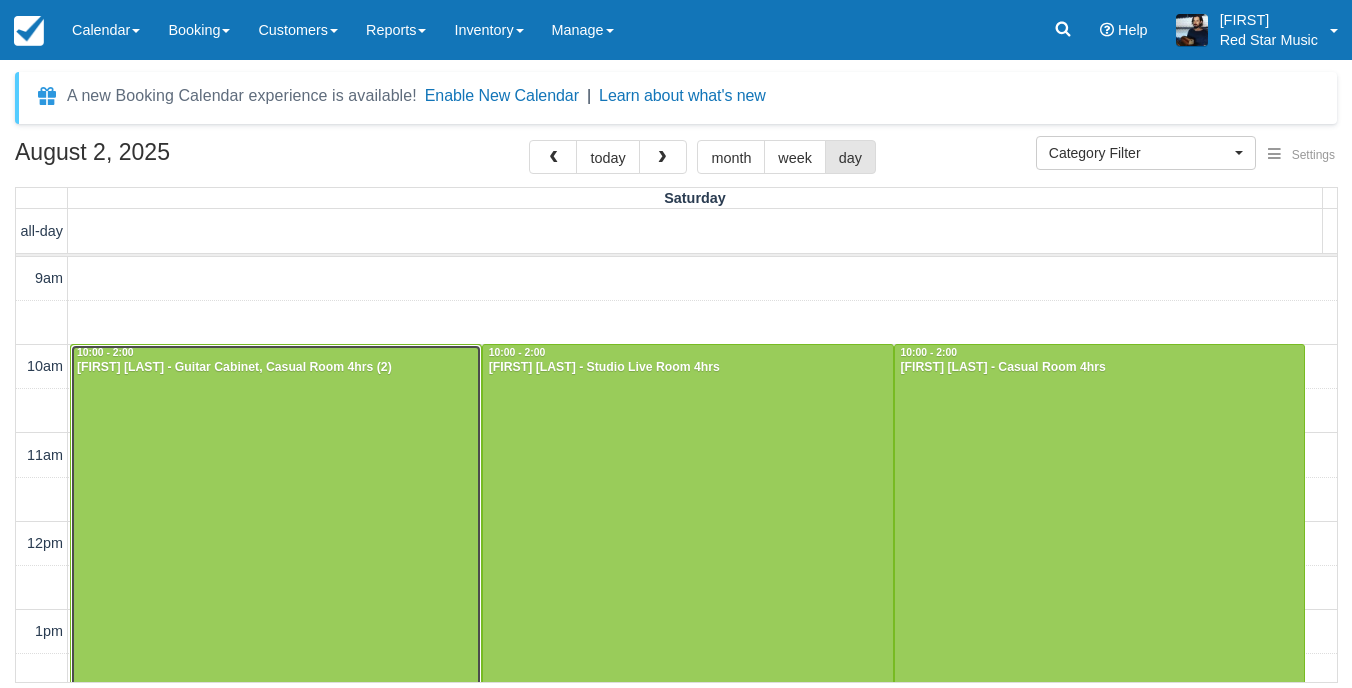 click at bounding box center (276, 521) 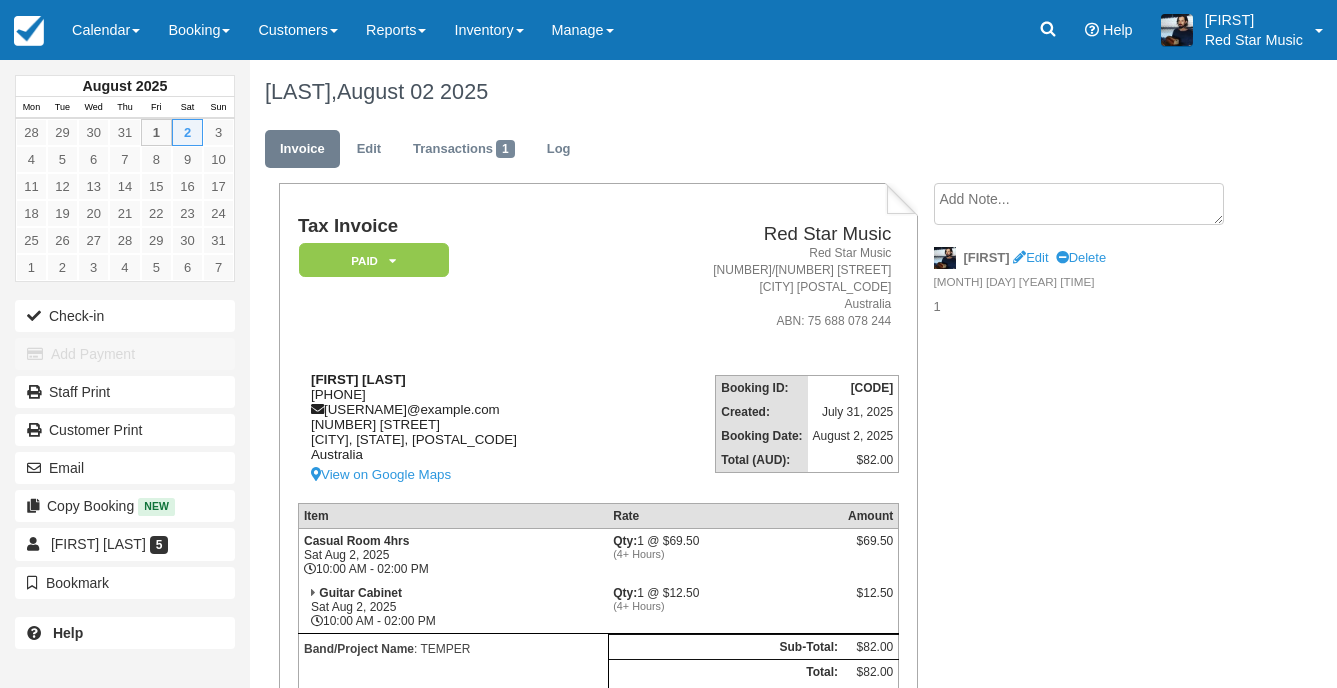 scroll, scrollTop: 0, scrollLeft: 0, axis: both 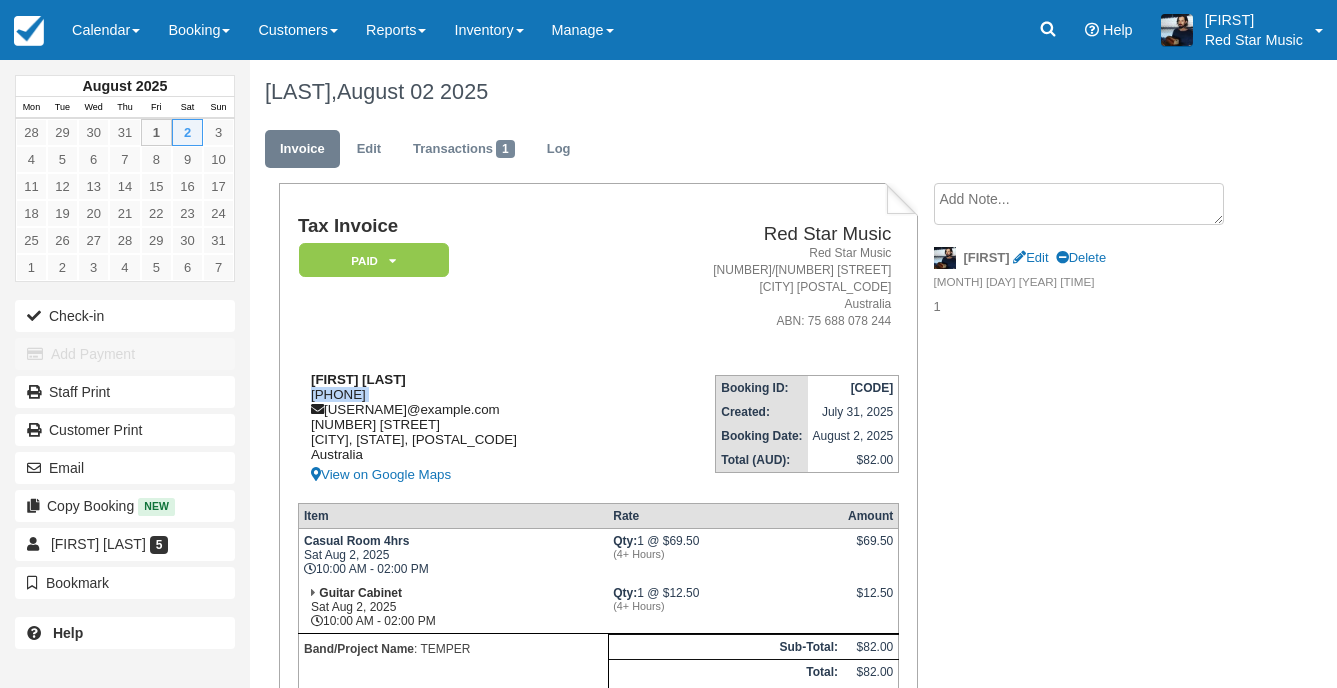 drag, startPoint x: 401, startPoint y: 393, endPoint x: 309, endPoint y: 402, distance: 92.43917 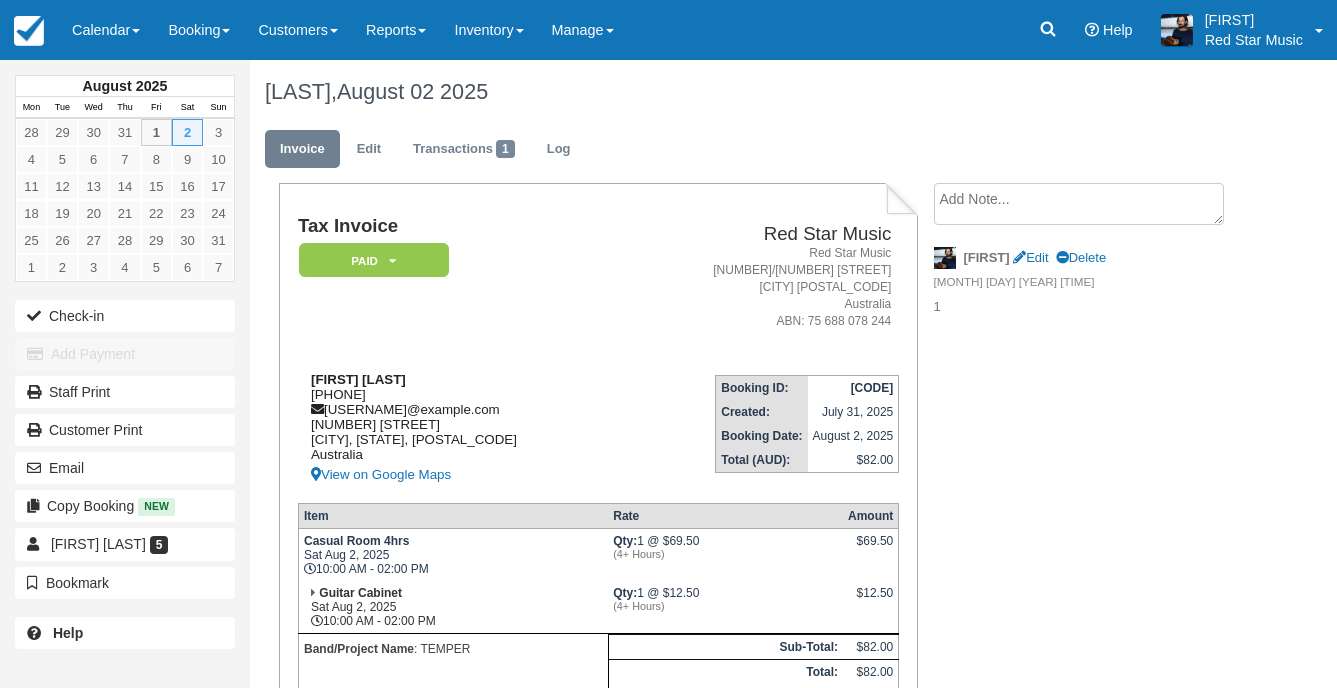 drag, startPoint x: 422, startPoint y: 391, endPoint x: 317, endPoint y: 400, distance: 105.38501 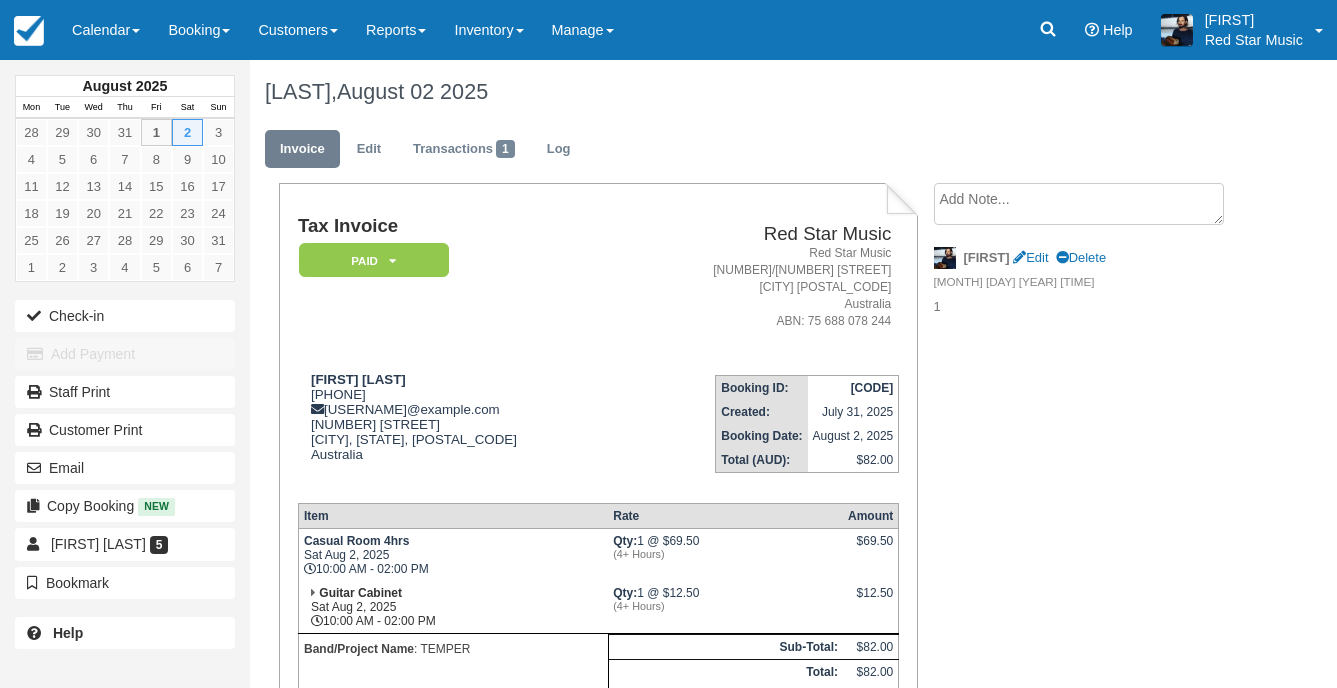 copy on "0431 675 697" 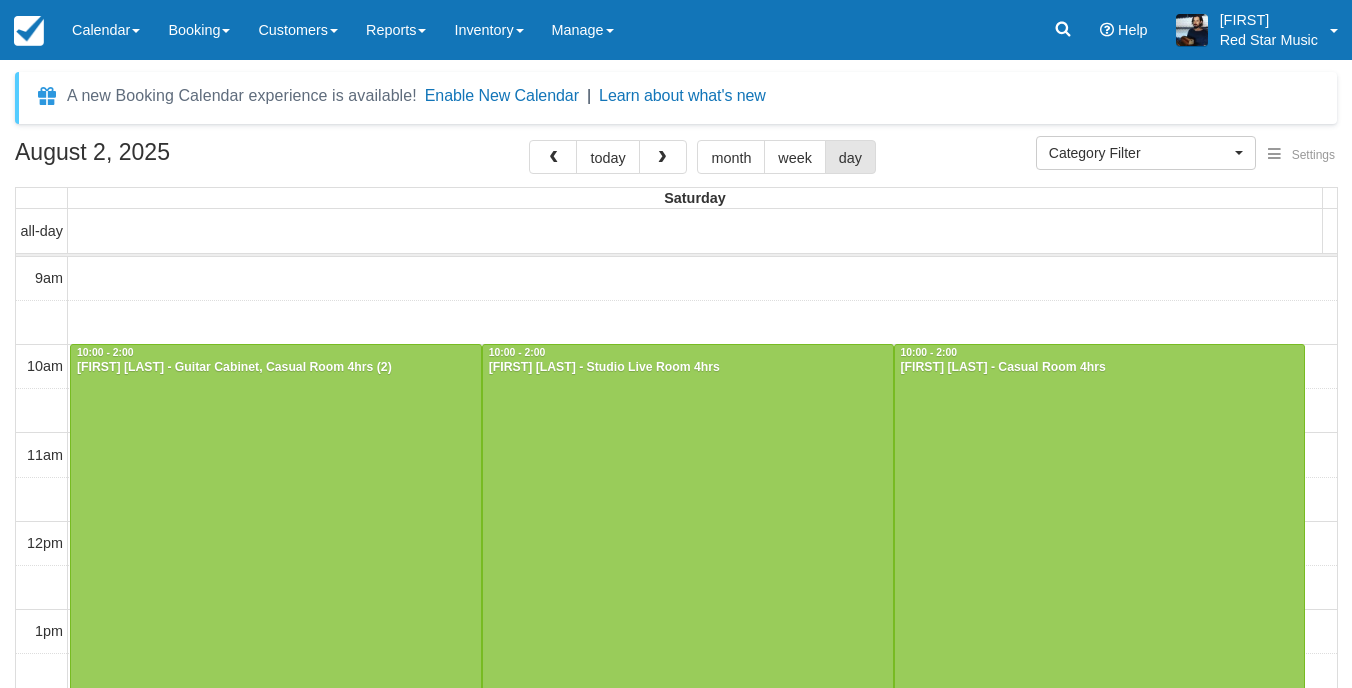 select 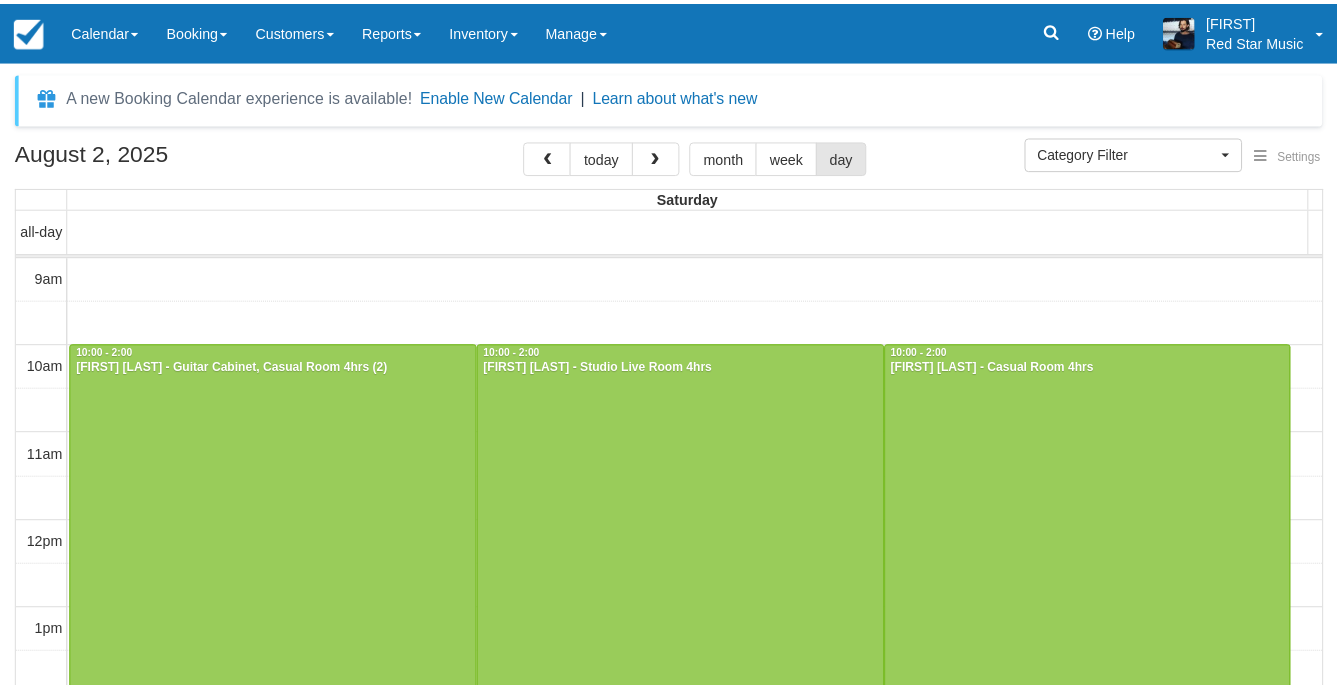 scroll, scrollTop: 0, scrollLeft: 0, axis: both 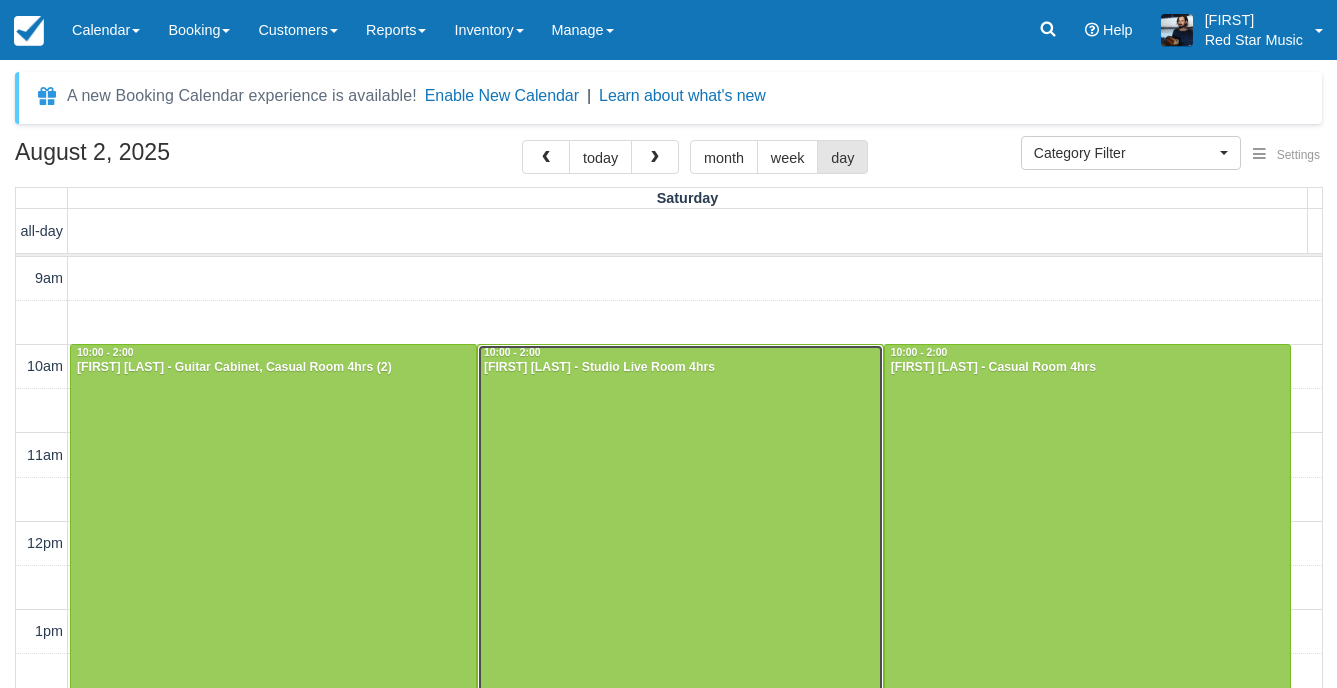 click at bounding box center (680, 521) 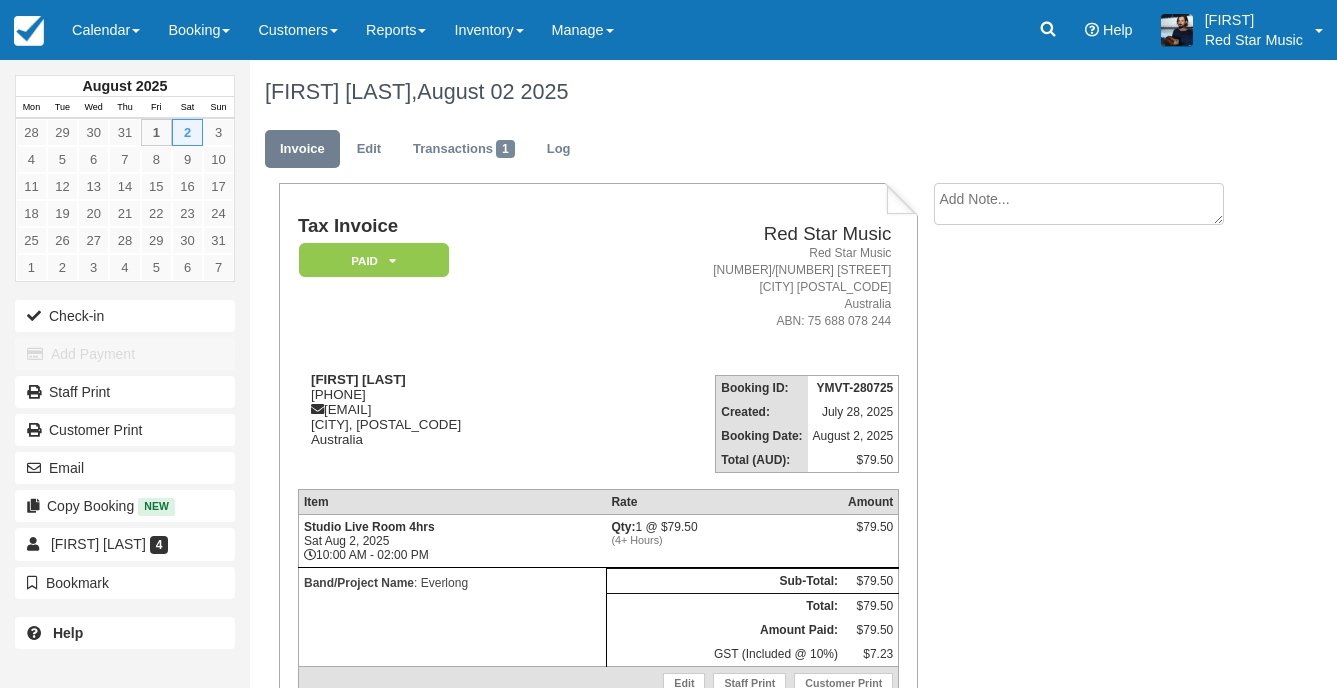 scroll, scrollTop: 0, scrollLeft: 0, axis: both 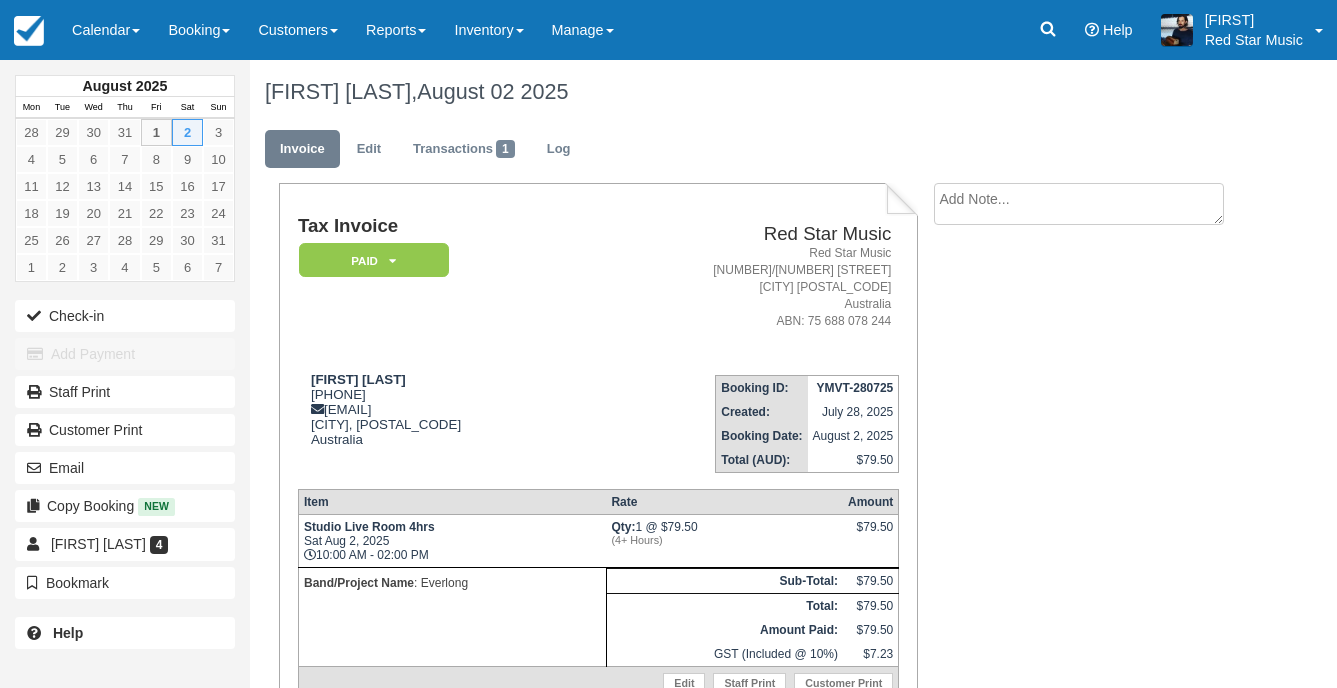 drag, startPoint x: 372, startPoint y: 397, endPoint x: 296, endPoint y: 396, distance: 76.00658 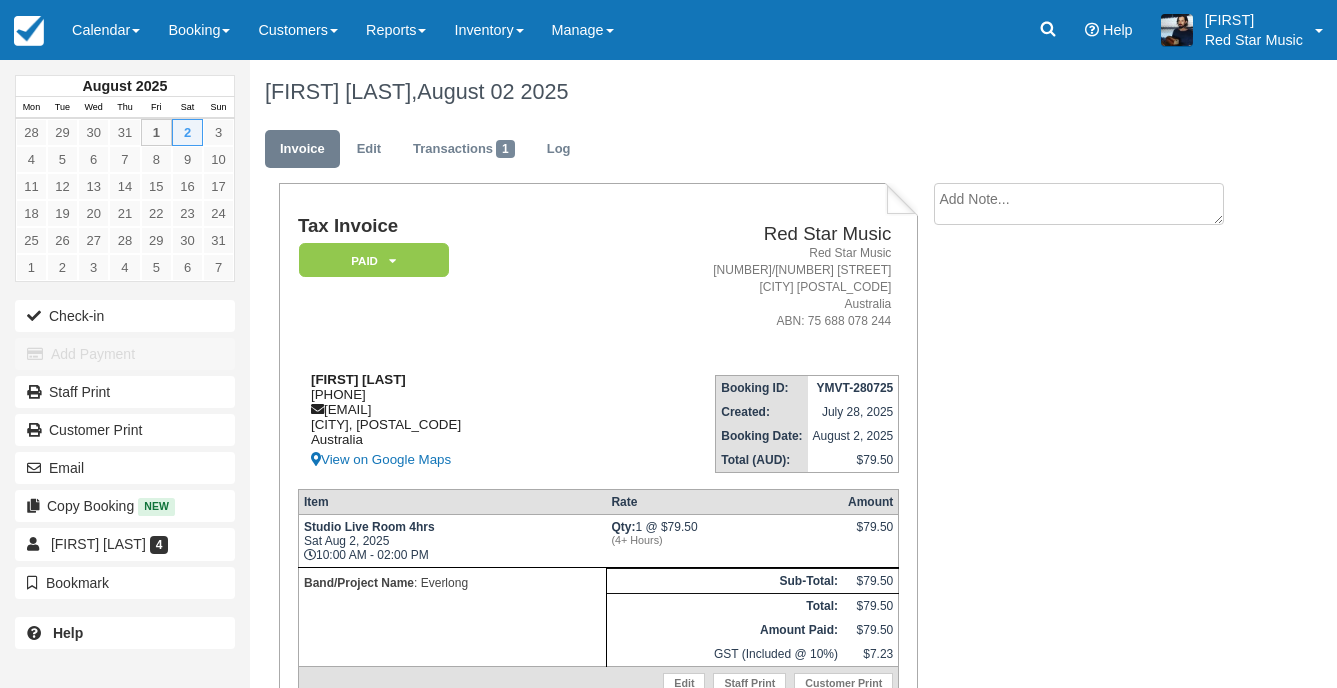drag, startPoint x: 296, startPoint y: 396, endPoint x: 417, endPoint y: 394, distance: 121.016525 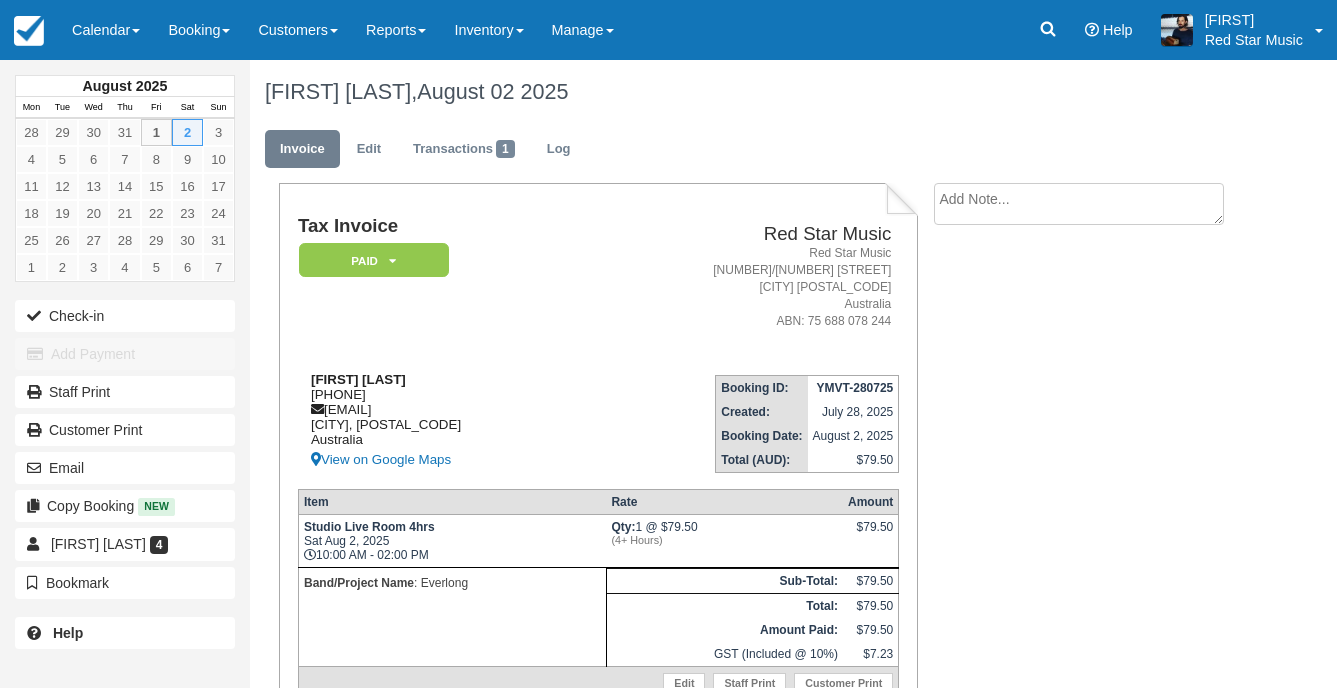 drag, startPoint x: 405, startPoint y: 395, endPoint x: 311, endPoint y: 397, distance: 94.02127 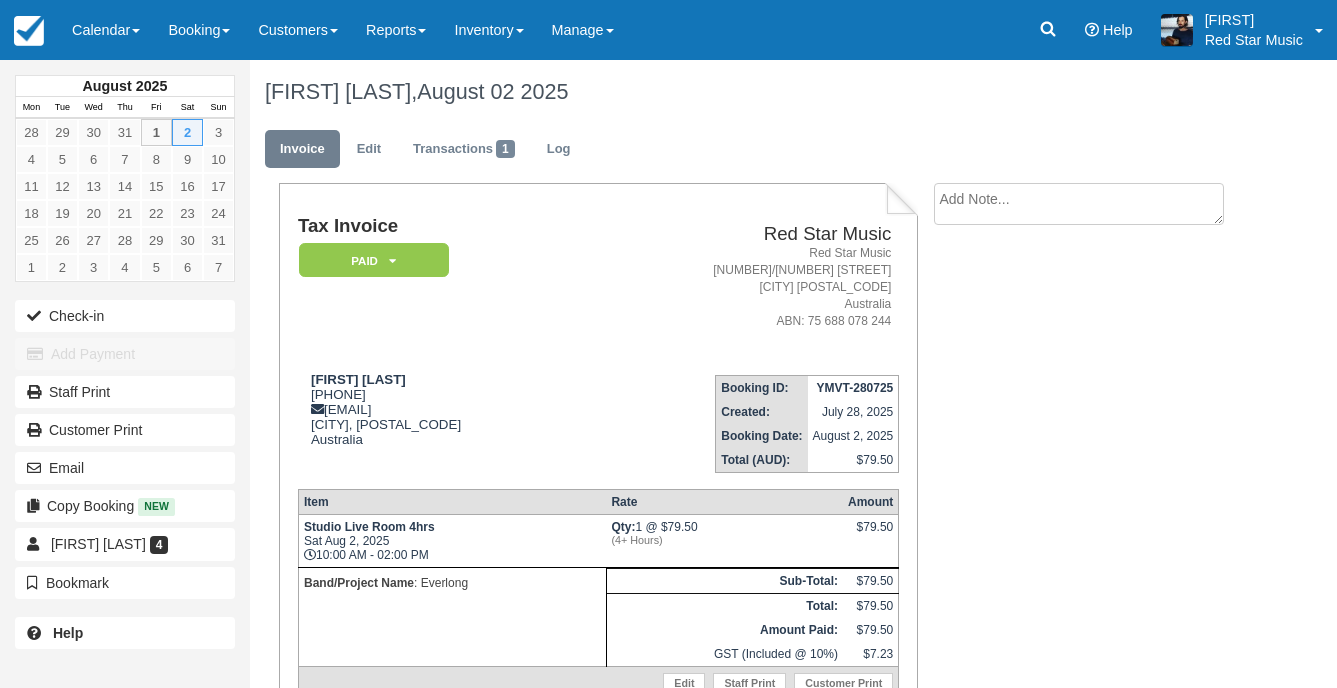 copy on "0403 230 092" 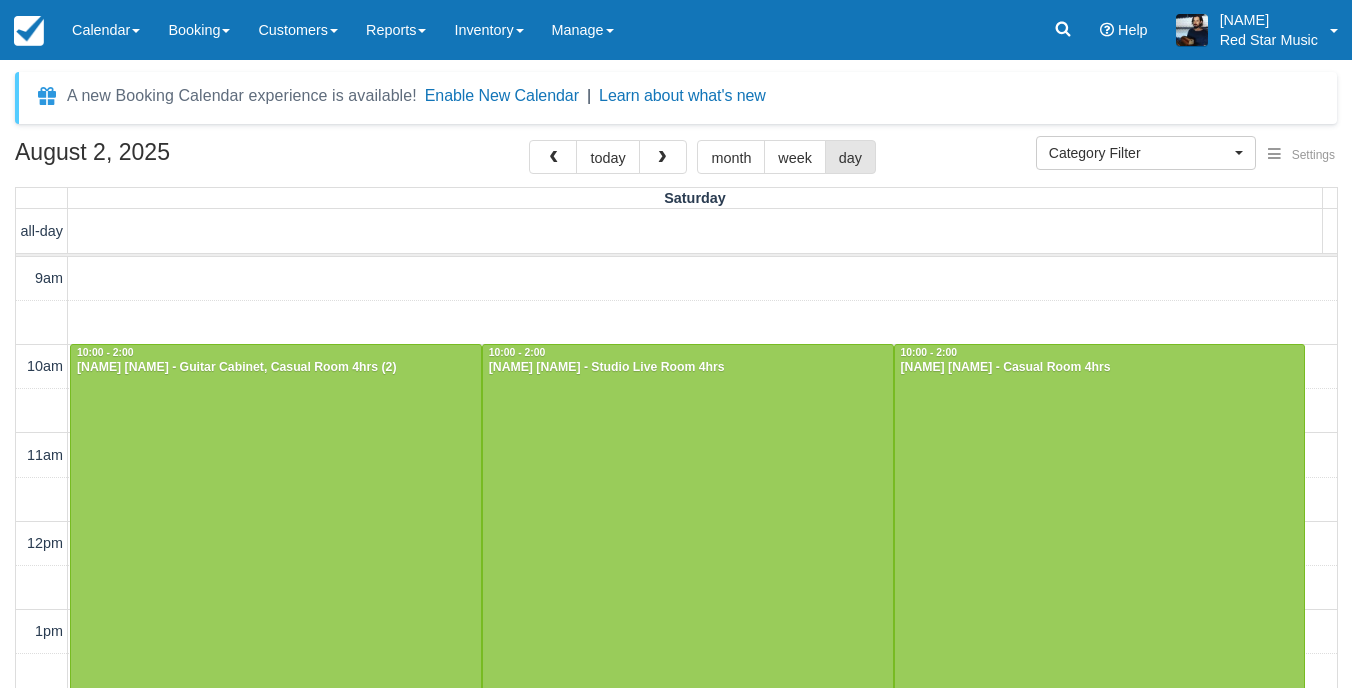 select 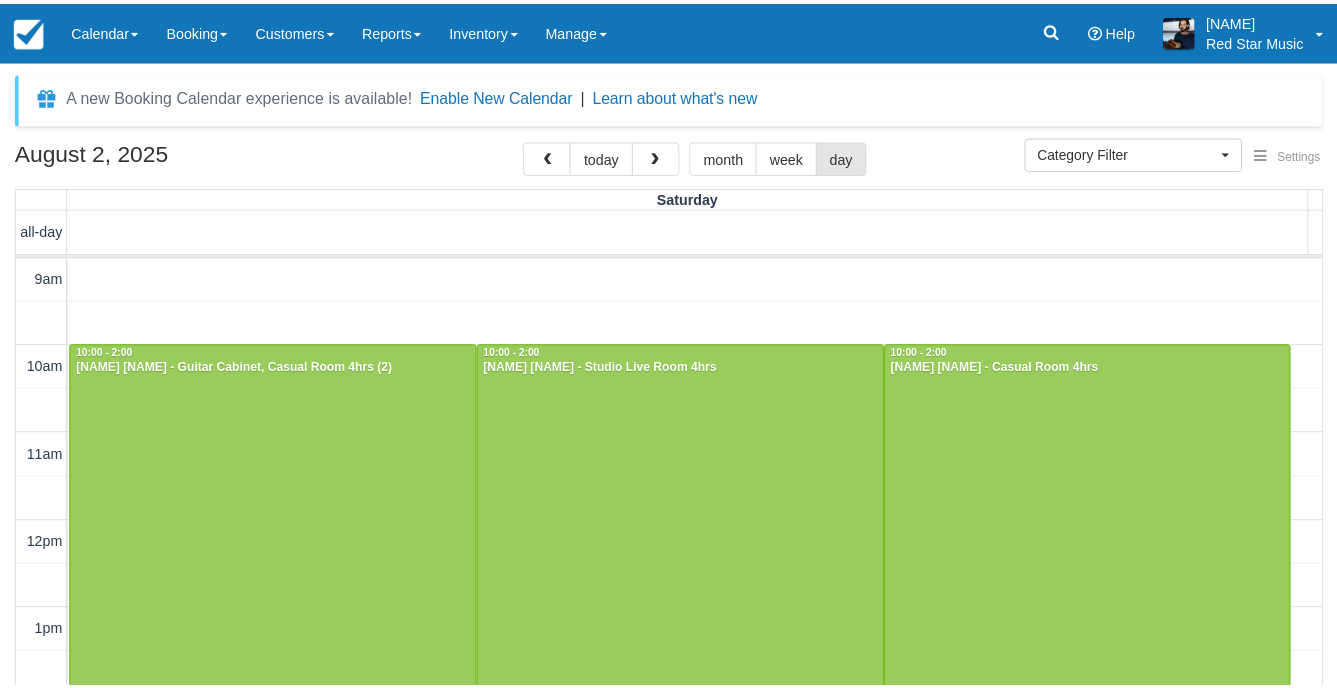 scroll, scrollTop: 0, scrollLeft: 0, axis: both 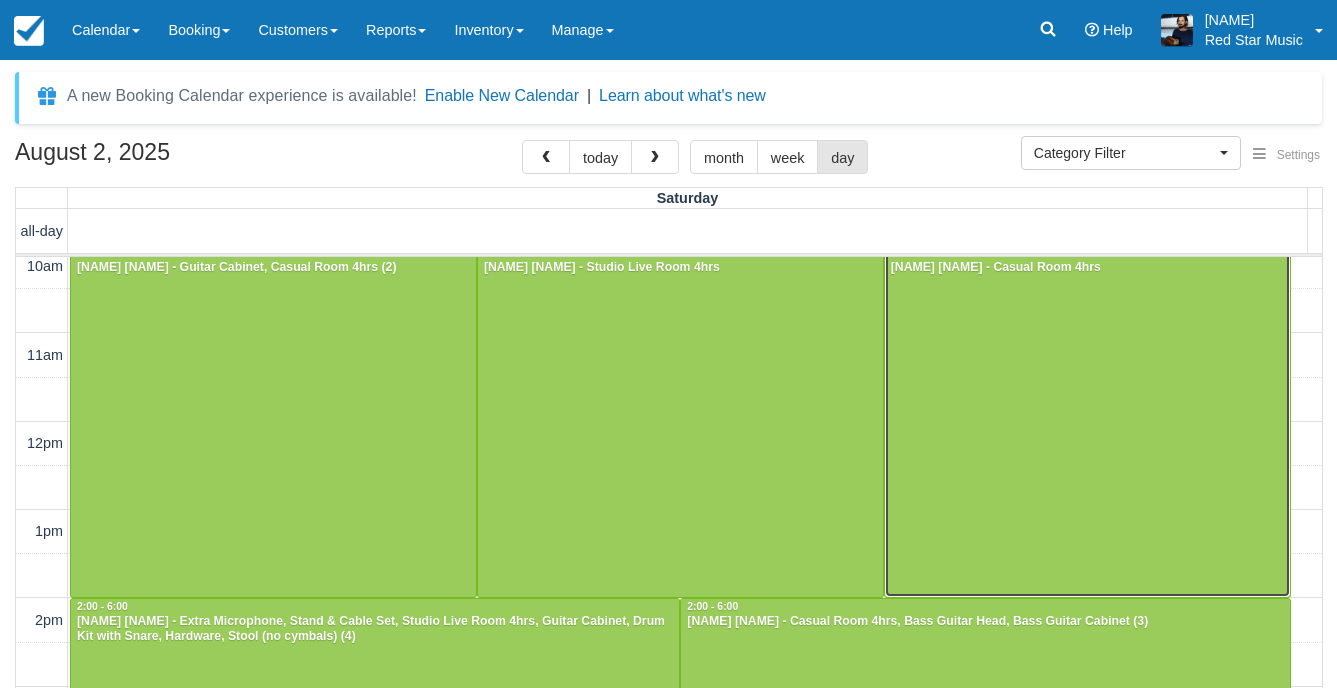 click at bounding box center [1087, 421] 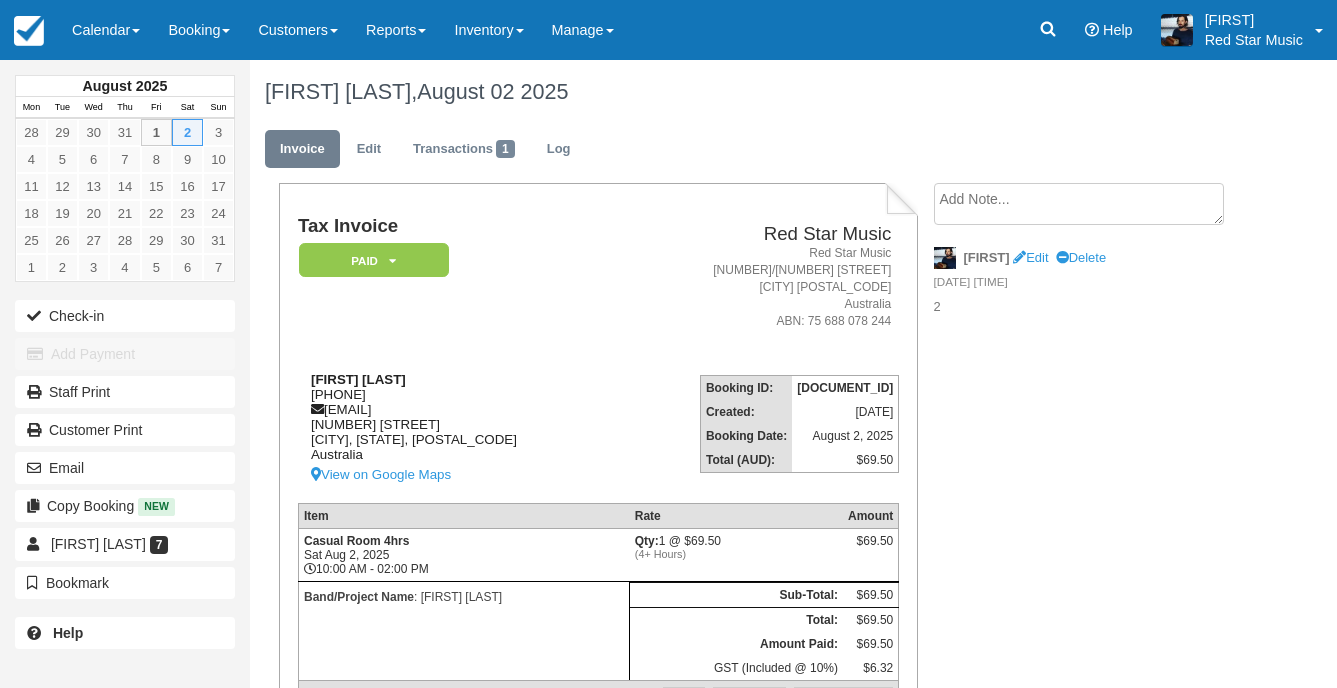 scroll, scrollTop: 0, scrollLeft: 0, axis: both 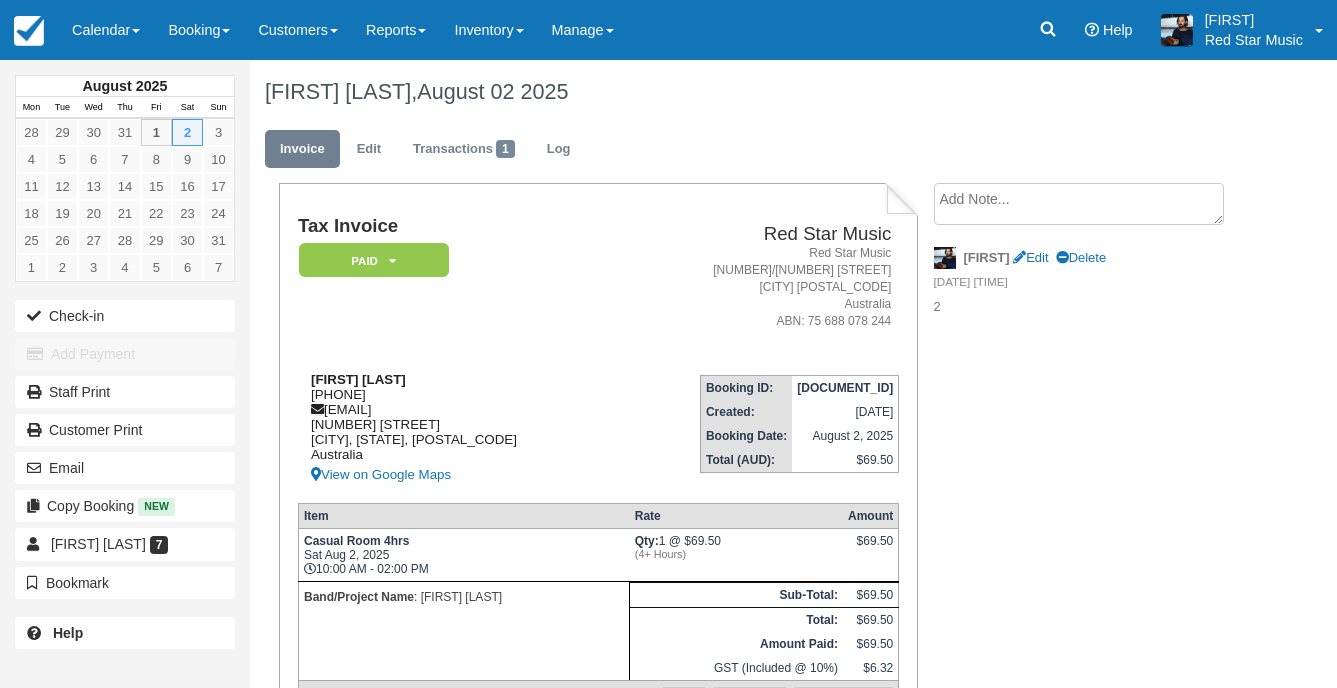 drag, startPoint x: 392, startPoint y: 392, endPoint x: 306, endPoint y: 391, distance: 86.00581 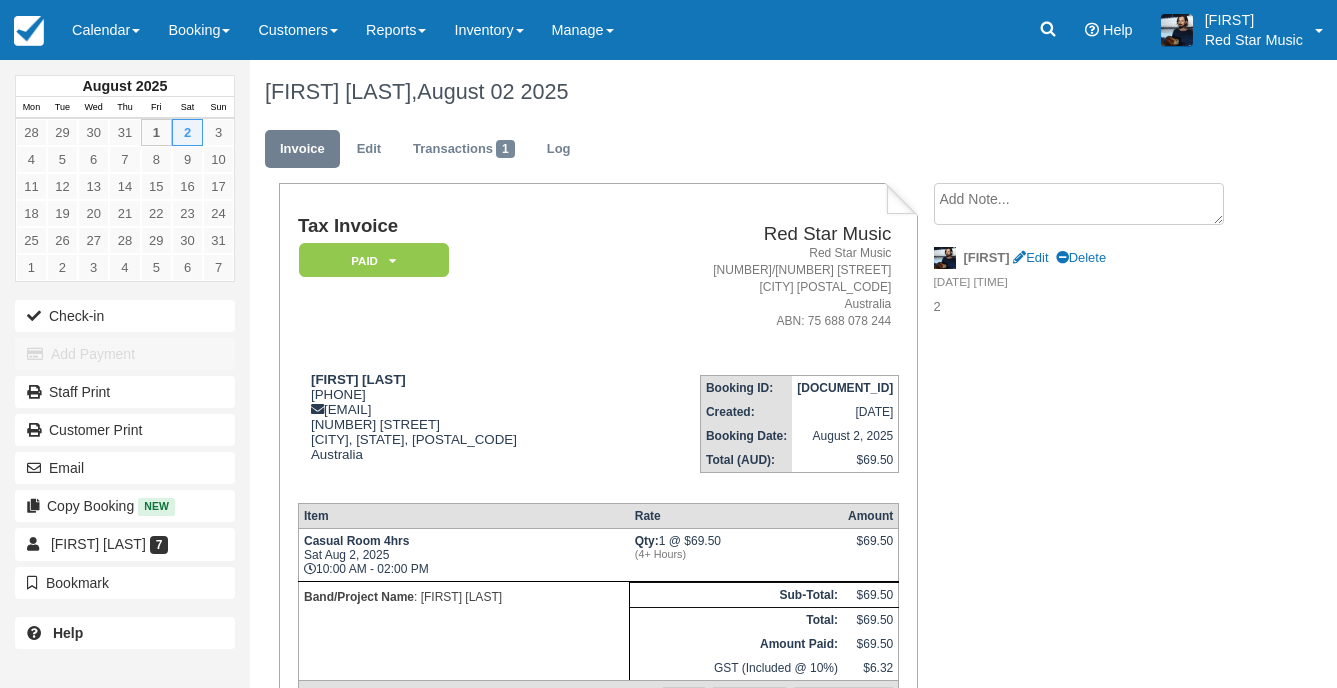 copy on "[PHONE]" 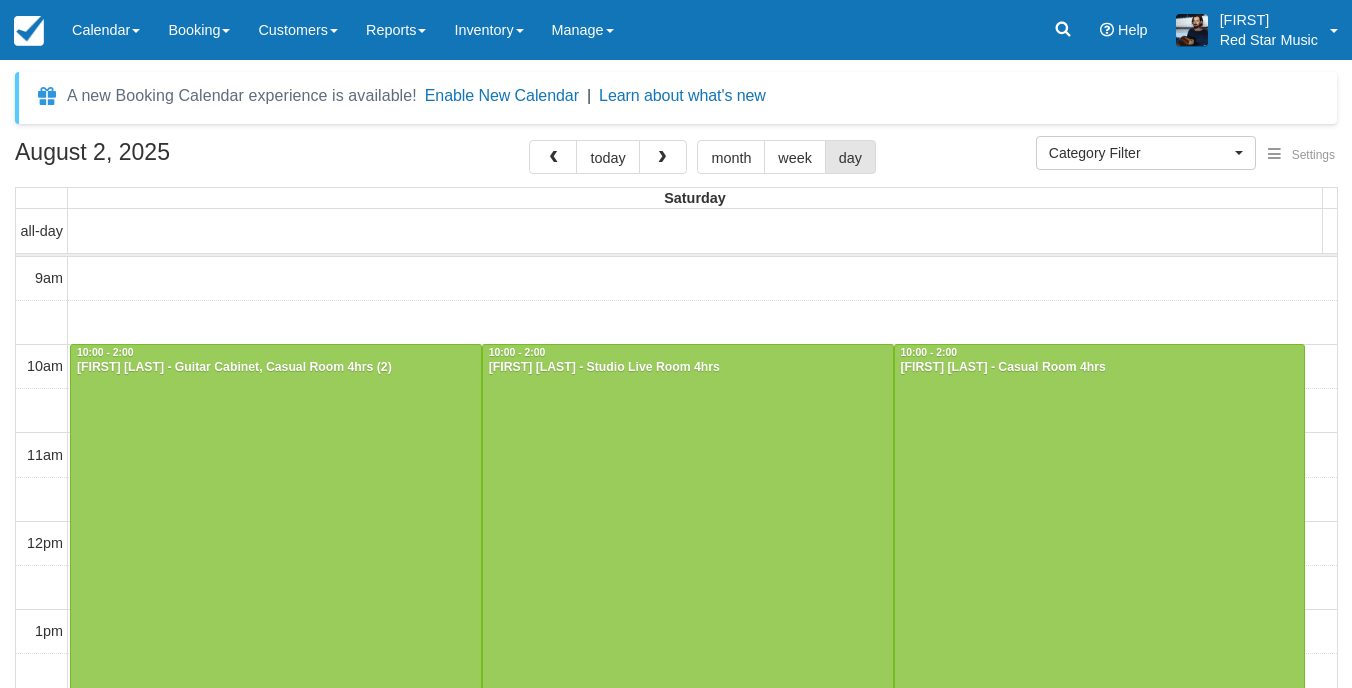 select 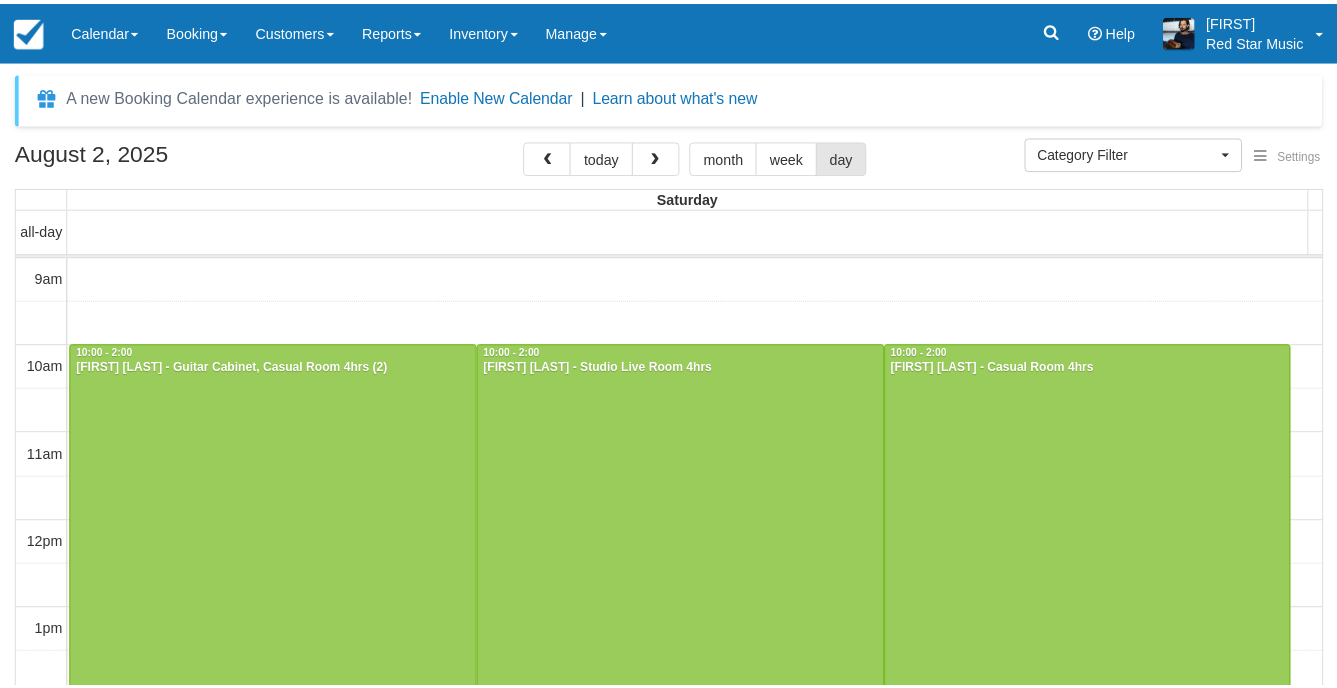 scroll, scrollTop: 0, scrollLeft: 0, axis: both 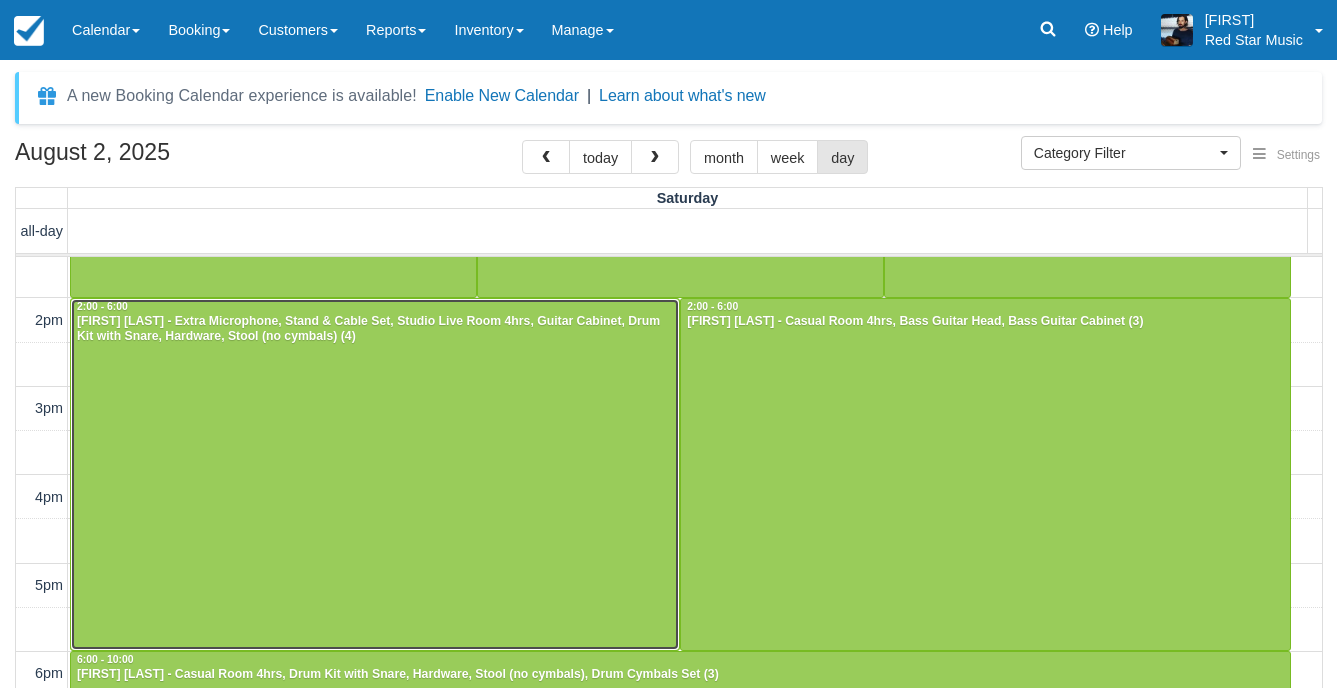 click at bounding box center [375, 475] 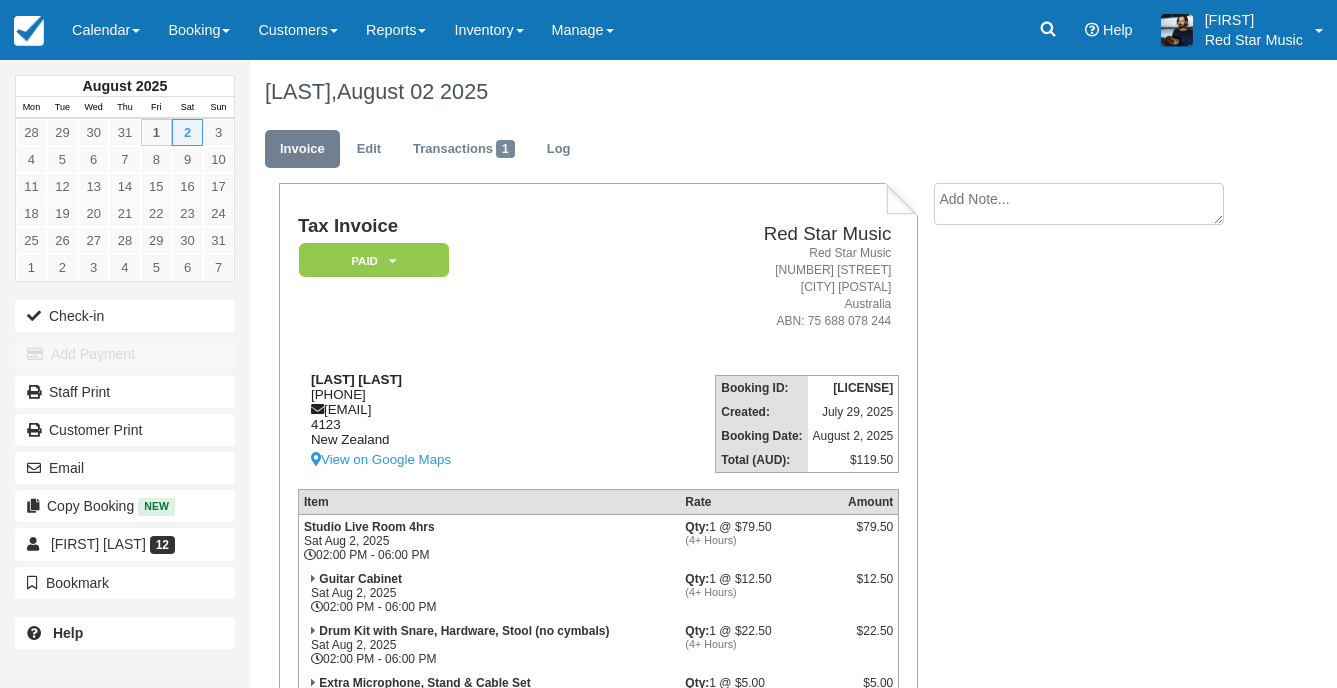scroll, scrollTop: 0, scrollLeft: 0, axis: both 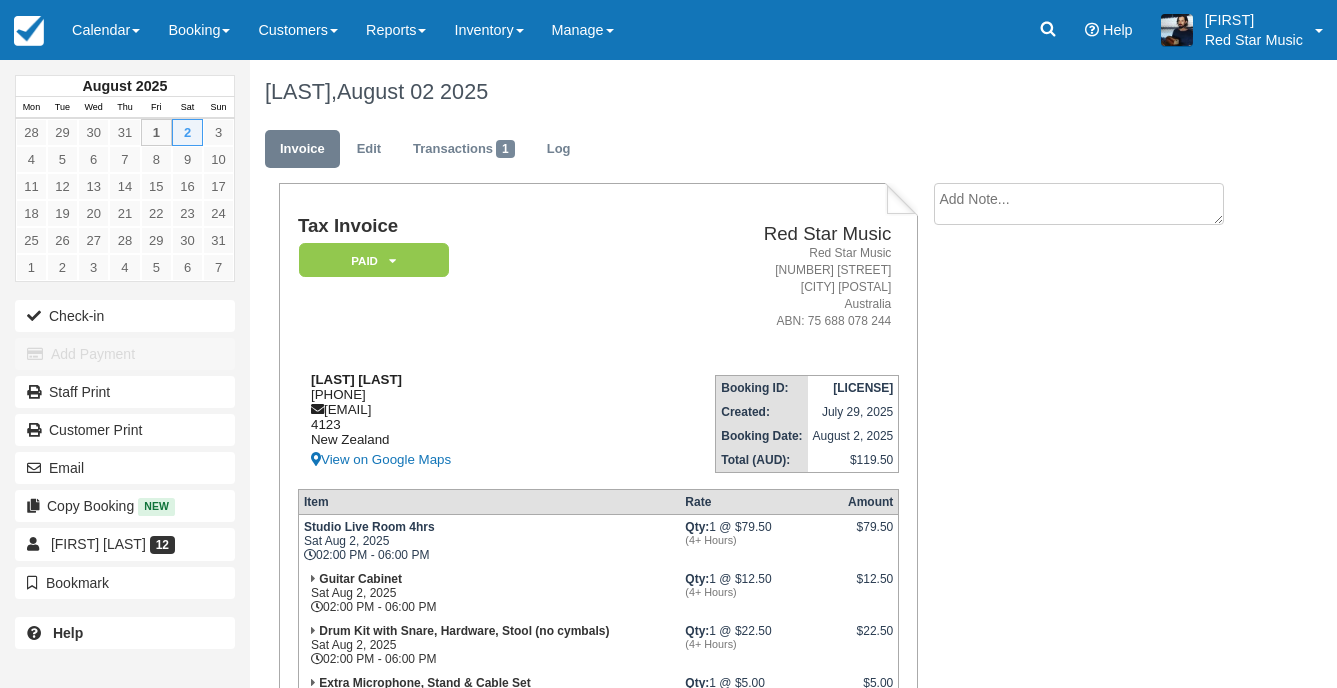 drag, startPoint x: 394, startPoint y: 392, endPoint x: 304, endPoint y: 395, distance: 90.04999 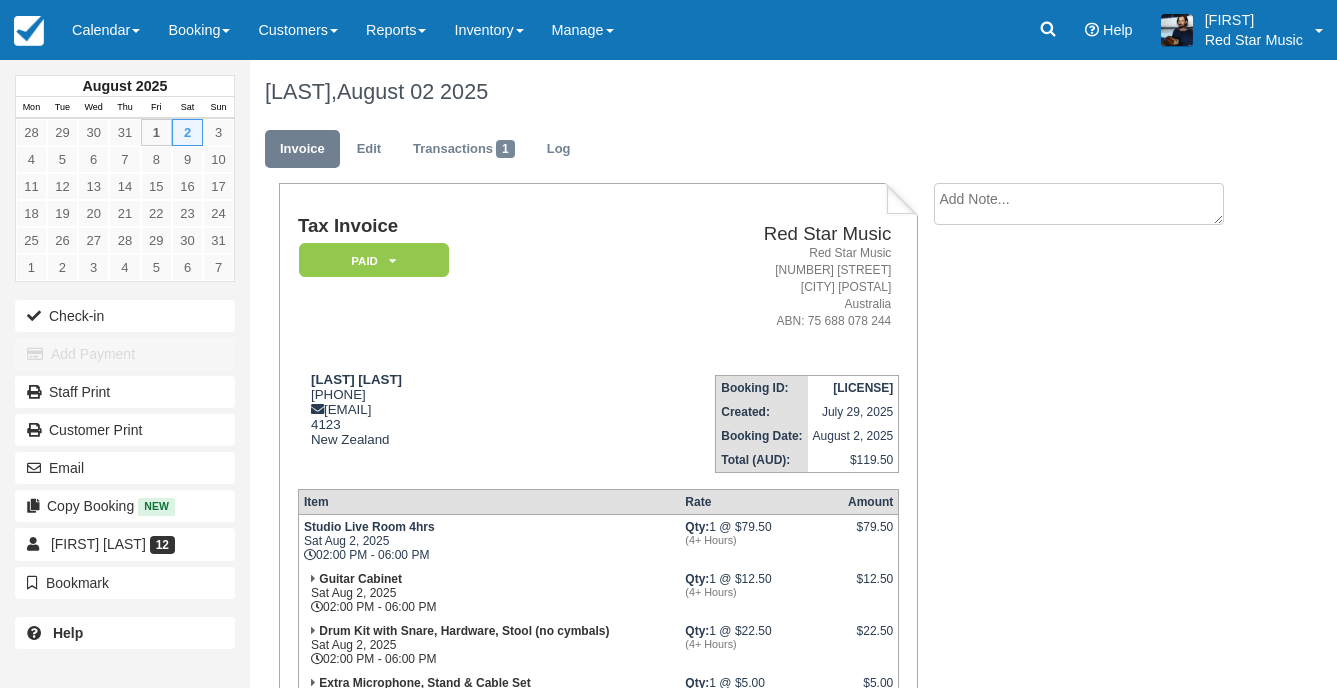 copy on "0470 569 676" 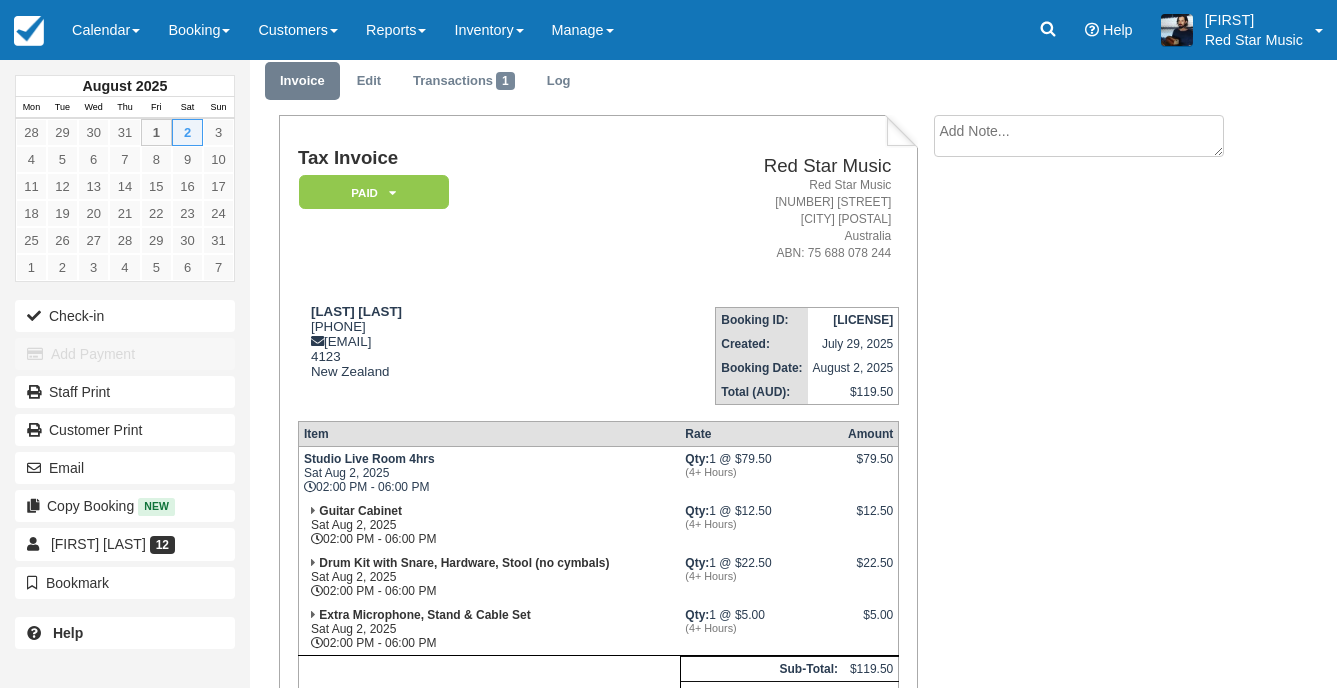 scroll, scrollTop: 100, scrollLeft: 0, axis: vertical 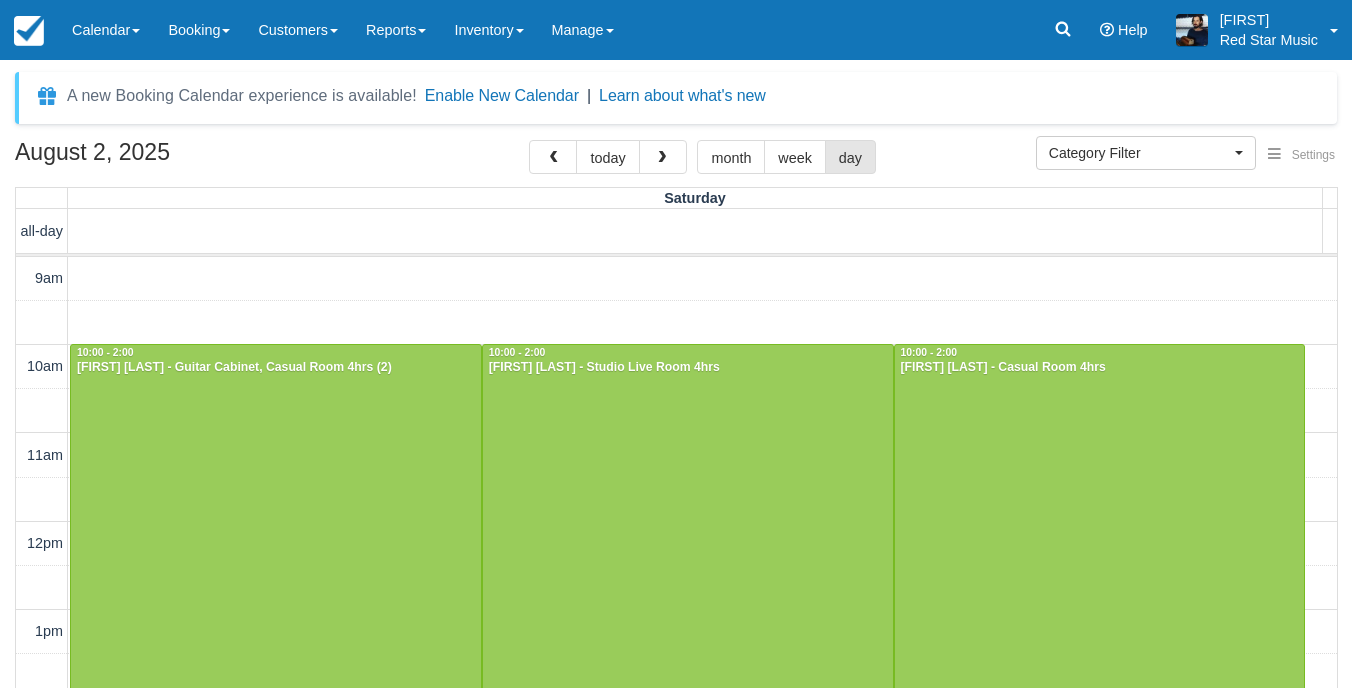 select 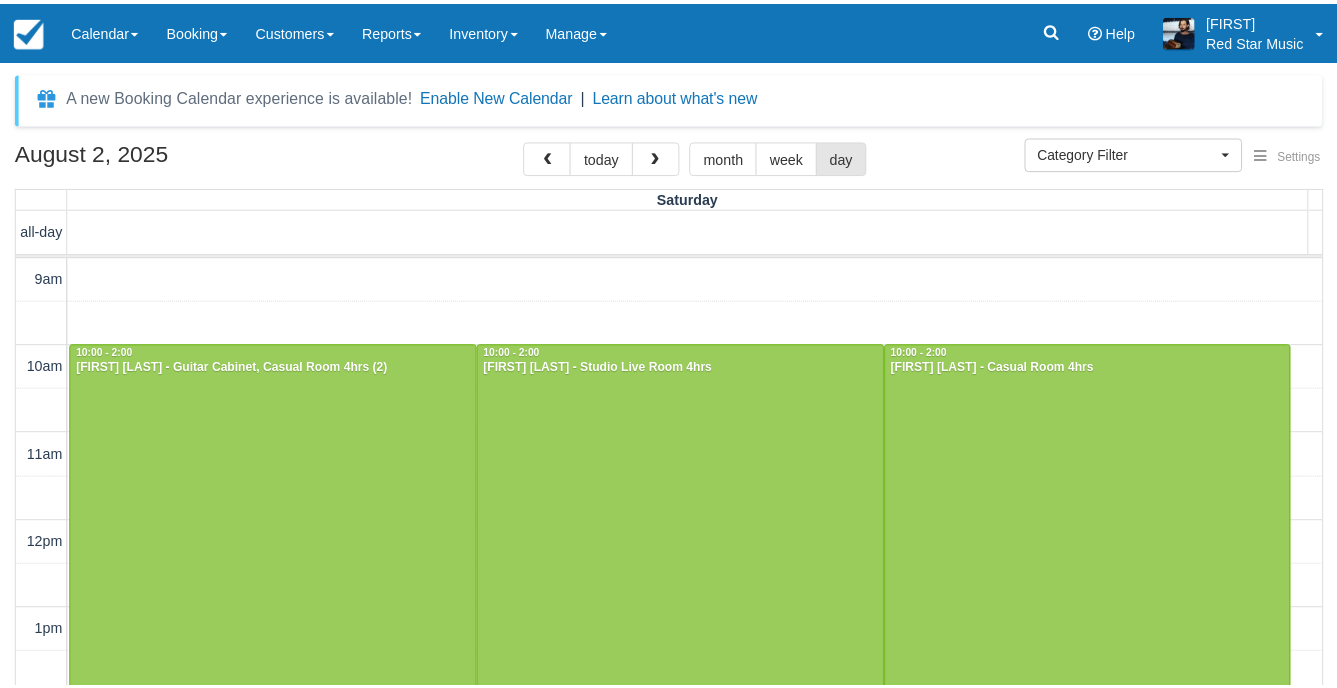 scroll, scrollTop: 0, scrollLeft: 0, axis: both 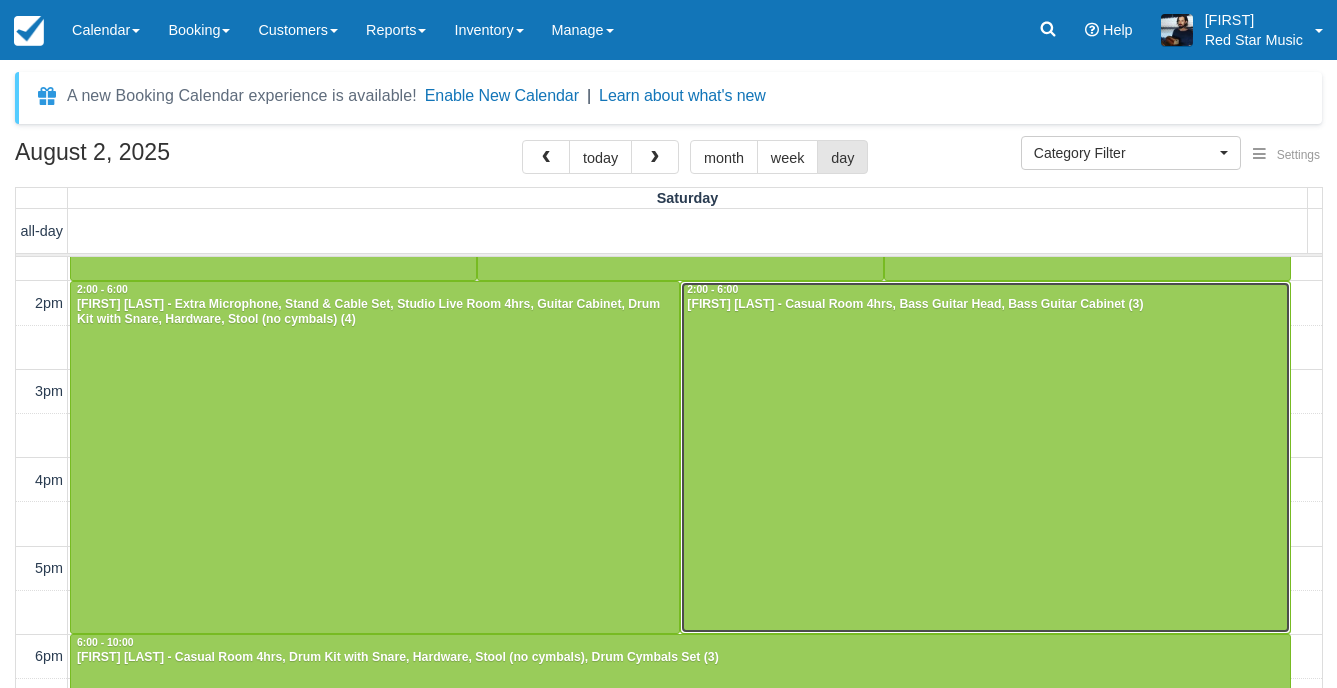 click at bounding box center (985, 458) 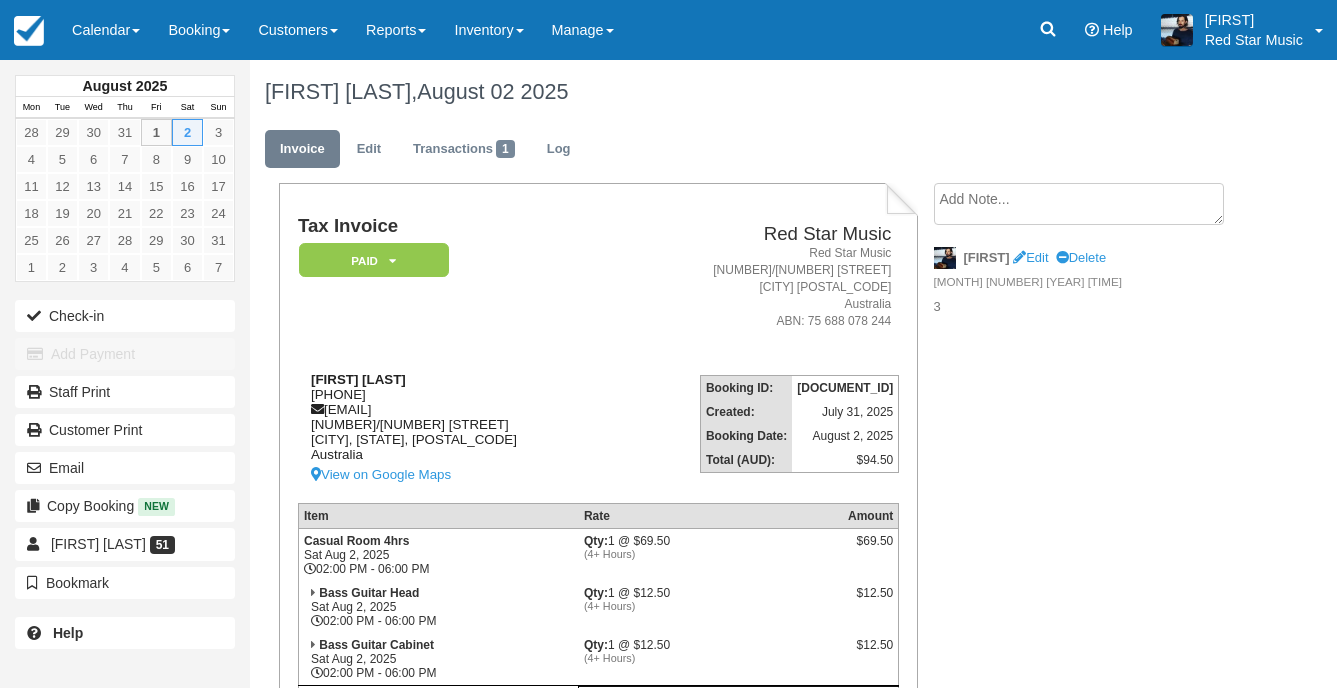 scroll, scrollTop: 0, scrollLeft: 0, axis: both 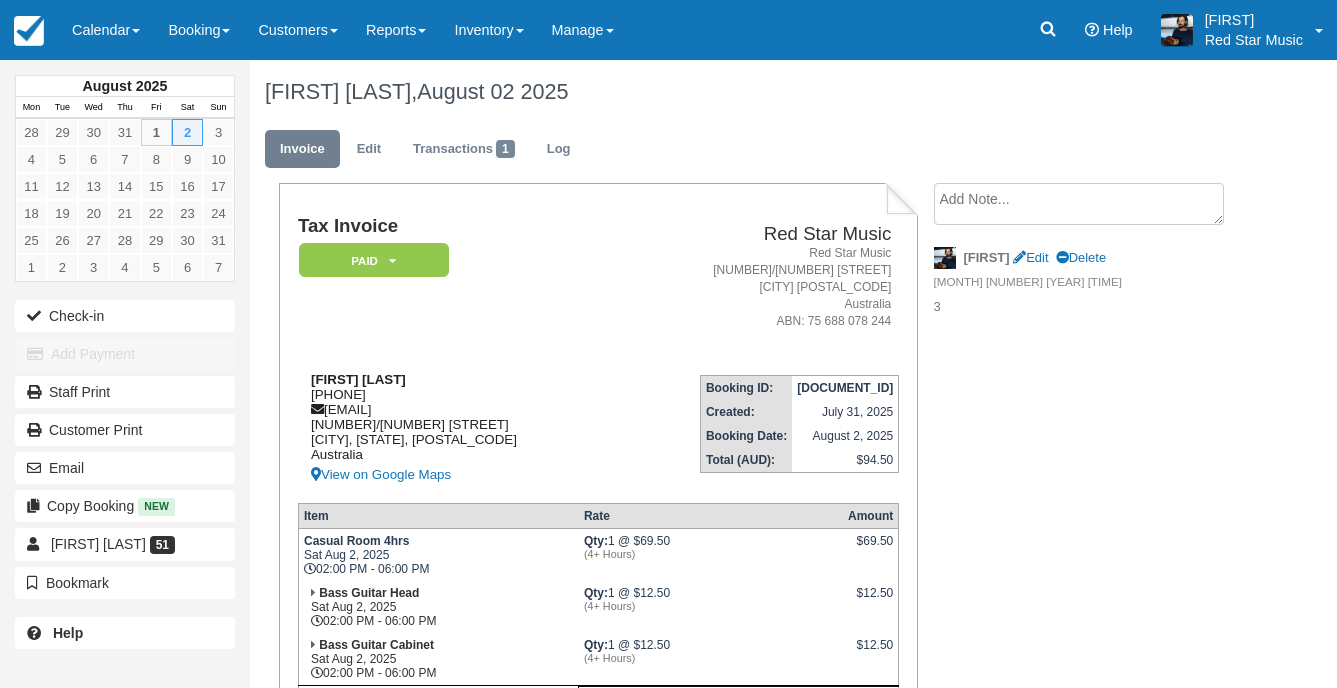 drag, startPoint x: 406, startPoint y: 392, endPoint x: 310, endPoint y: 390, distance: 96.02083 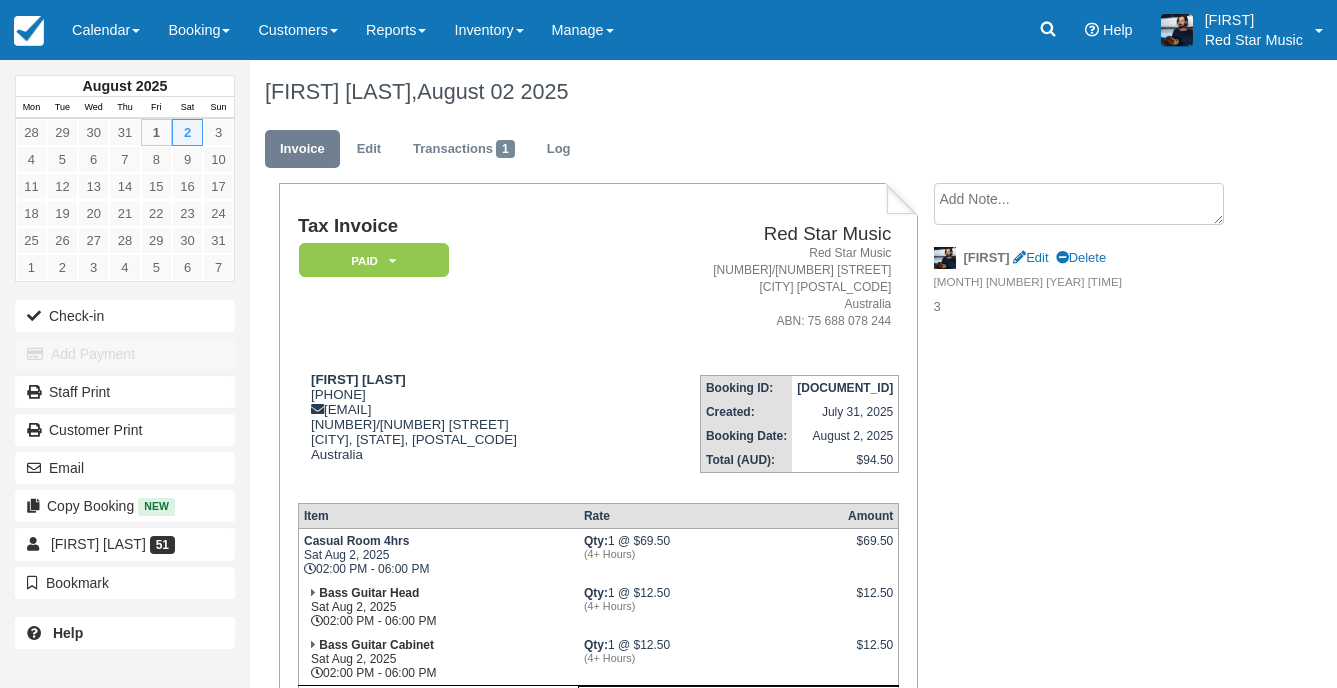 copy on "0408 603 453" 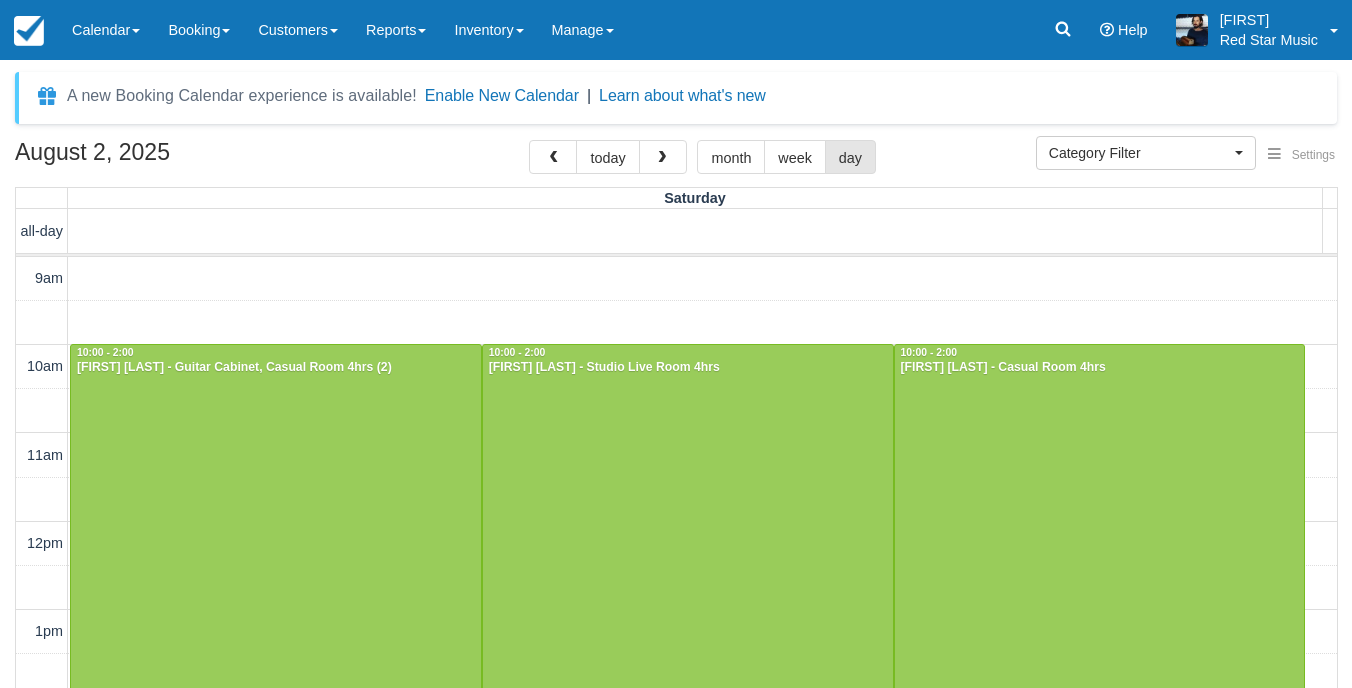 select 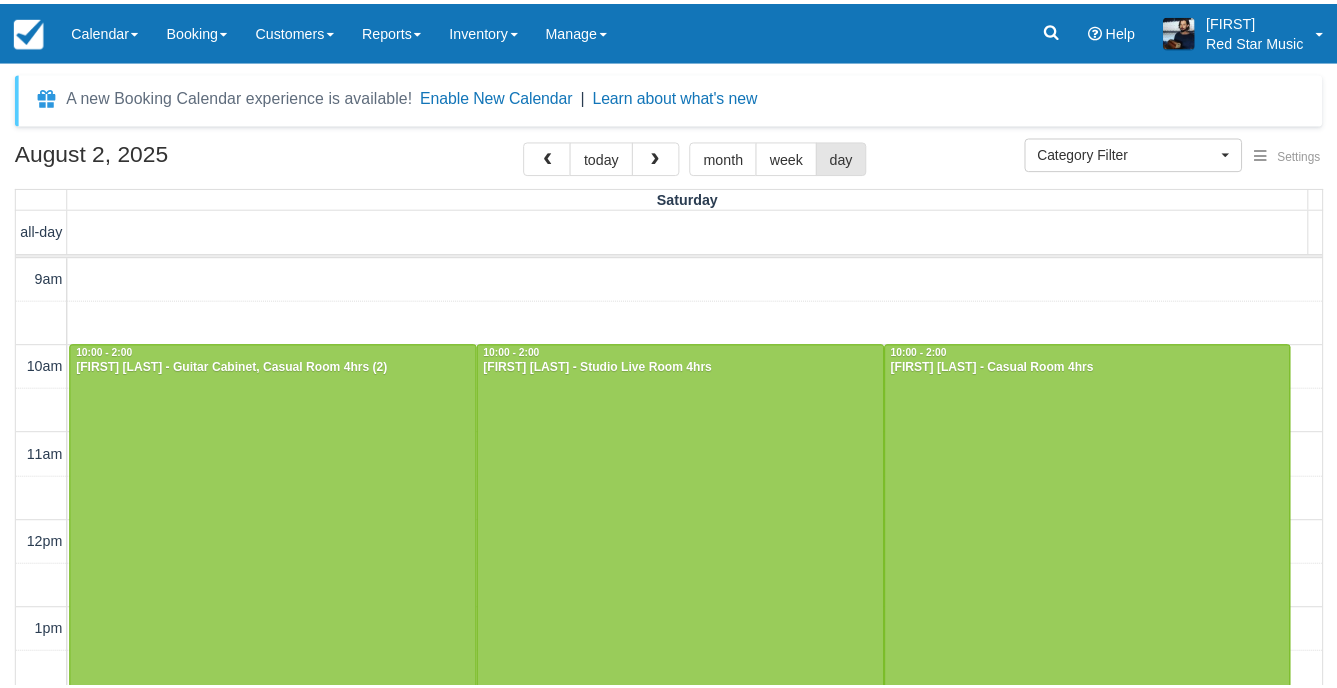 scroll, scrollTop: 0, scrollLeft: 0, axis: both 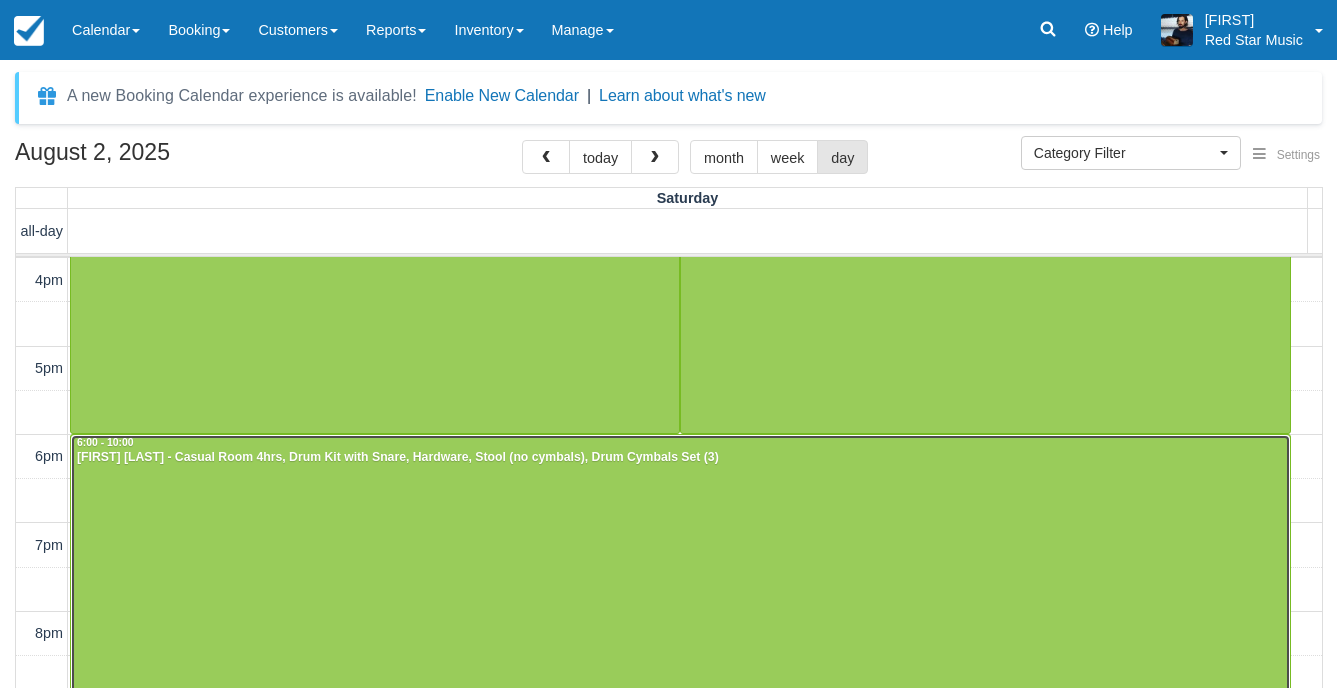 click at bounding box center [680, 610] 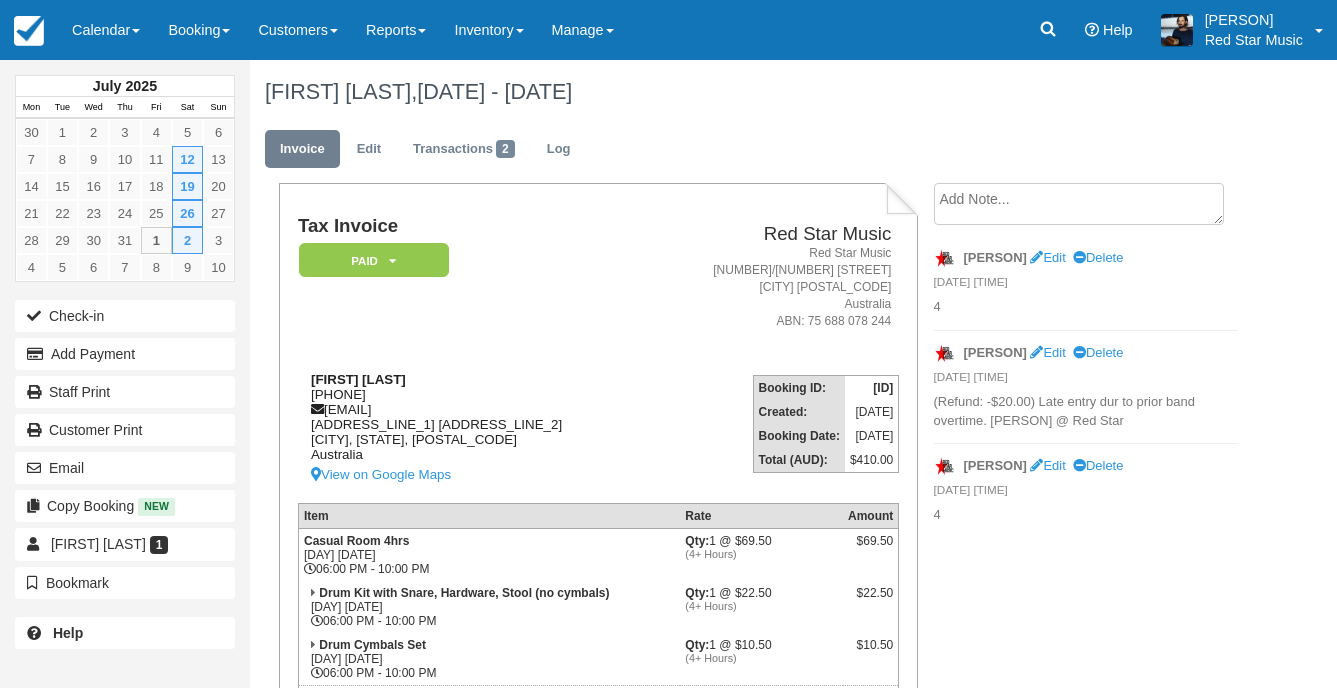 scroll, scrollTop: 0, scrollLeft: 0, axis: both 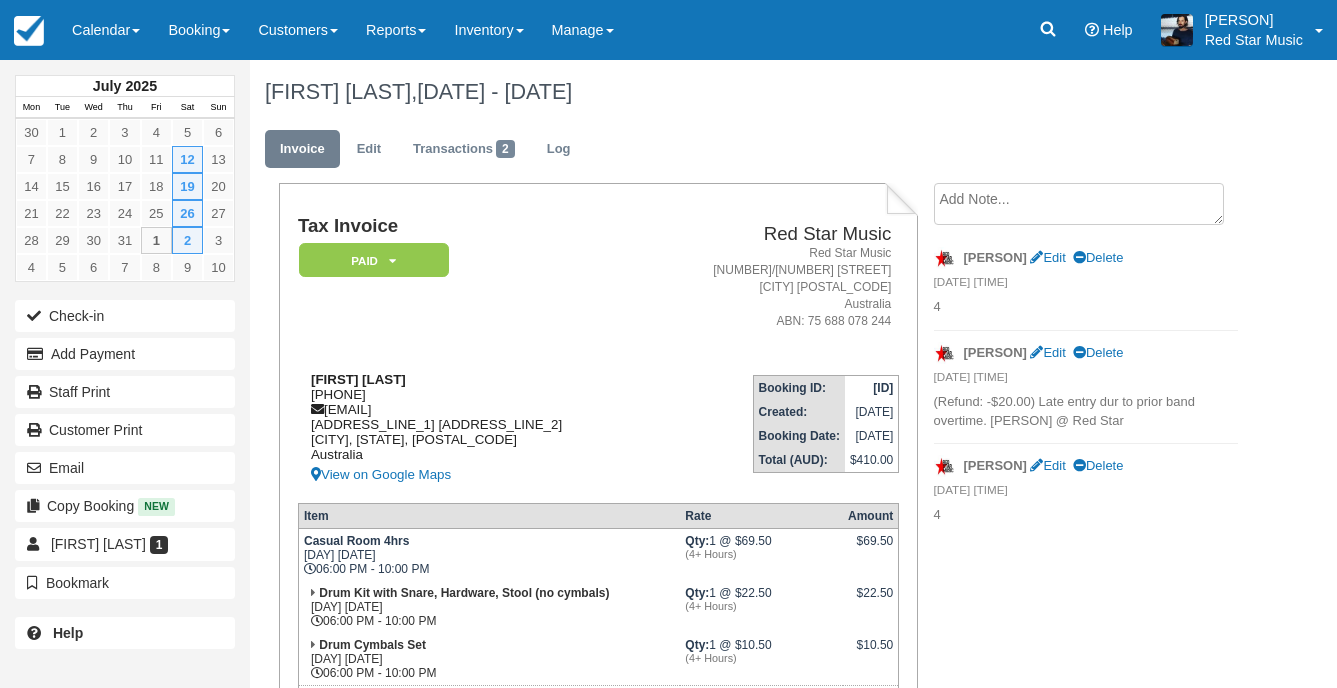 drag, startPoint x: 396, startPoint y: 392, endPoint x: 312, endPoint y: 396, distance: 84.095184 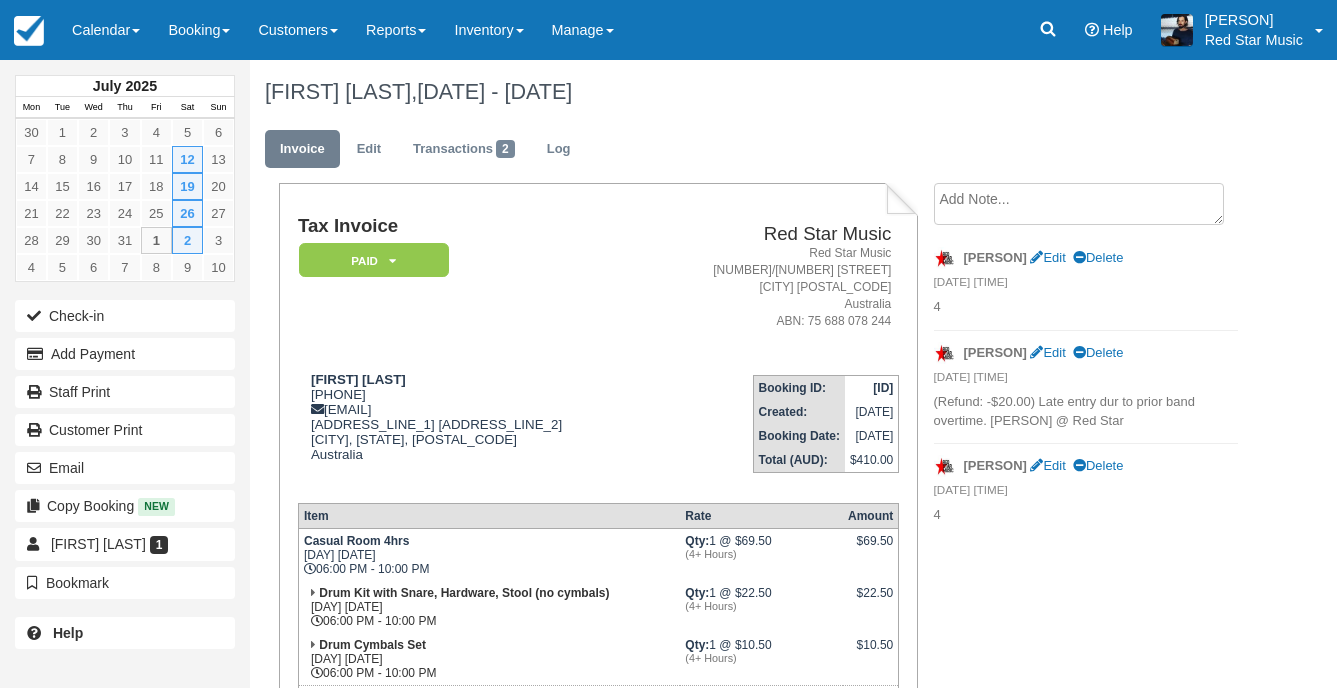 click on "Invoice
Edit
Transactions  2
Log" at bounding box center (751, 154) 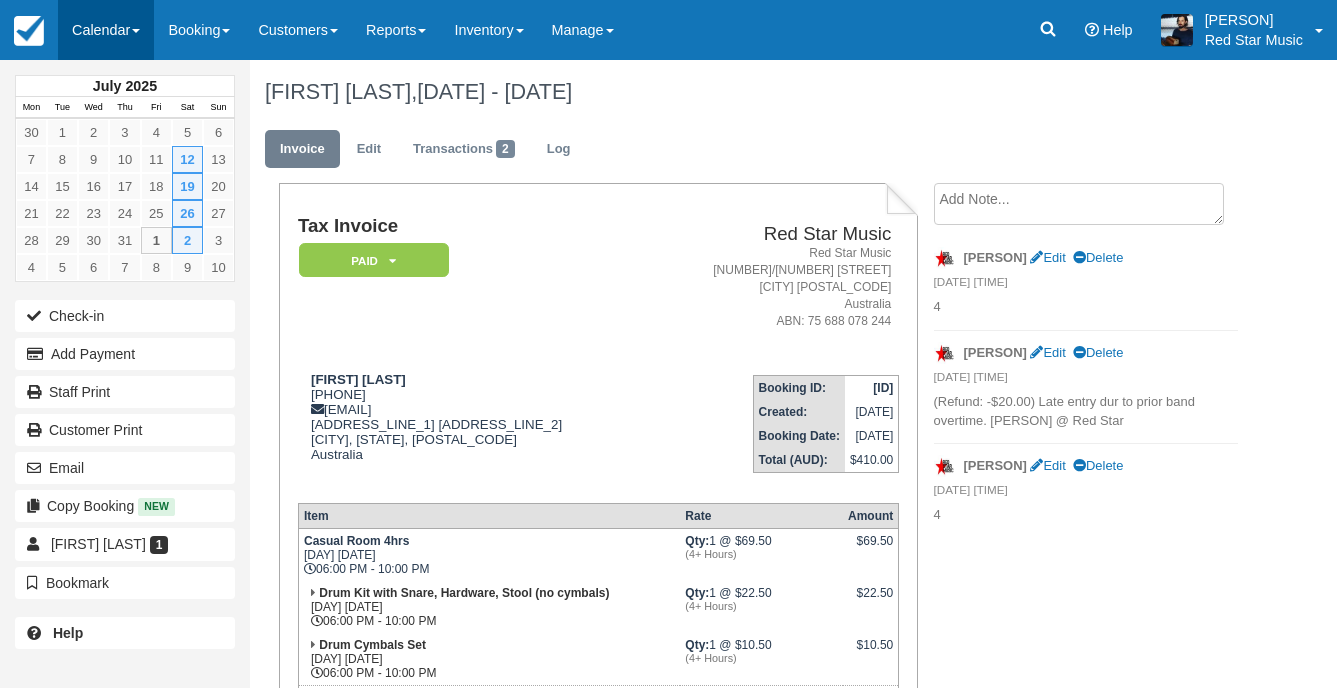 click on "Calendar" at bounding box center (106, 30) 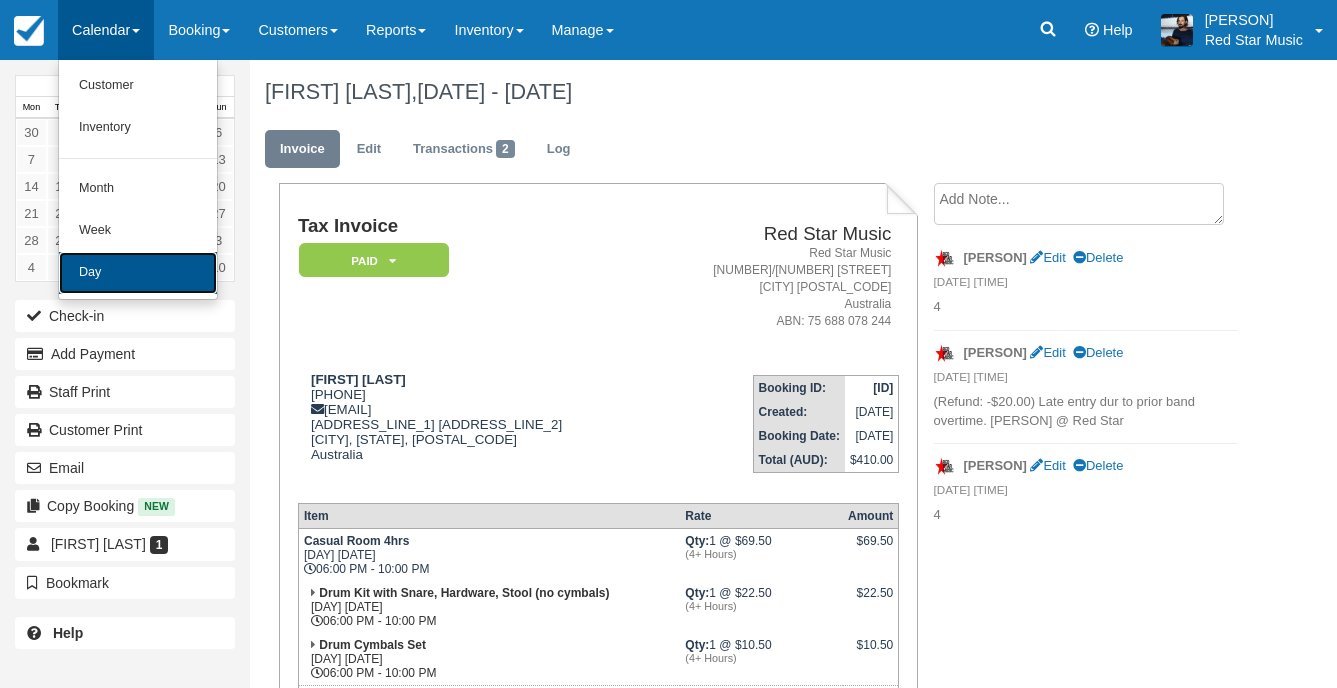 click on "Day" at bounding box center (138, 273) 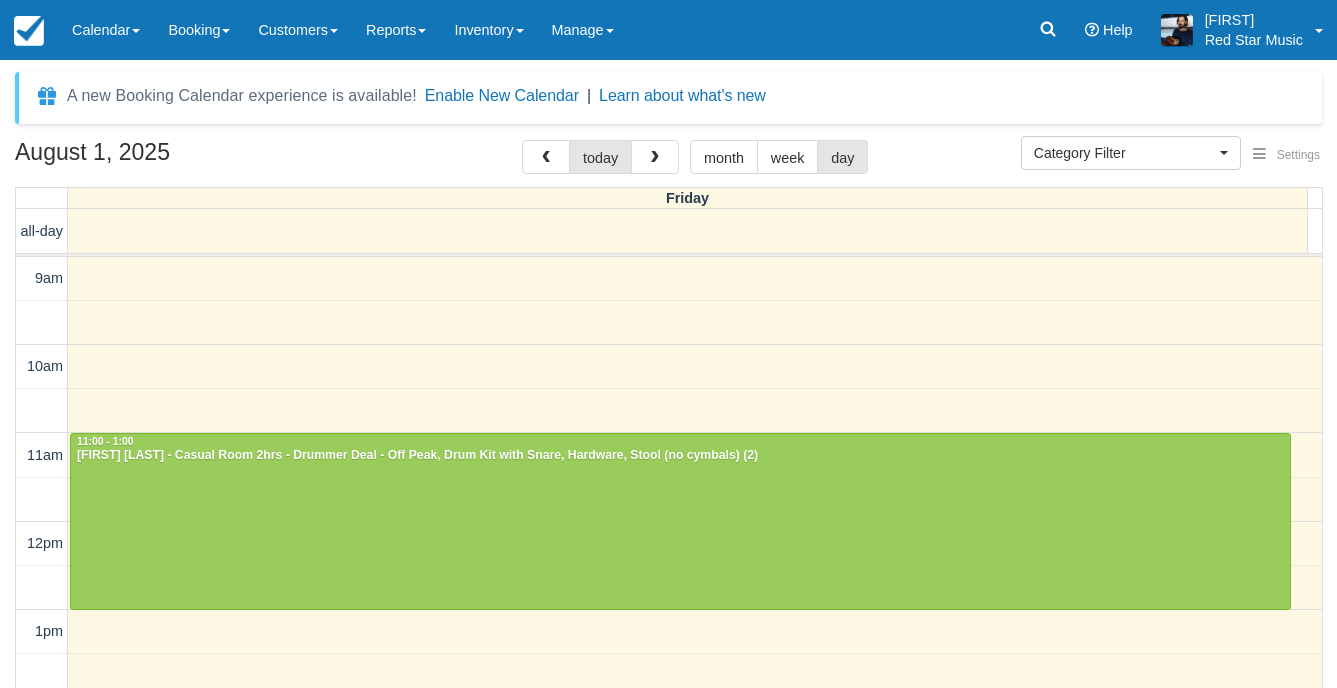 select 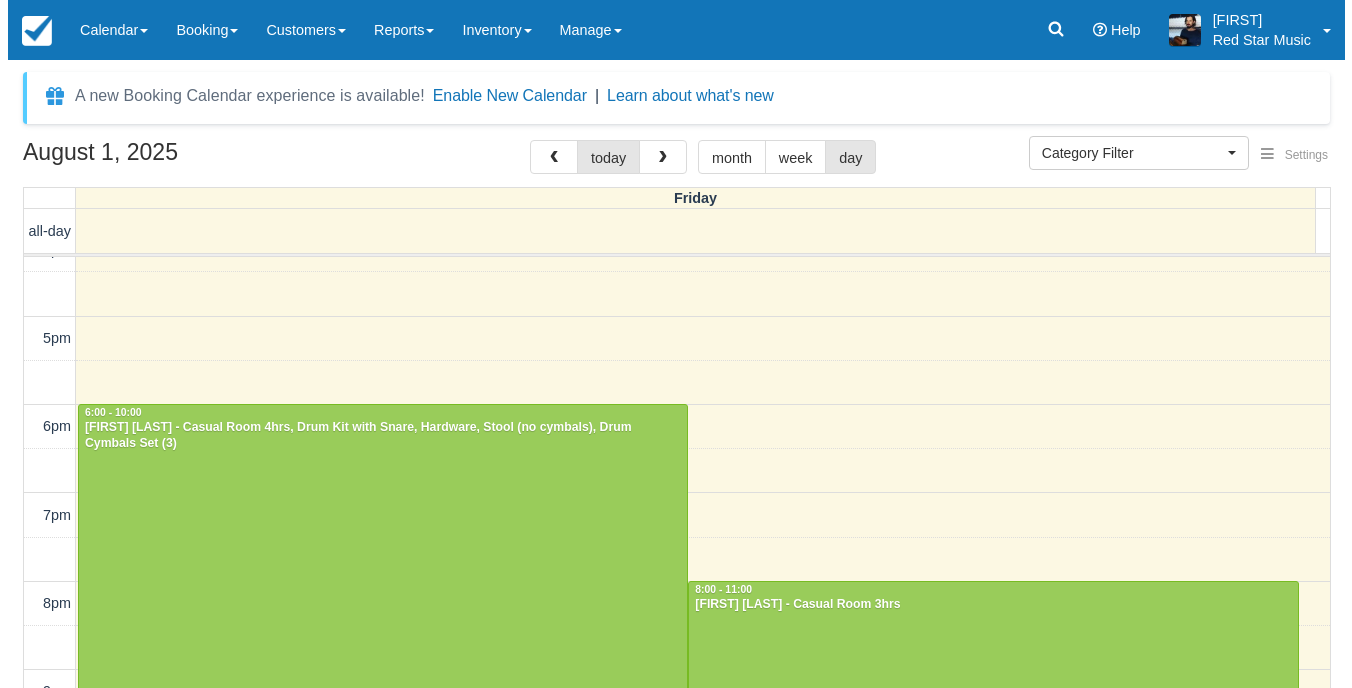 scroll, scrollTop: 747, scrollLeft: 0, axis: vertical 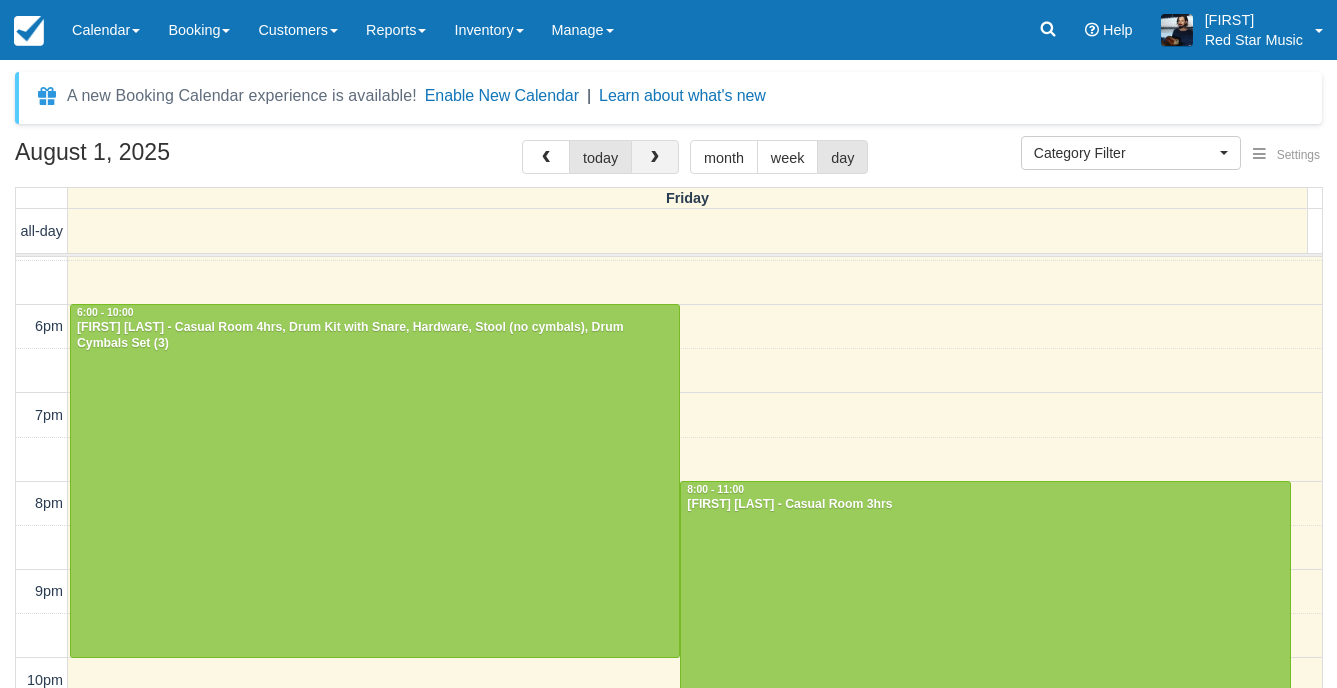 click at bounding box center (655, 158) 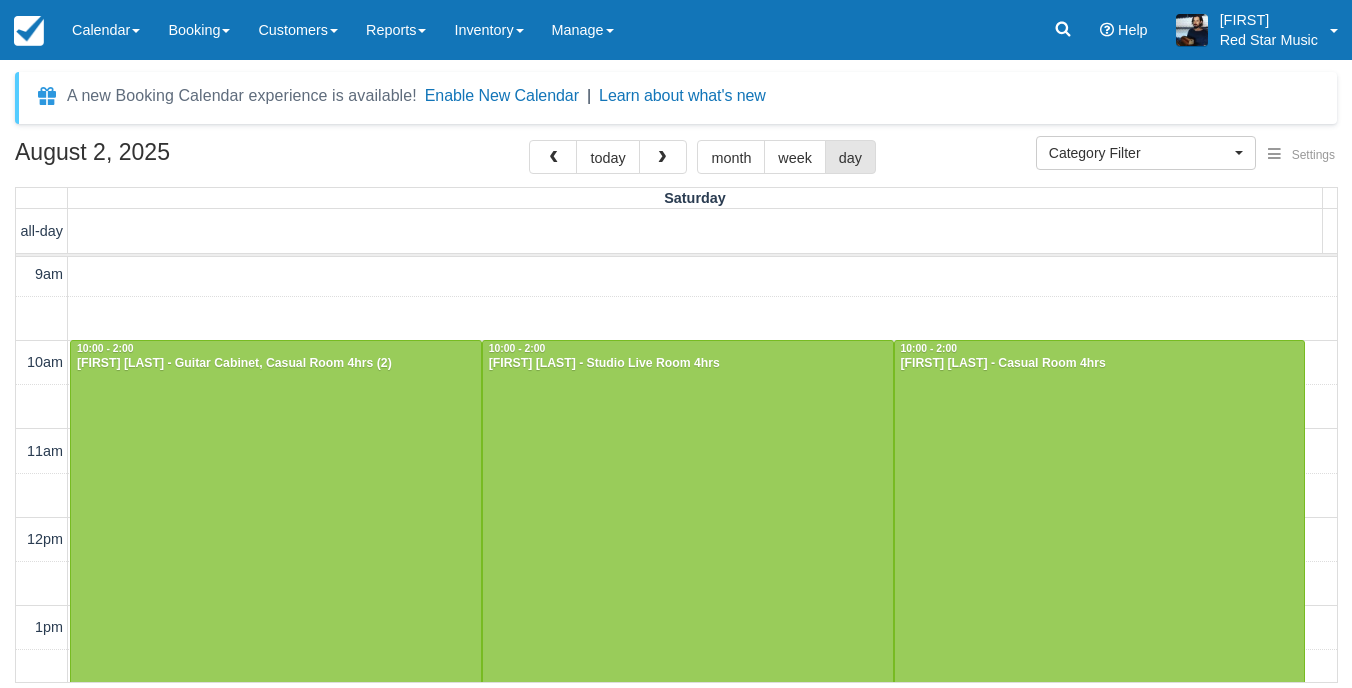 scroll, scrollTop: 0, scrollLeft: 0, axis: both 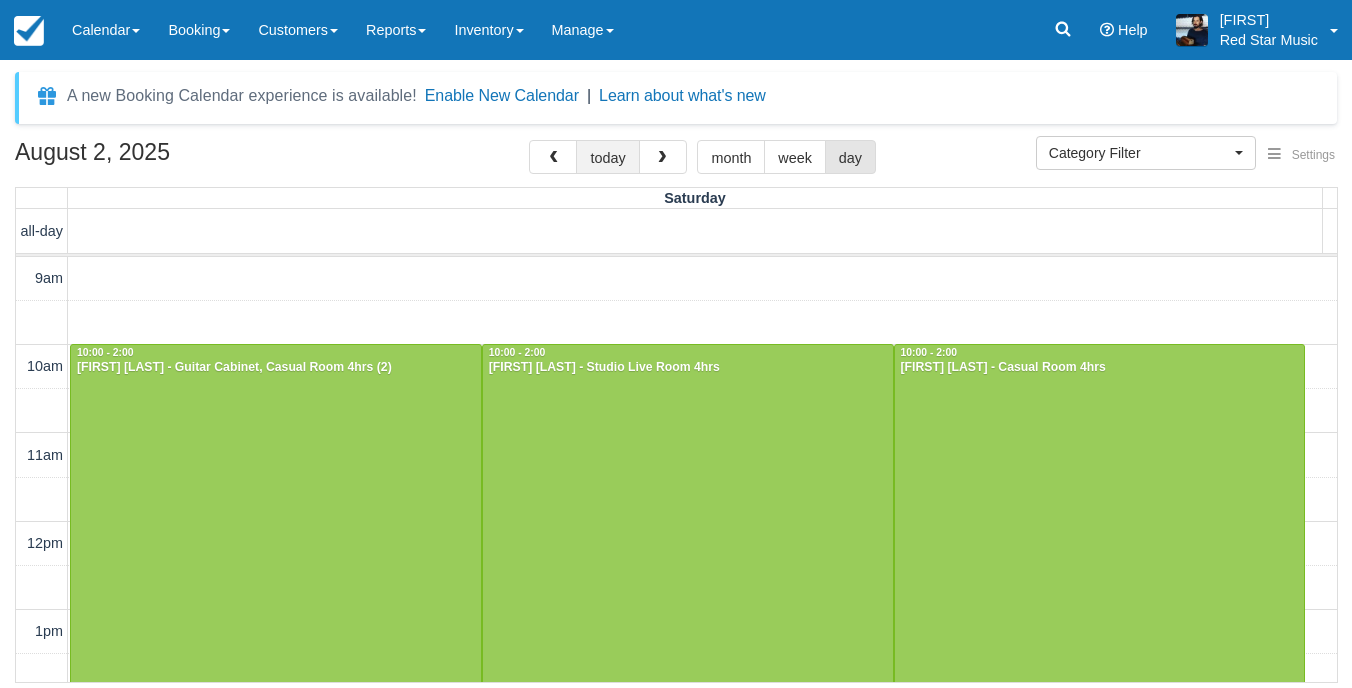 click on "today" at bounding box center (607, 157) 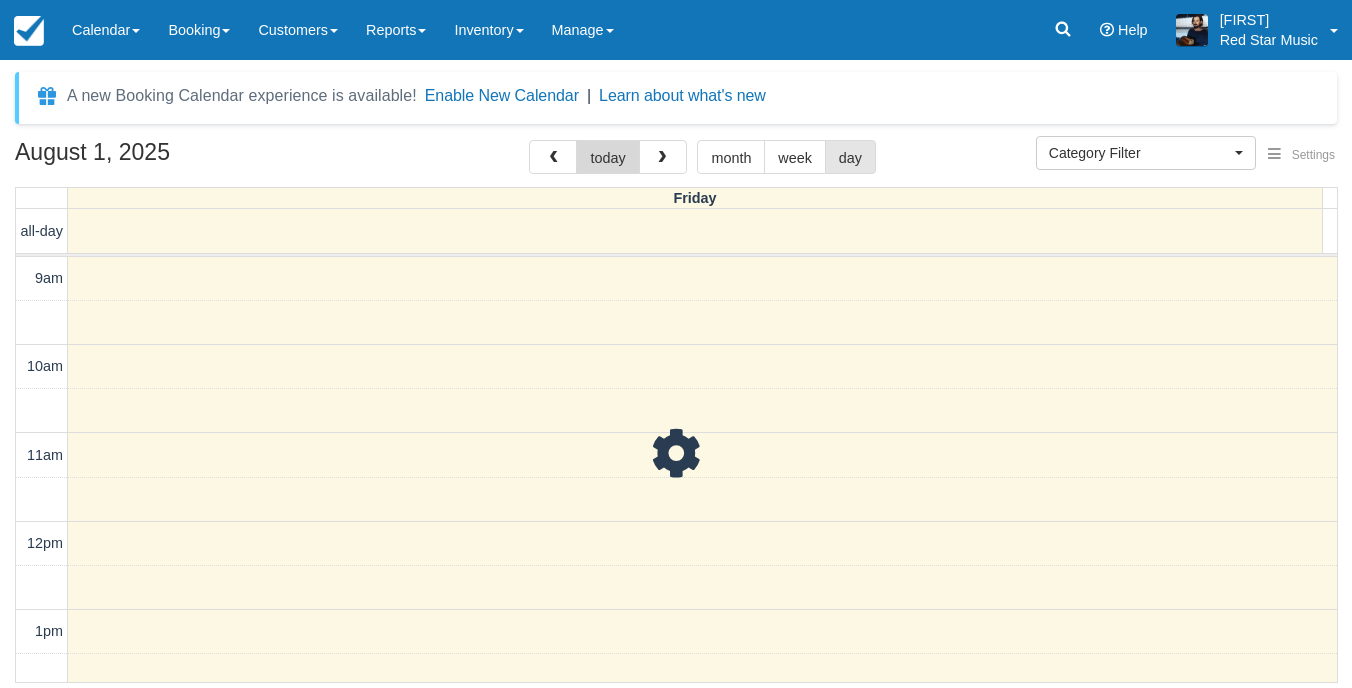 scroll, scrollTop: 0, scrollLeft: 0, axis: both 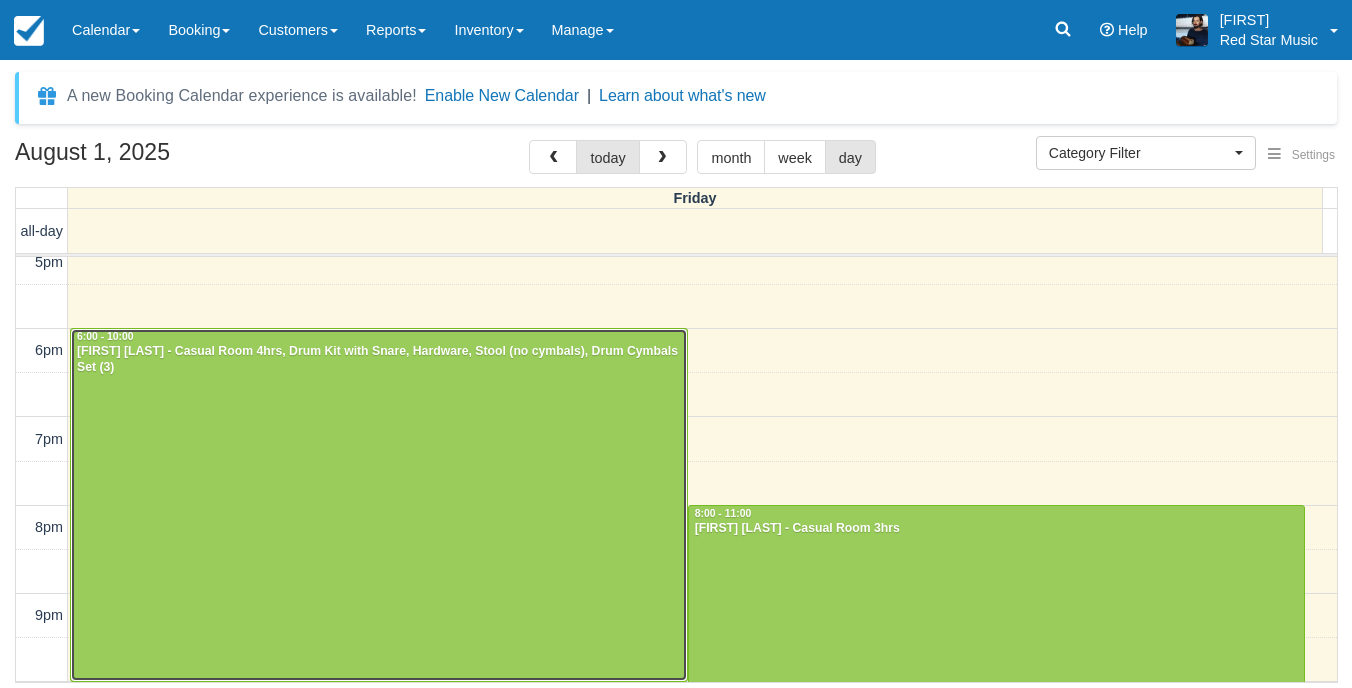 click at bounding box center [379, 505] 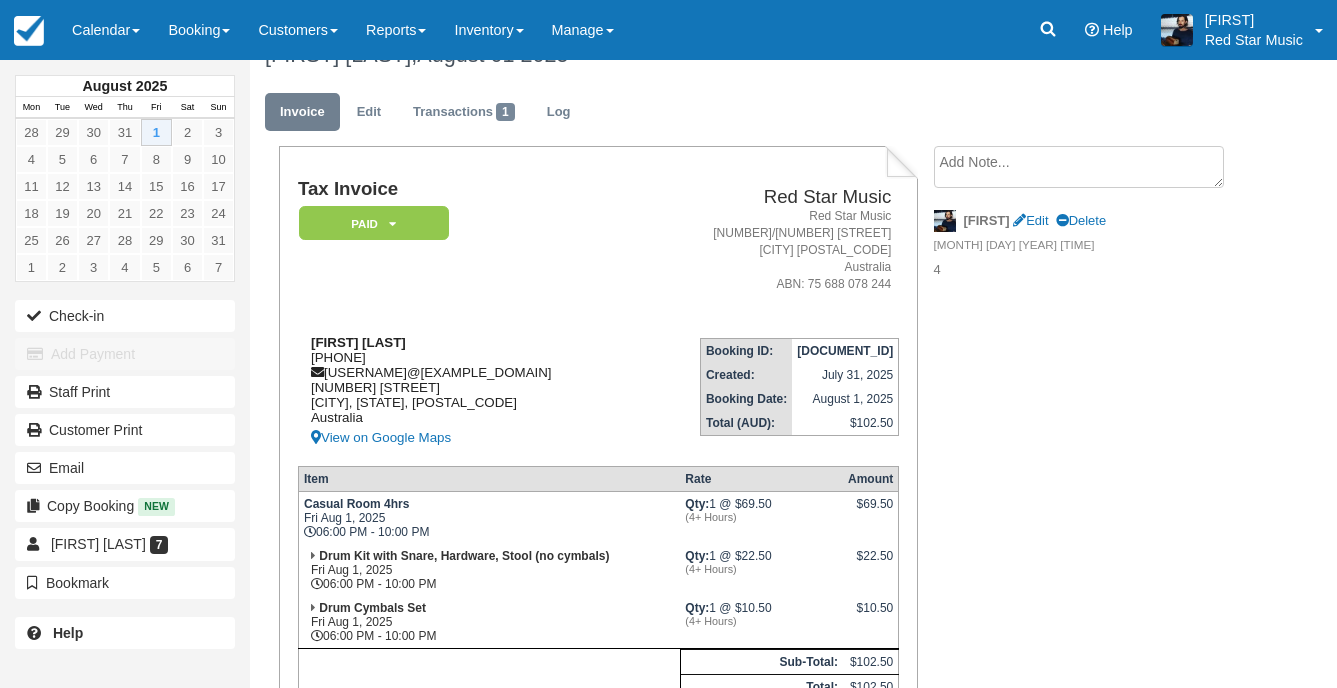 scroll, scrollTop: 0, scrollLeft: 0, axis: both 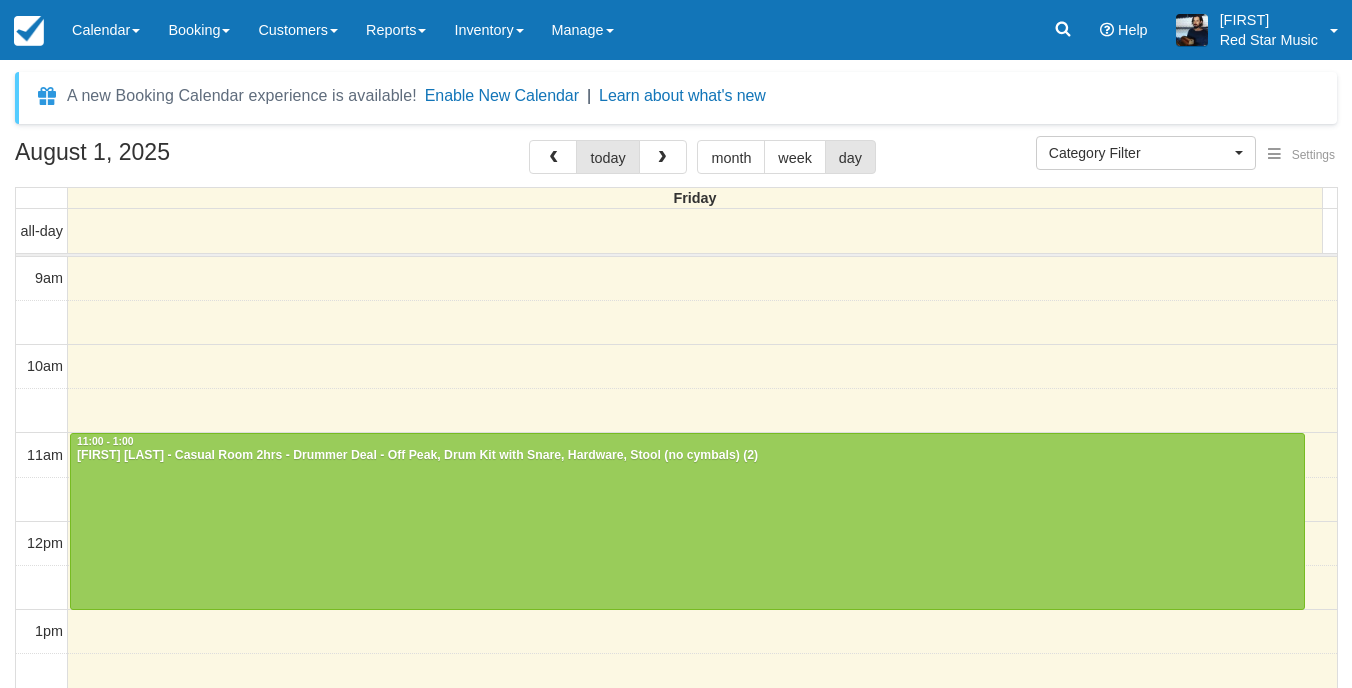select 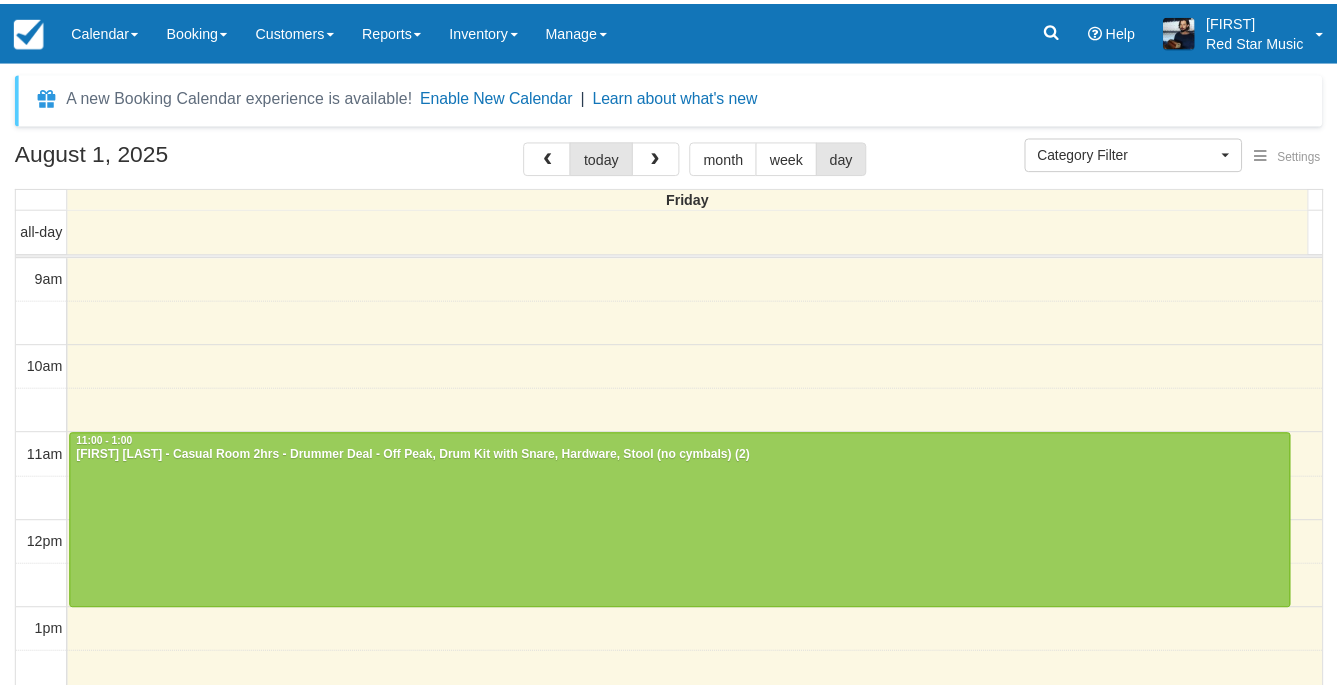 scroll, scrollTop: 0, scrollLeft: 0, axis: both 